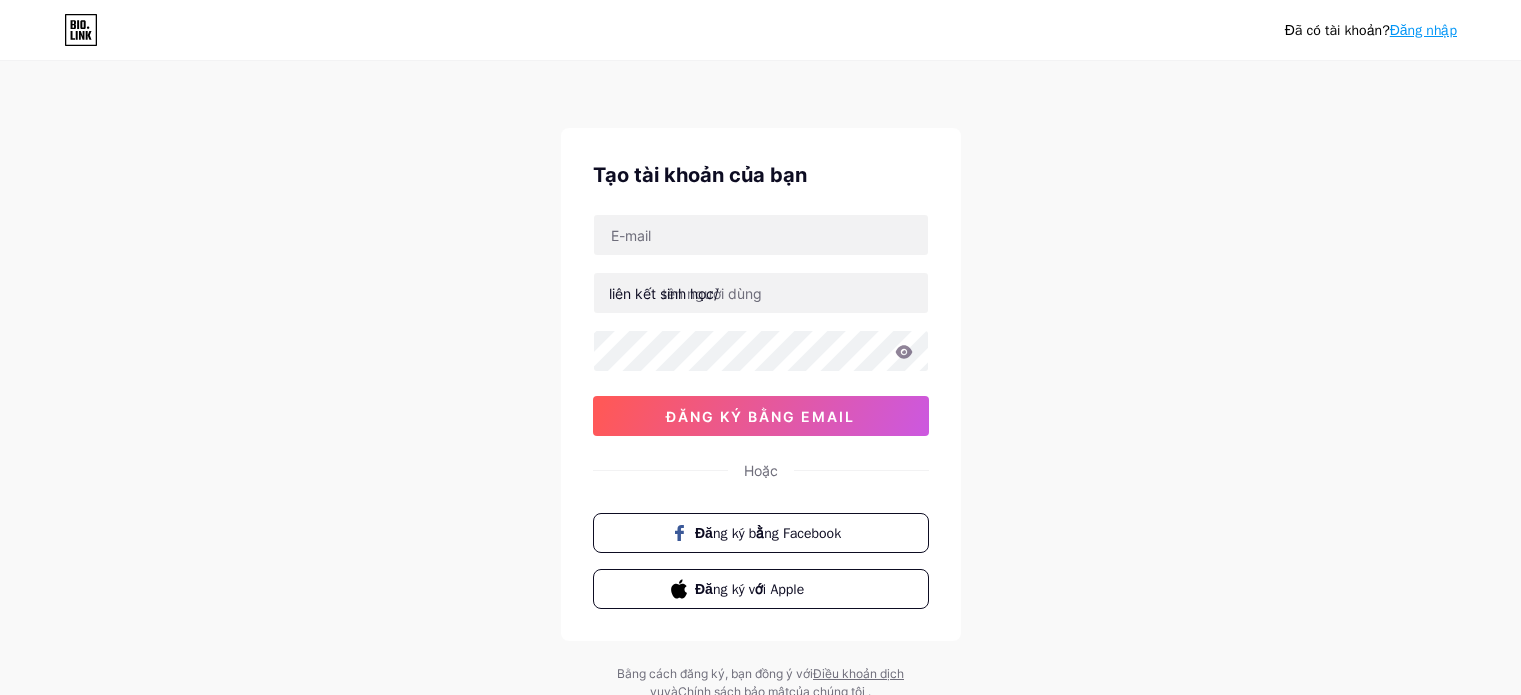 scroll, scrollTop: 0, scrollLeft: 0, axis: both 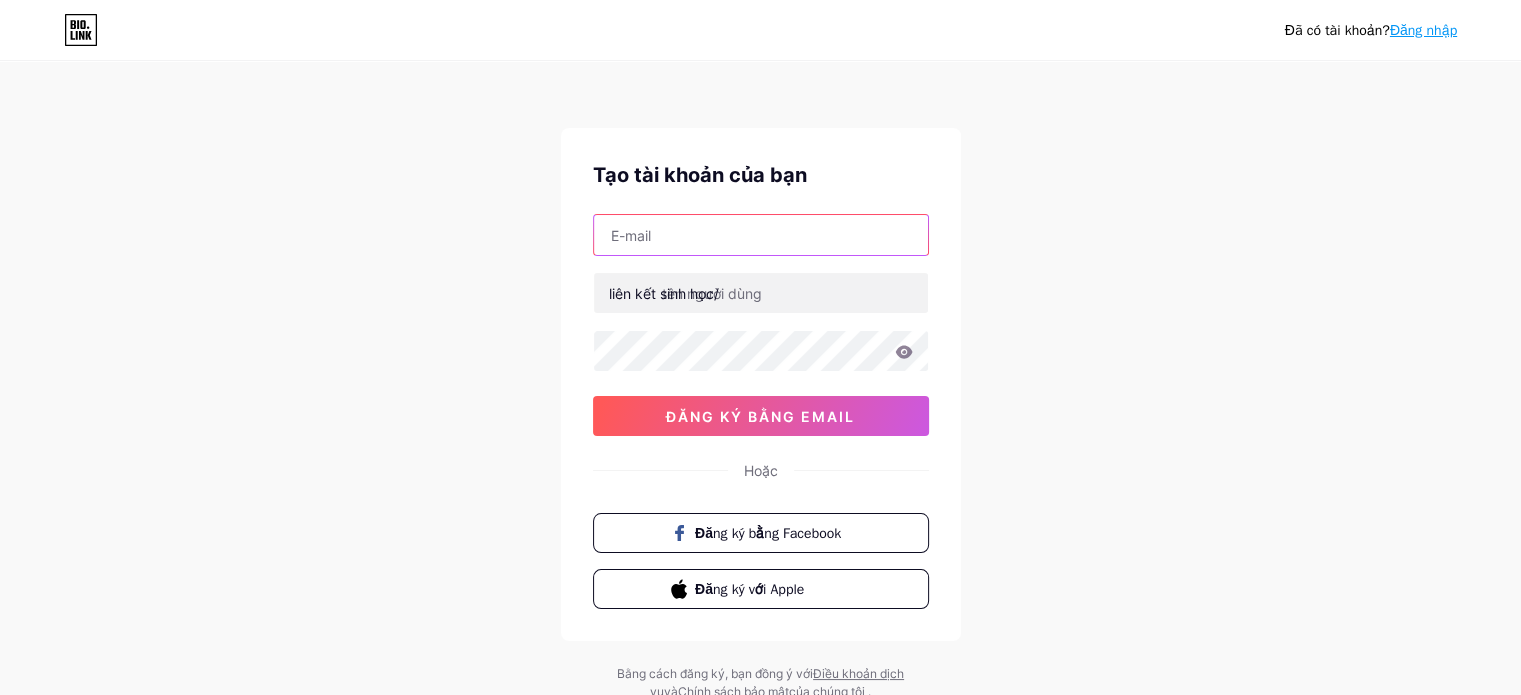 click at bounding box center (761, 235) 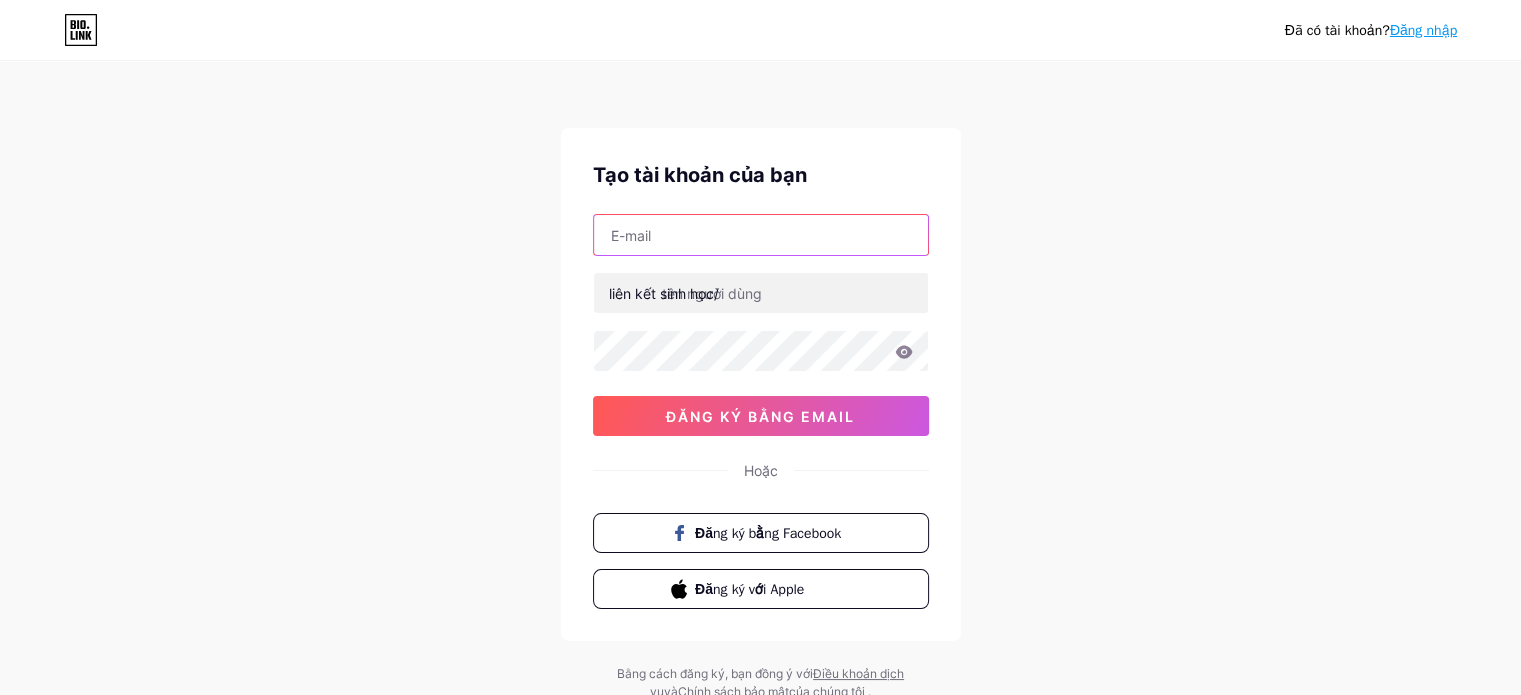 type on "quyetthangvb1998@example.com" 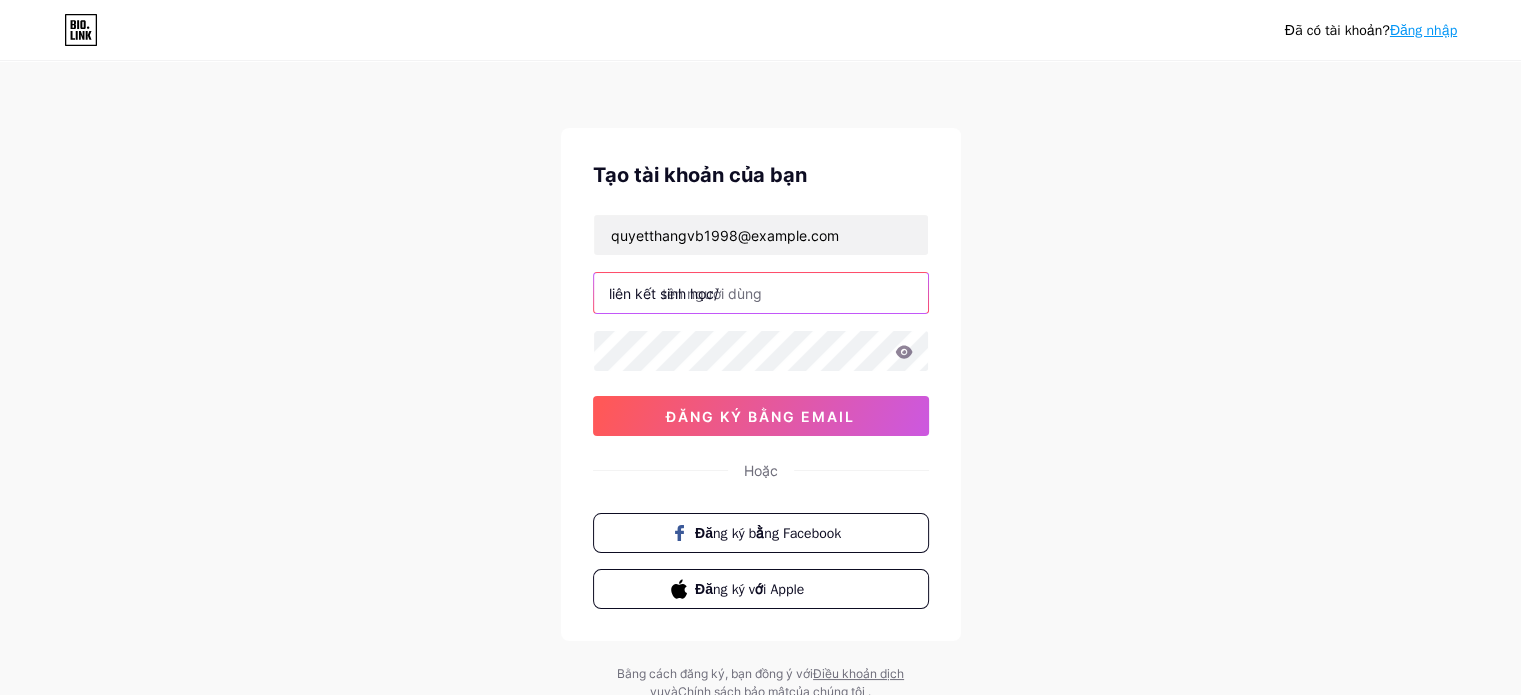 click at bounding box center (761, 293) 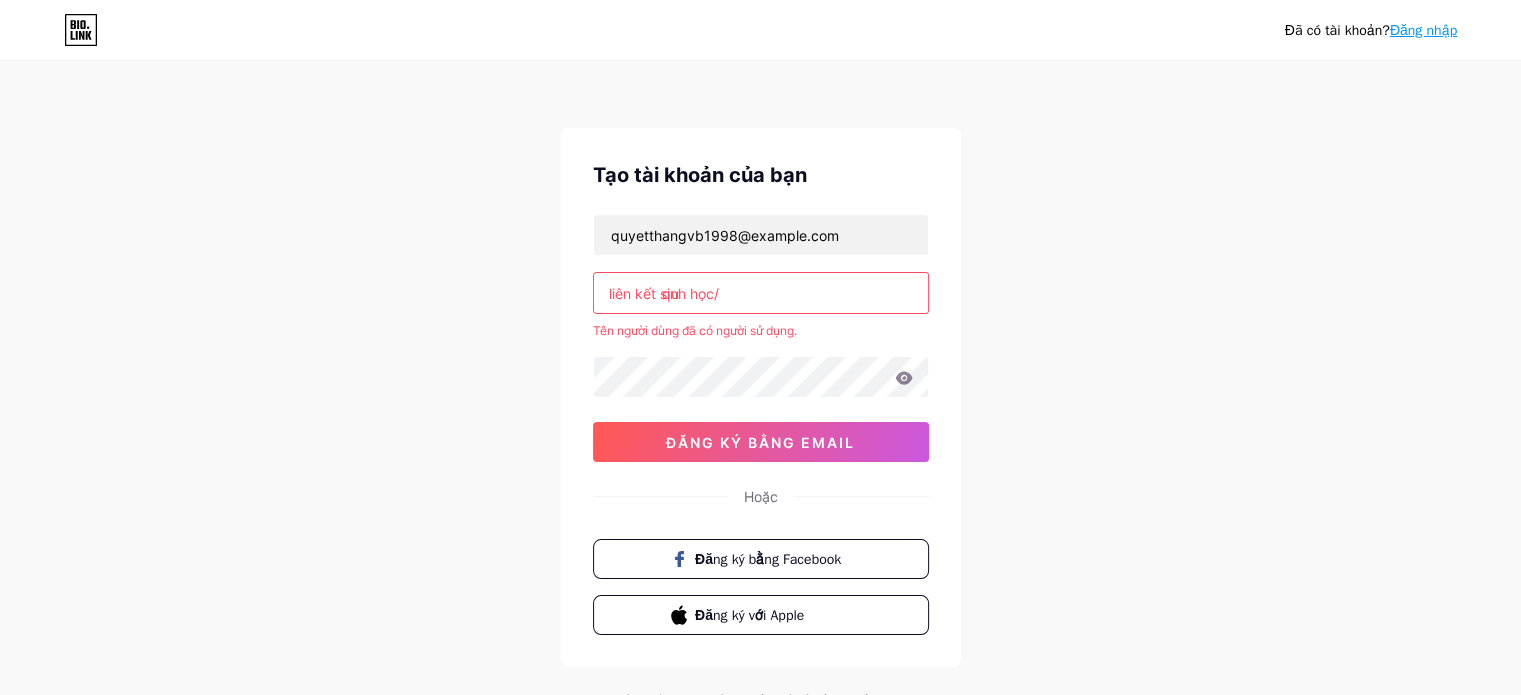 type on "q" 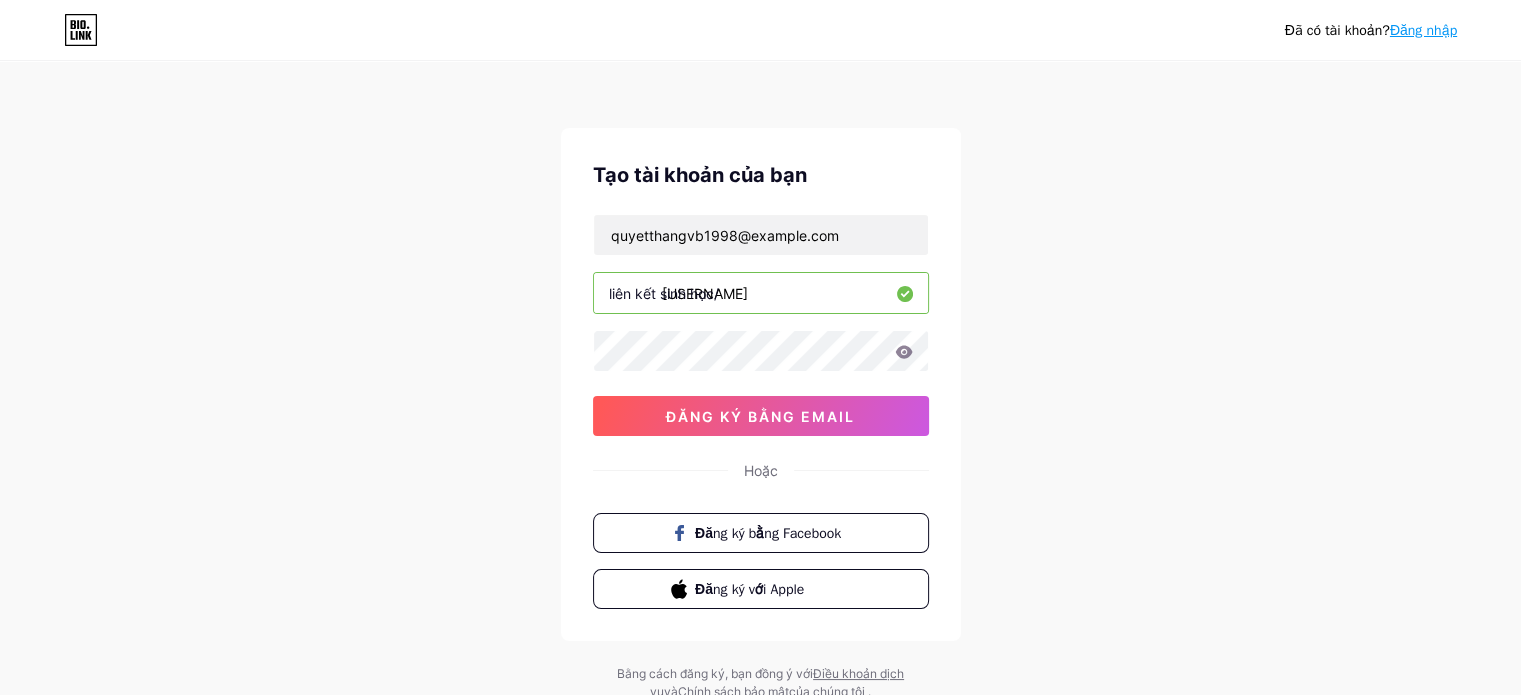 type on "[USERNAME]" 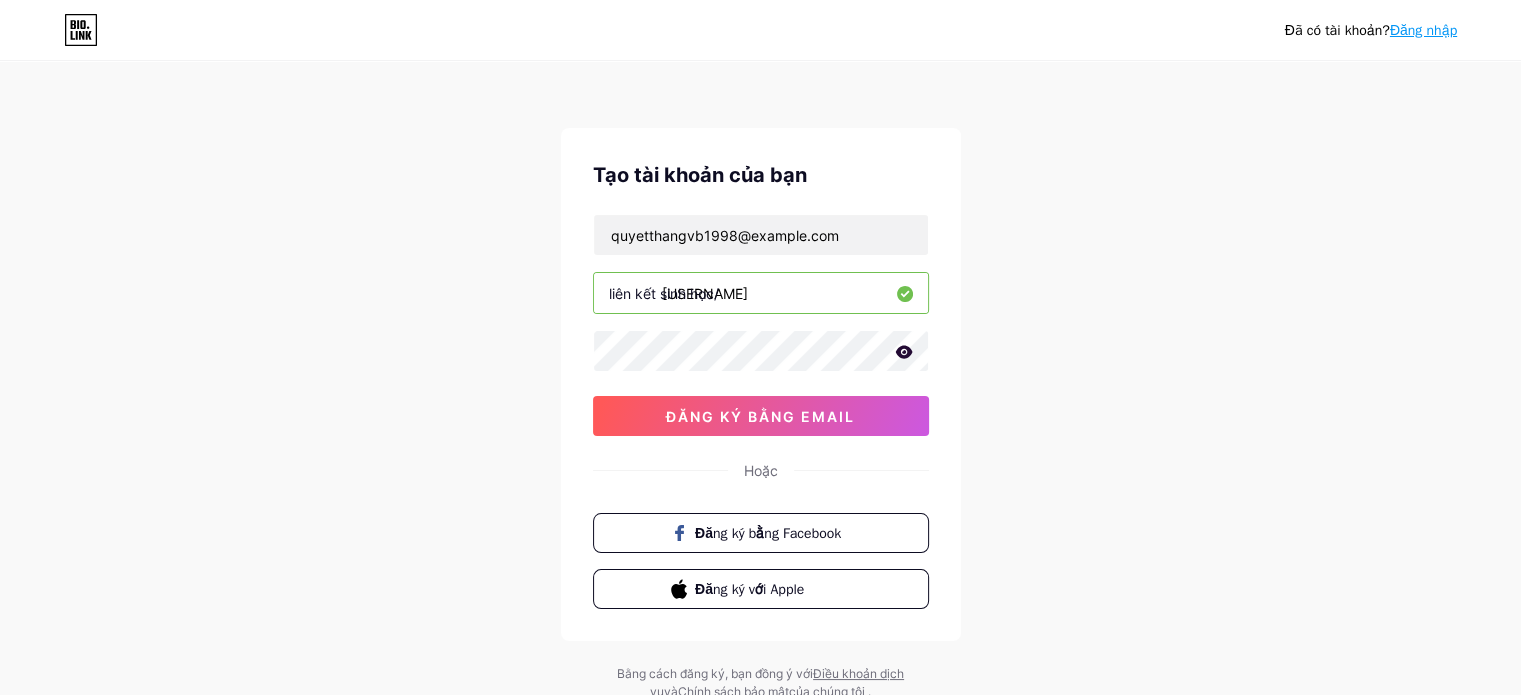 click 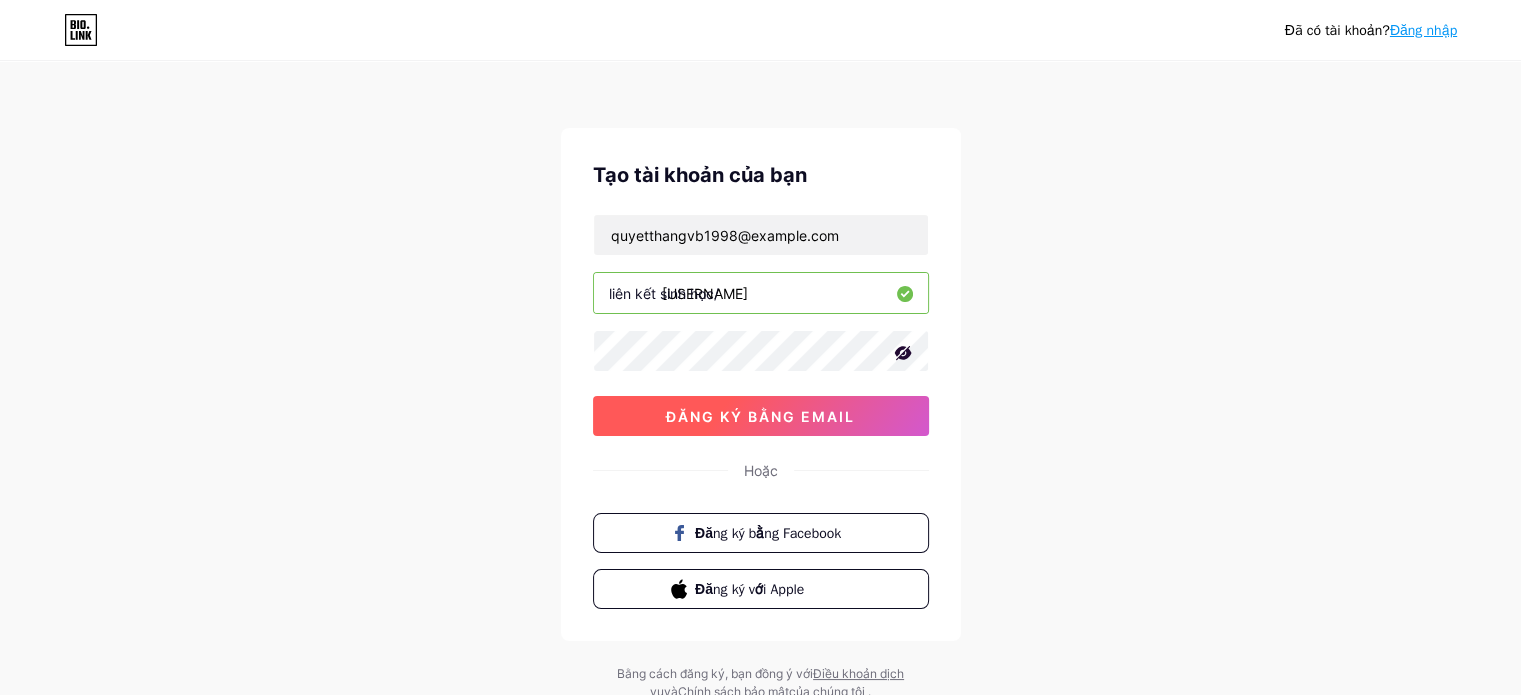 click on "đăng ký bằng email" at bounding box center (760, 416) 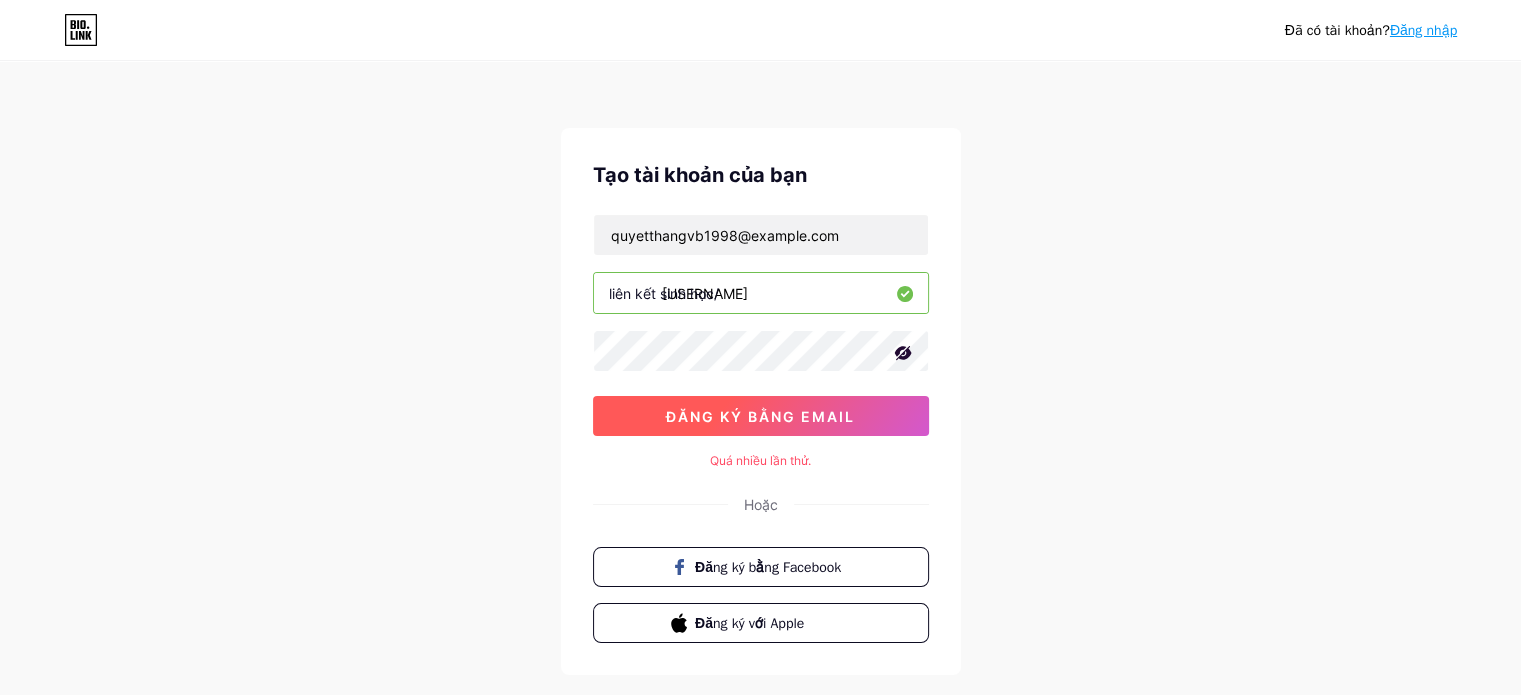 click on "đăng ký bằng email" at bounding box center (760, 416) 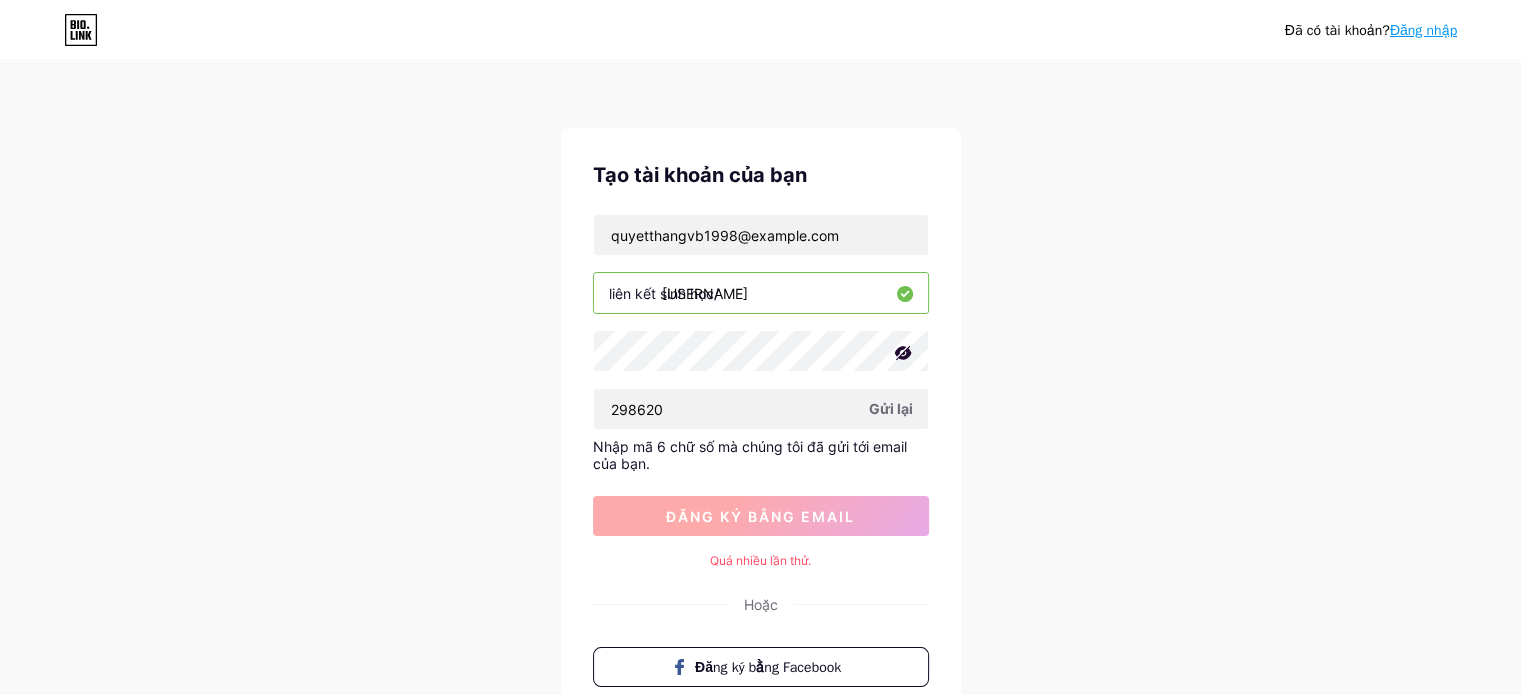type on "298620" 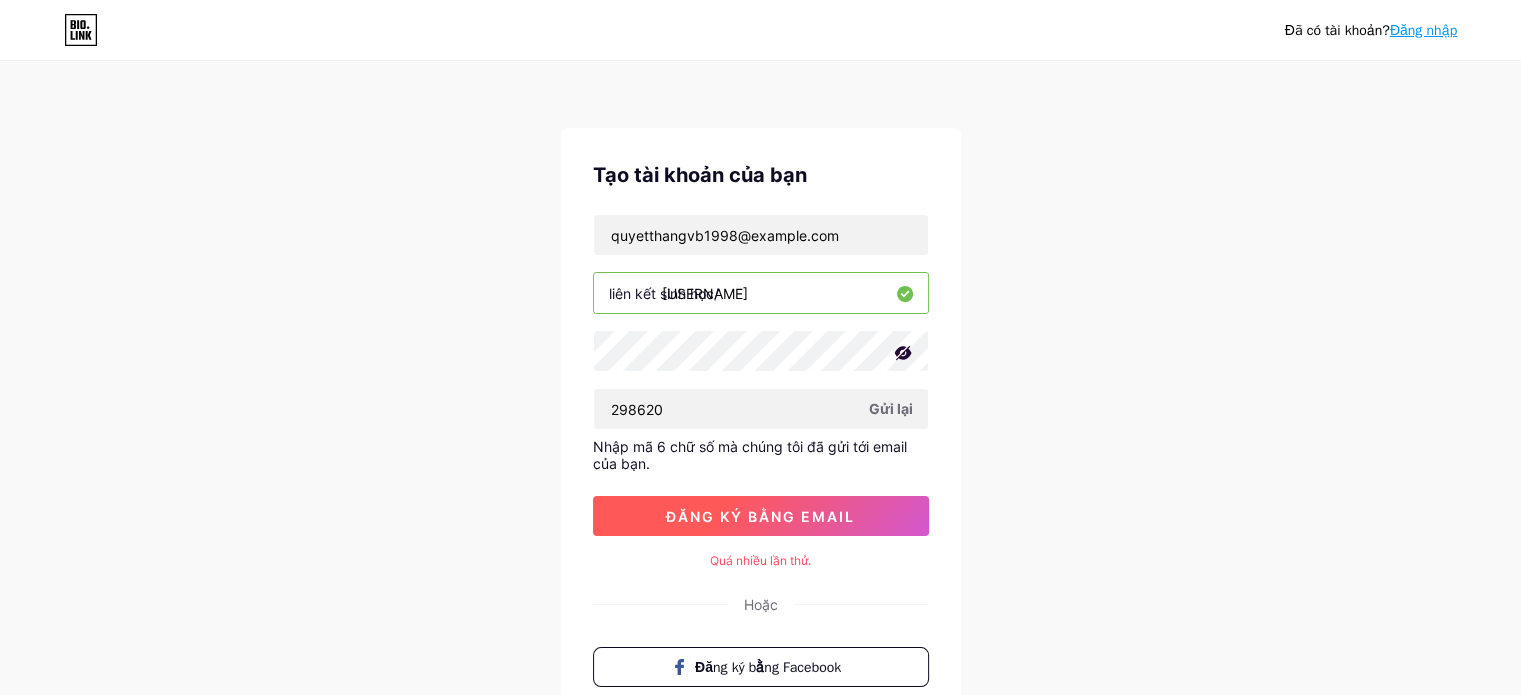 click on "đăng ký bằng email" at bounding box center [760, 516] 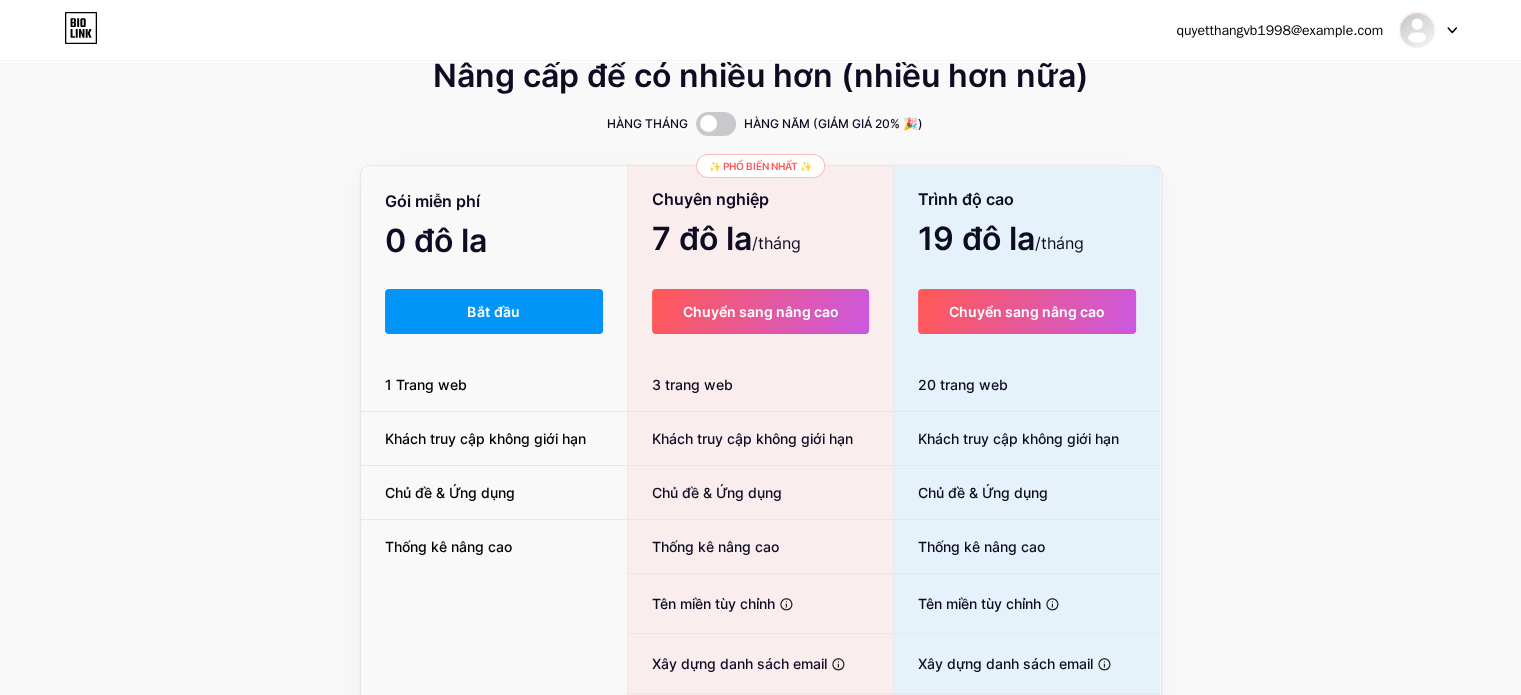 scroll, scrollTop: 0, scrollLeft: 0, axis: both 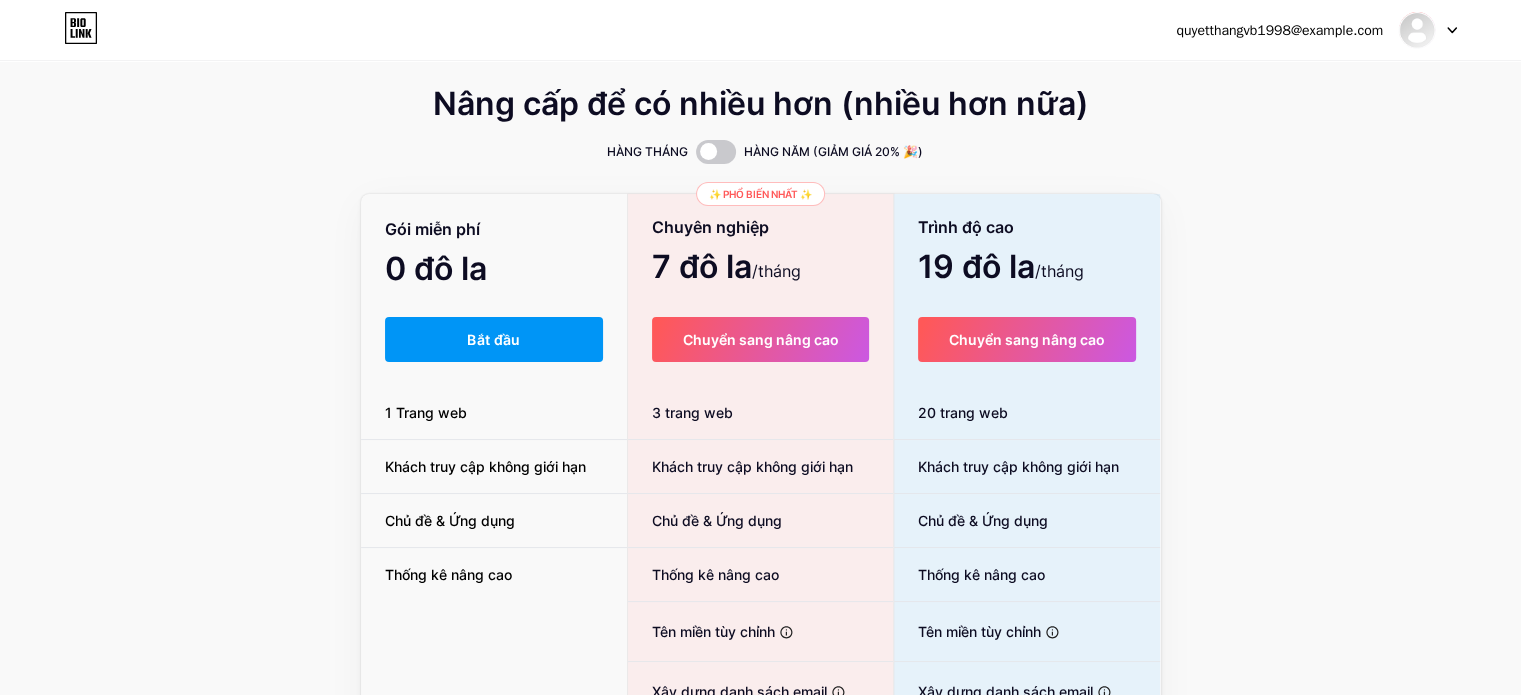 click at bounding box center (1428, 30) 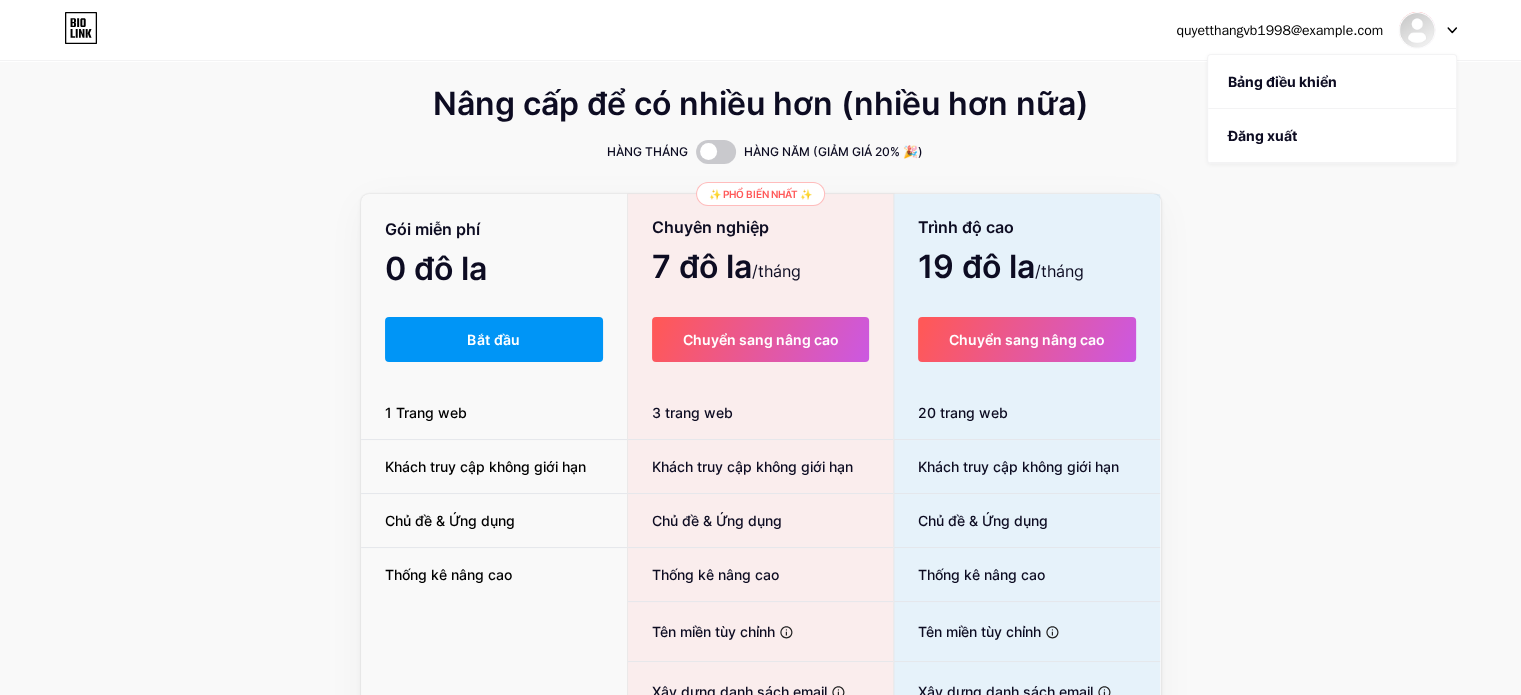 click on "Nâng cấp để có nhiều hơn (nhiều hơn nữa)
HÀNG THÁNG
HÀNG NĂM (GIẢM GIÁ 20% 🎉)
Gói miễn phí   0 đô la   /tháng   Bắt đầu     1 Trang web Khách truy cập không giới hạn Chủ đề & Ứng dụng Thống kê nâng cao   ✨ Phổ biến nhất ✨   Chuyên nghiệp   7 đô la   /tháng     Chuyển sang nâng cao     3 trang web
Khách truy cập không giới hạn     Chủ đề & Ứng dụng     Thống kê nâng cao     Tên miền tùy chỉnh       Lưu trữ nó trên tên miền cá nhân của bạn   Xây dựng danh sách email       Thu thập email của khách truy cập và gửi cho họ các bản cập nhật qua email   Đăng bài viết trên blog       Bắt đầu một blog trong vài giây, được hỗ trợ bởi trình soạn thảo mạnh mẽ   Huy hiệu đã xác minh       Thêm tính xác thực bằng cách hiển thị dấu kiểm màu xanh   Xóa nhãn hiệu Bio Link" at bounding box center [760, 497] 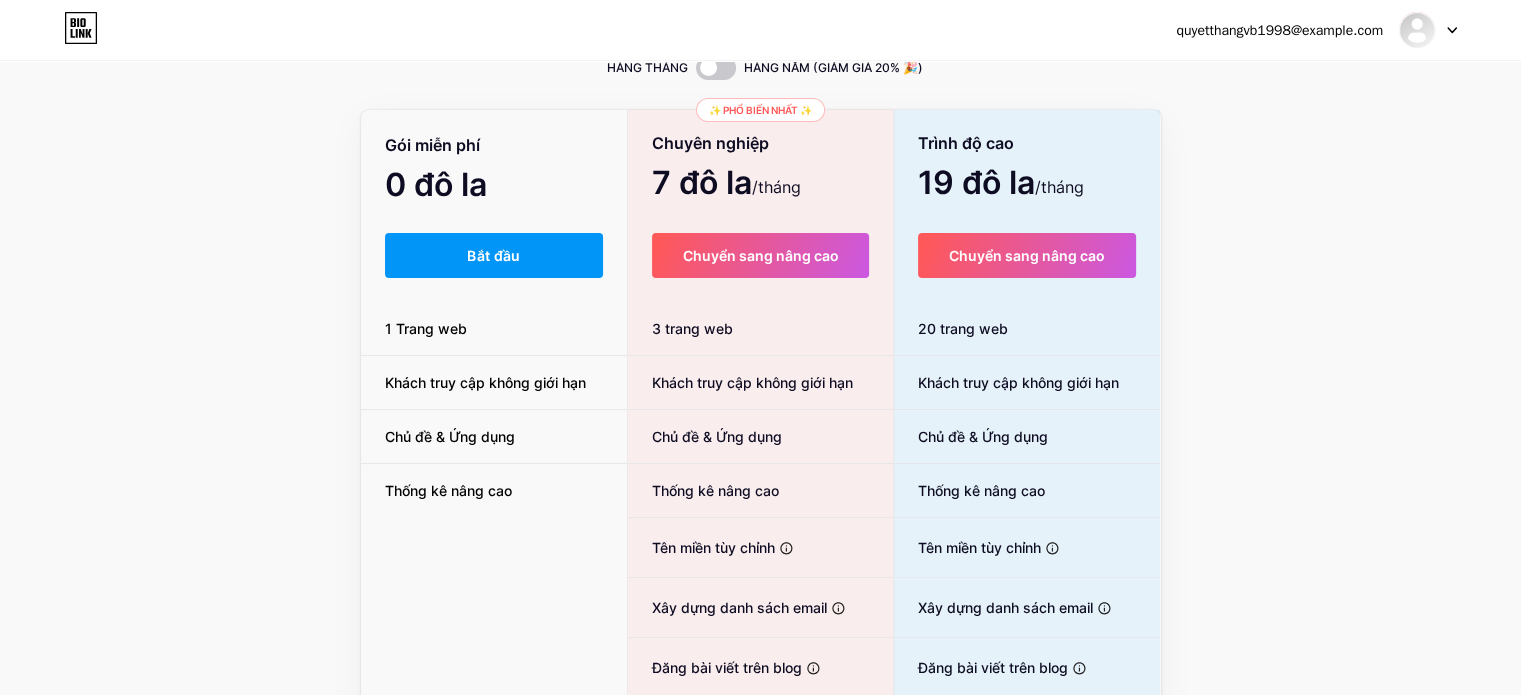 scroll, scrollTop: 0, scrollLeft: 0, axis: both 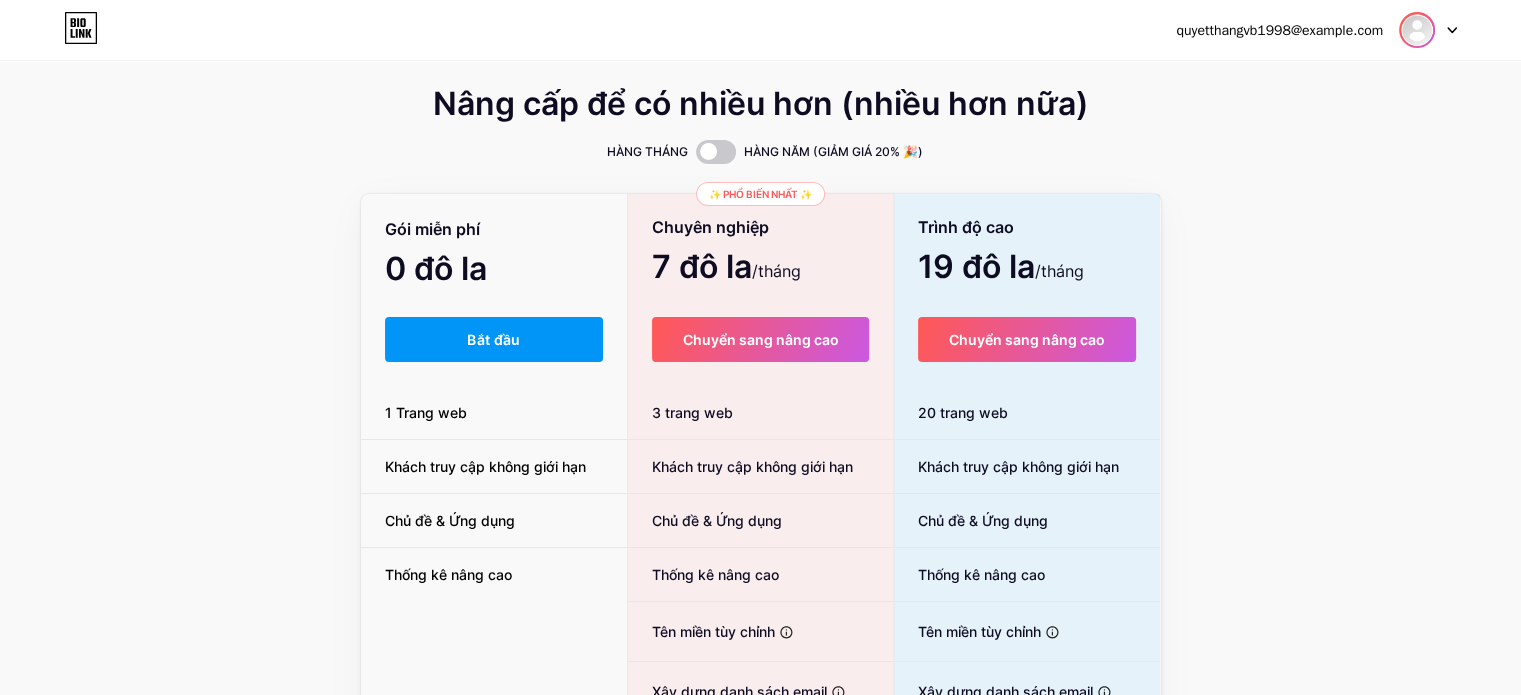 click at bounding box center (1417, 30) 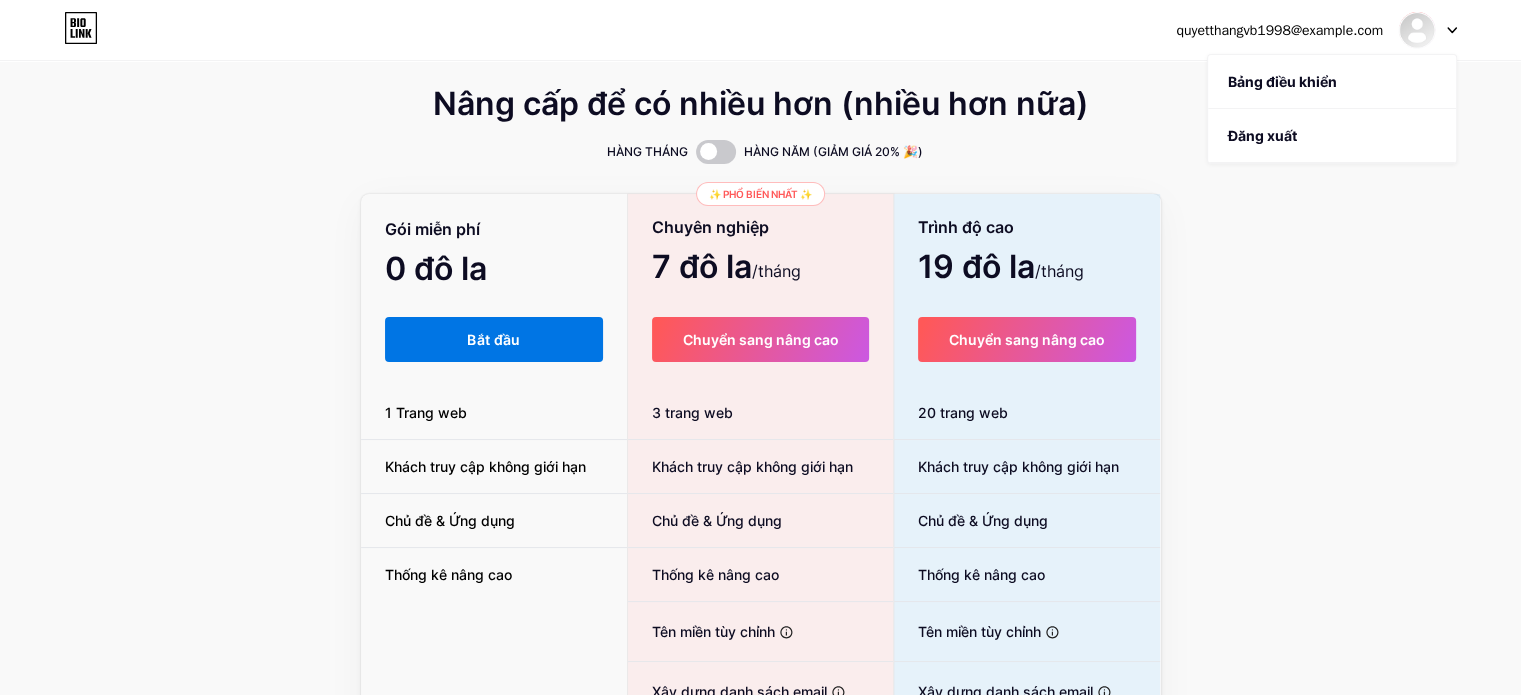 click on "Bắt đầu" at bounding box center (494, 339) 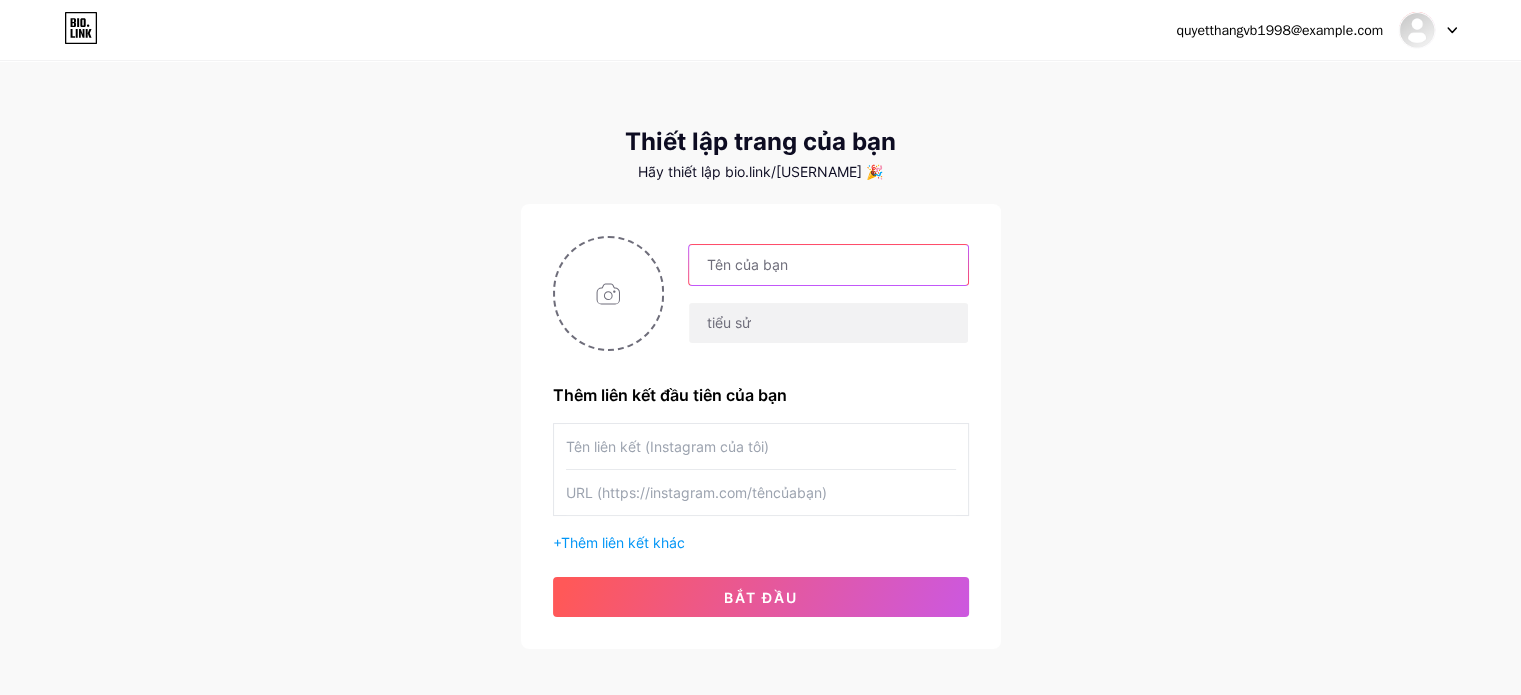 click at bounding box center [828, 265] 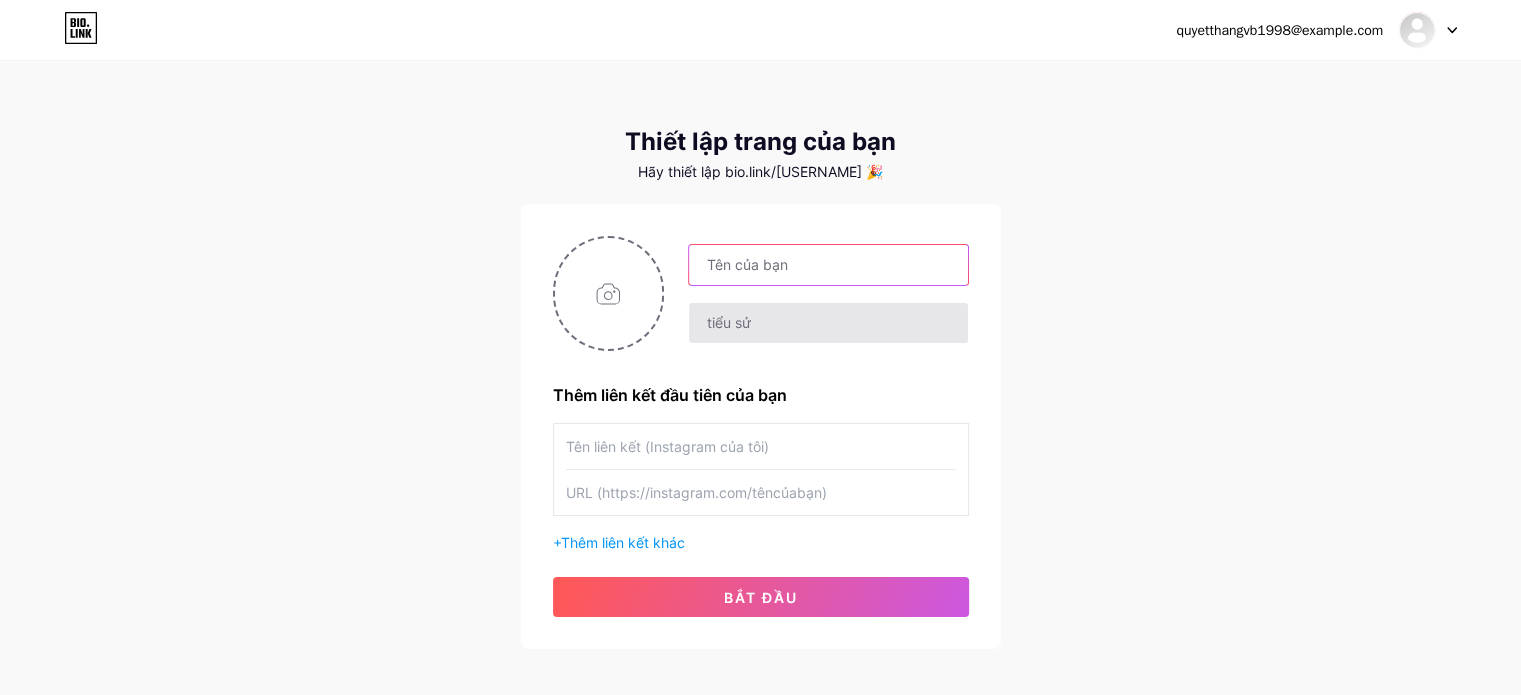 type on "q" 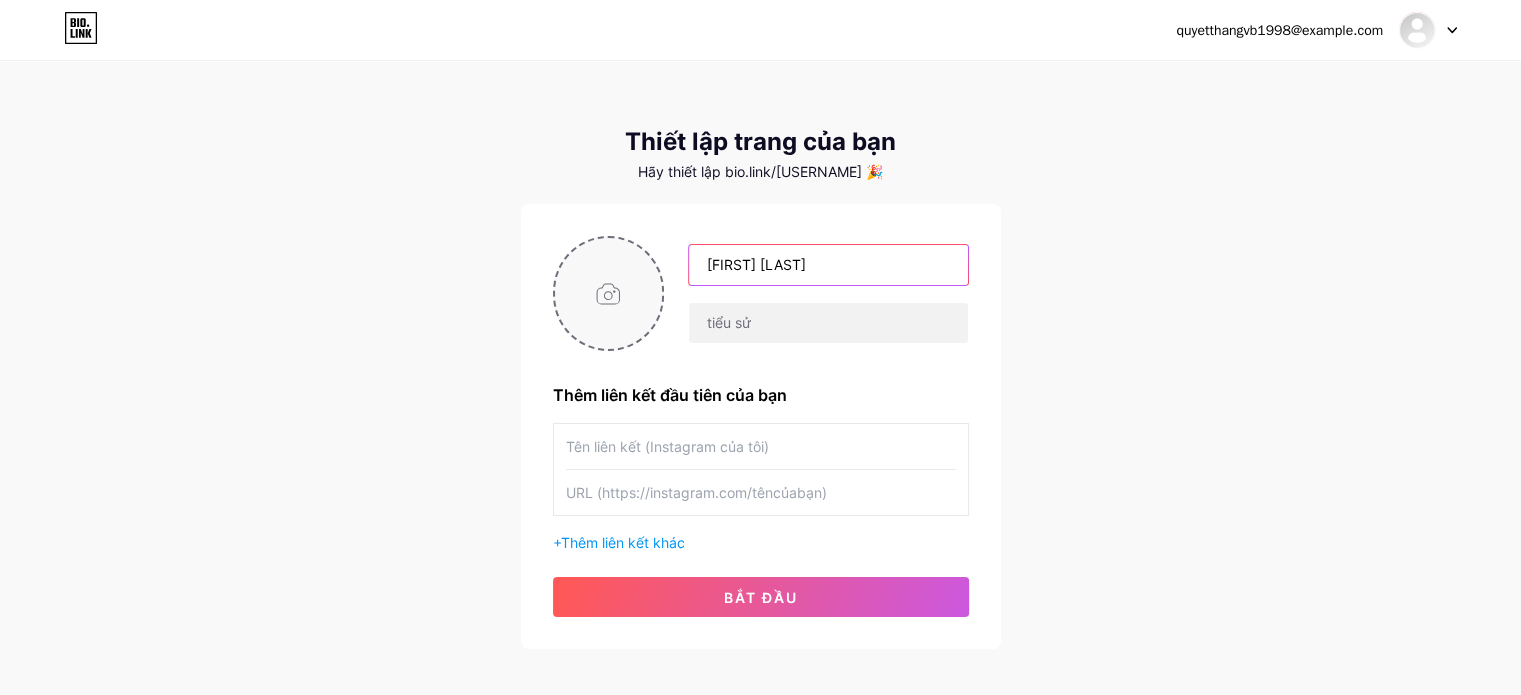 type on "[FIRST] [LAST]" 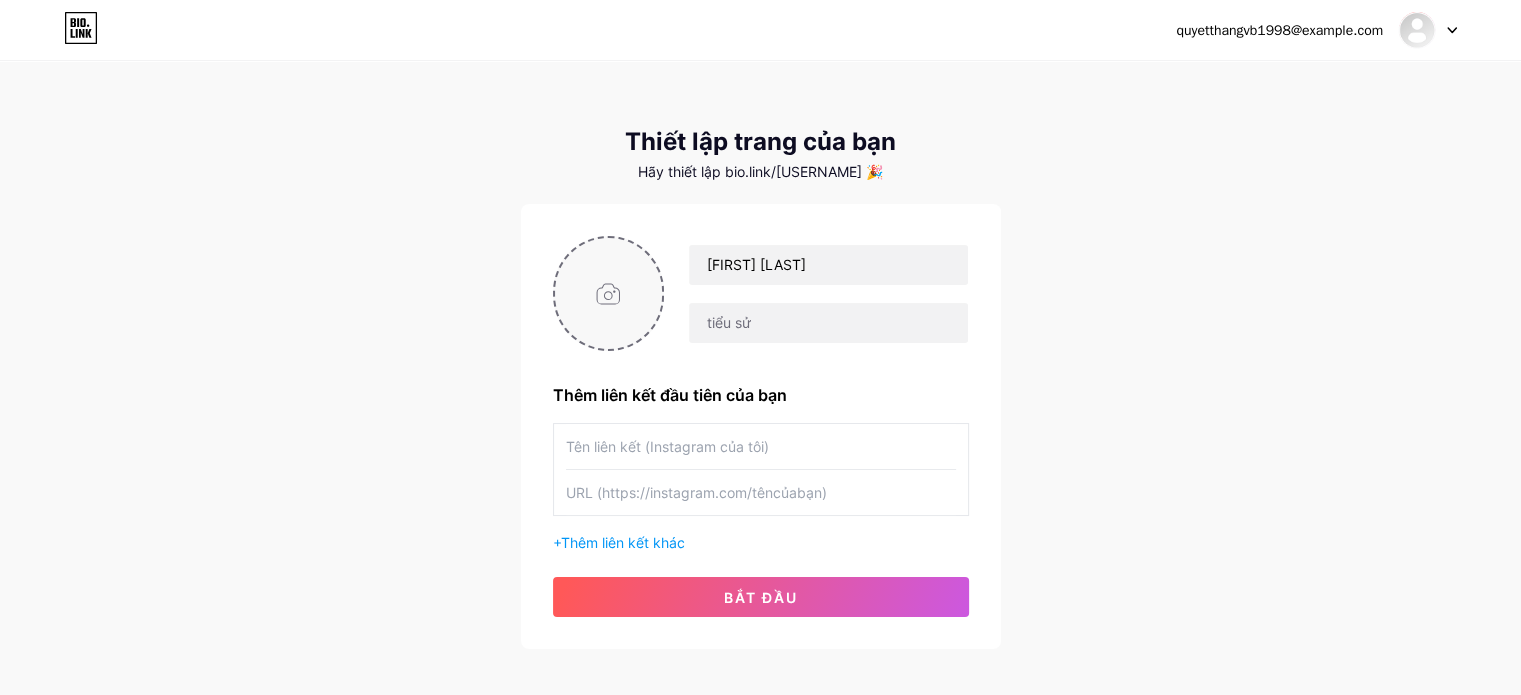 click at bounding box center (609, 293) 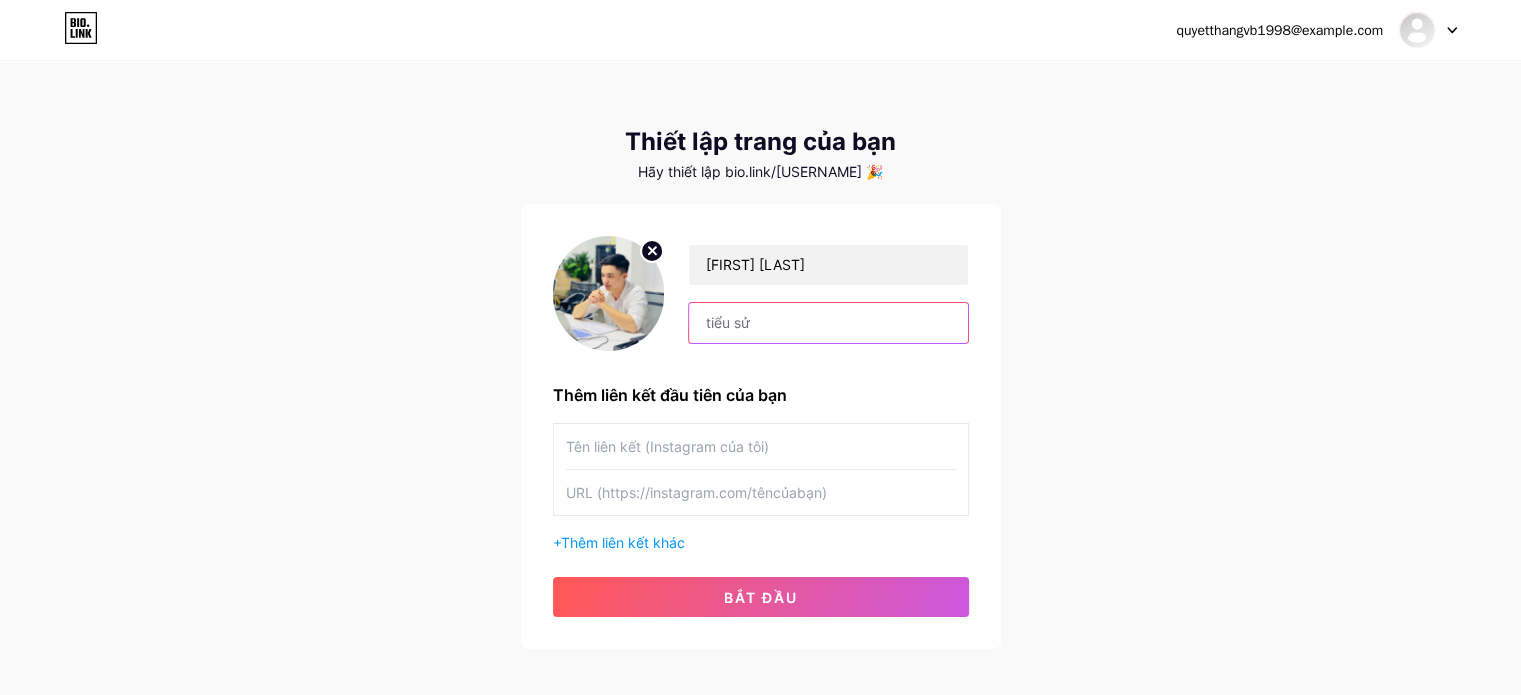 click at bounding box center [828, 323] 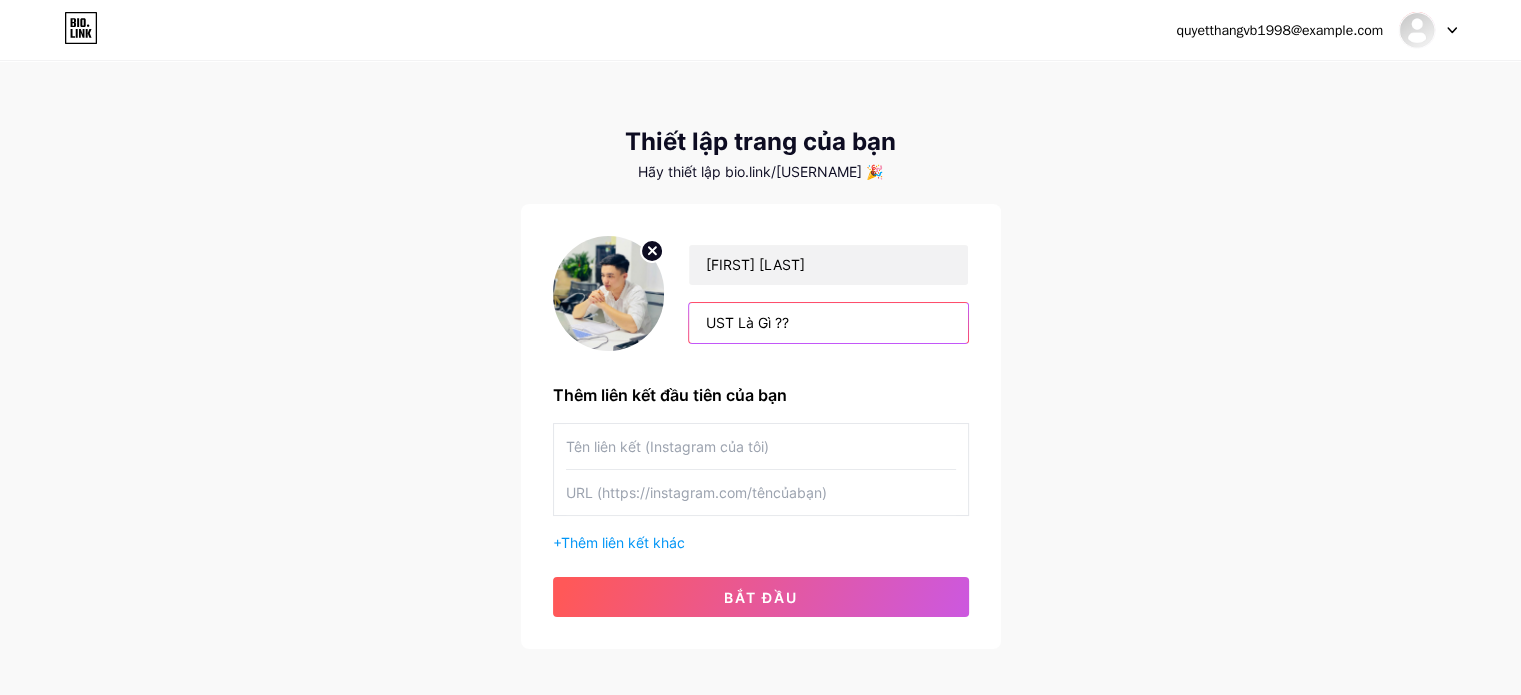 type on "UST Là Gì ??" 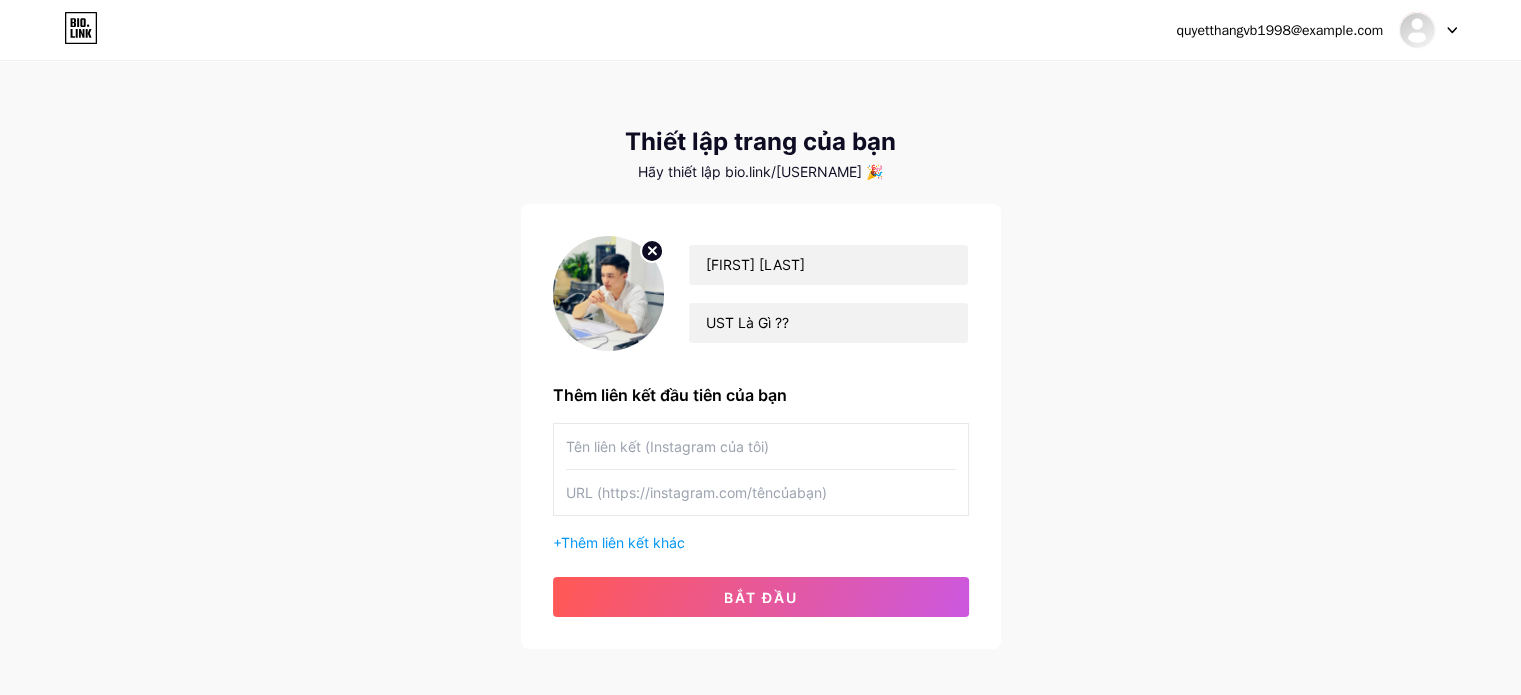 click at bounding box center [761, 446] 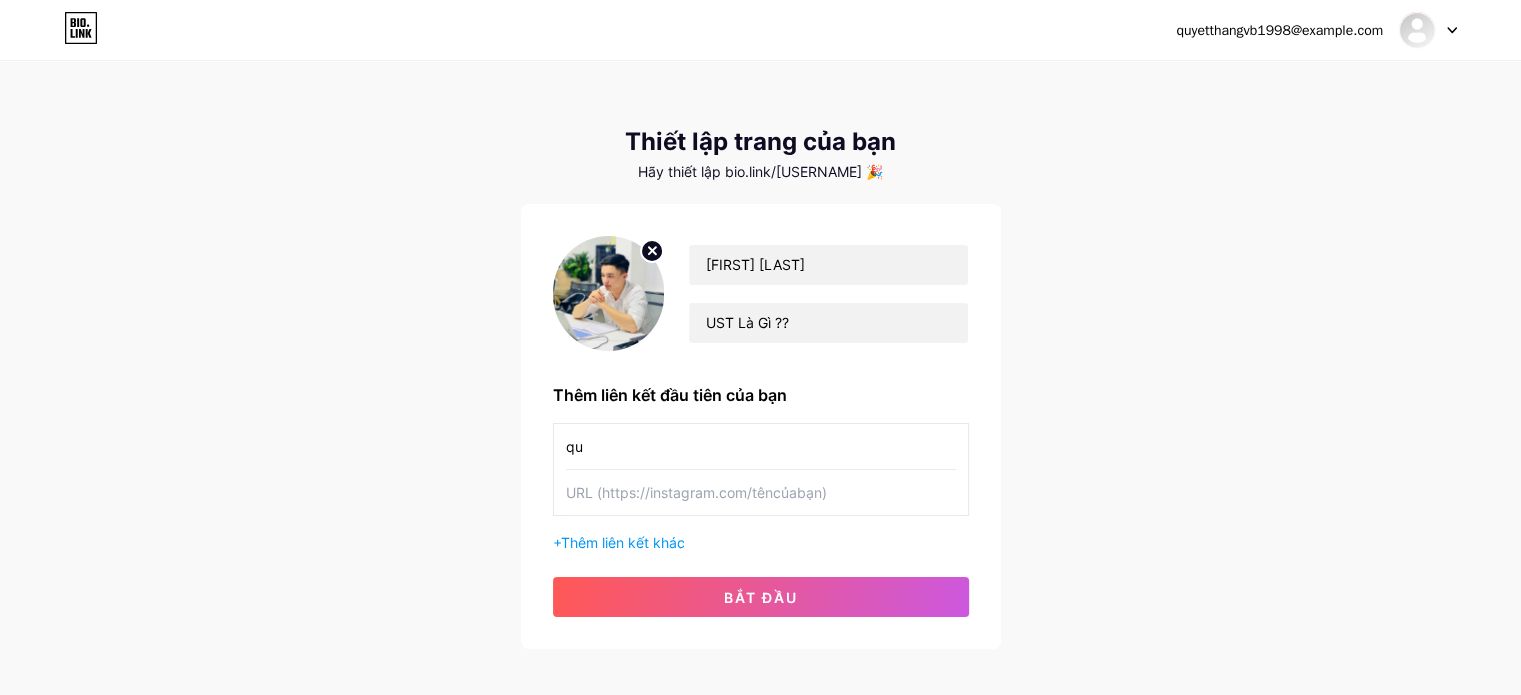 type on "q" 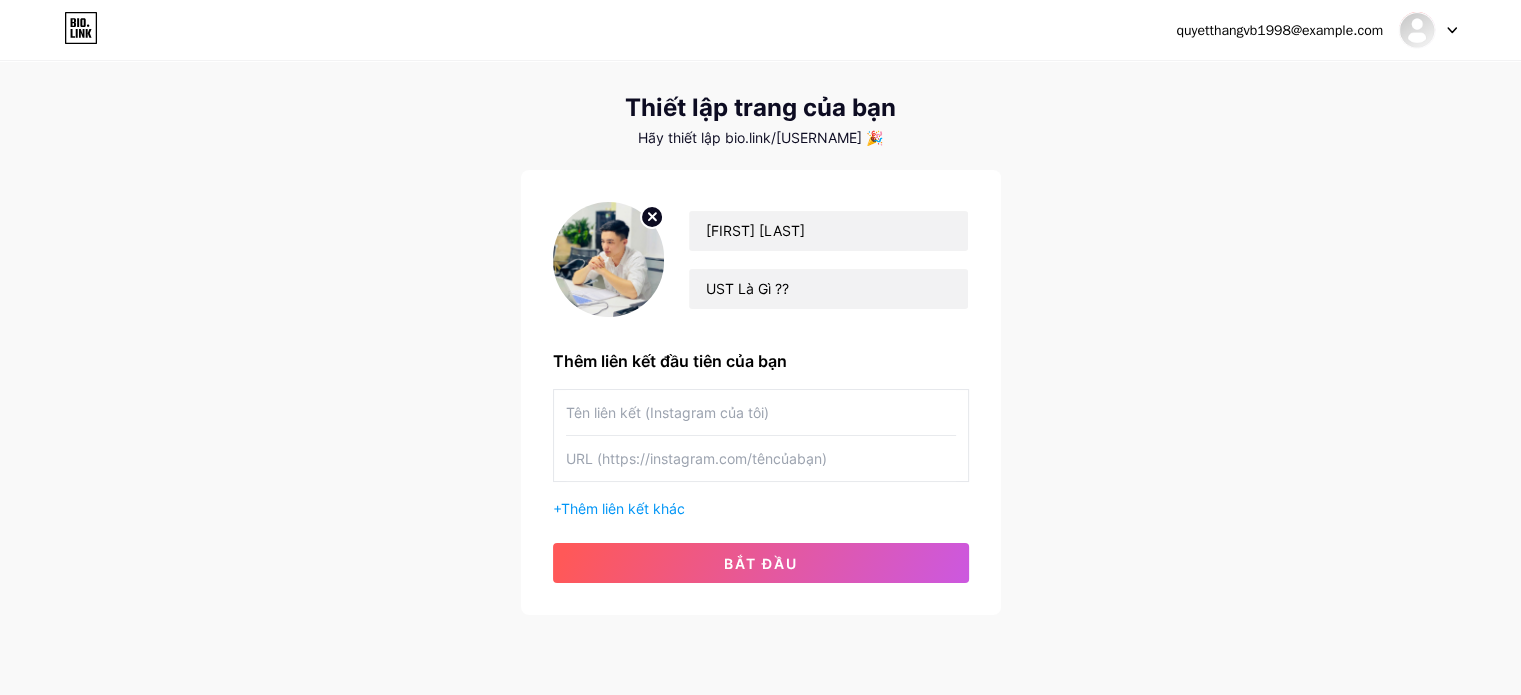 scroll, scrollTop: 0, scrollLeft: 0, axis: both 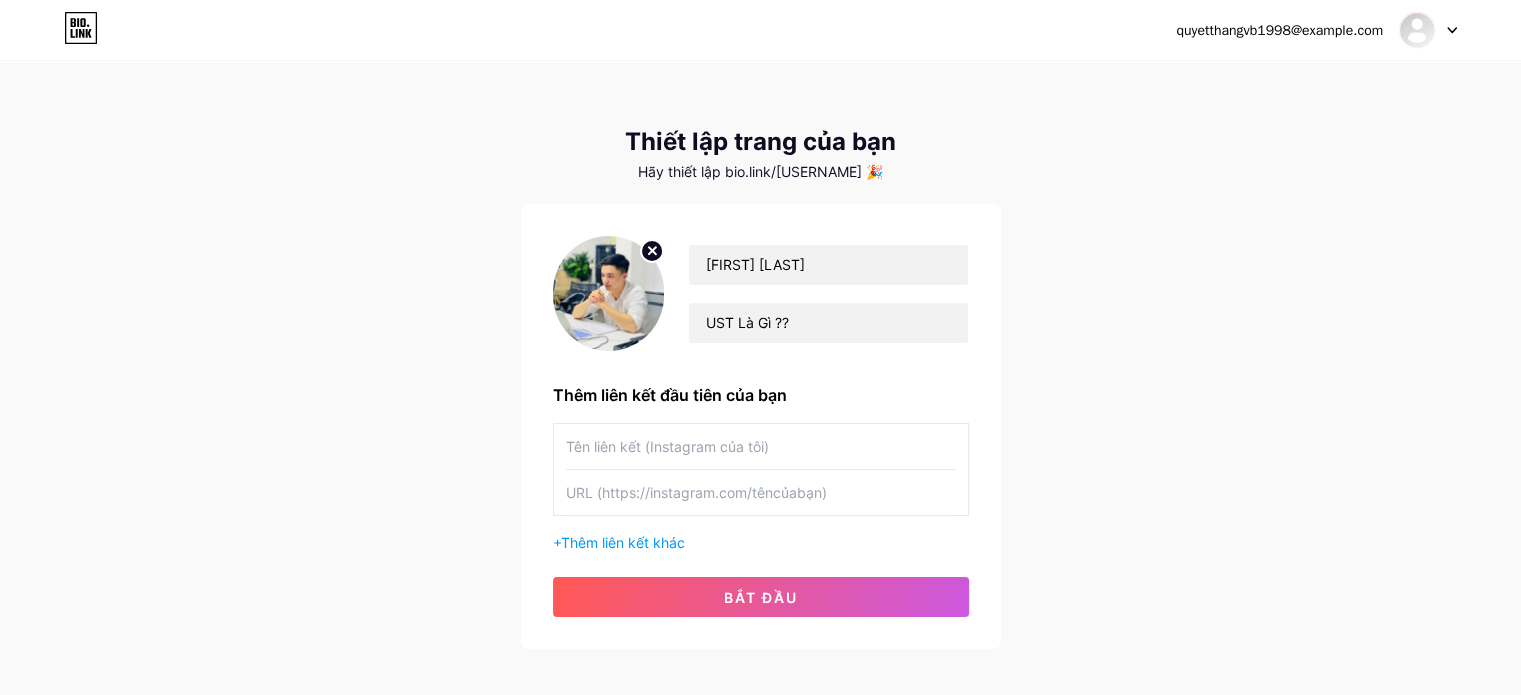 click at bounding box center (761, 446) 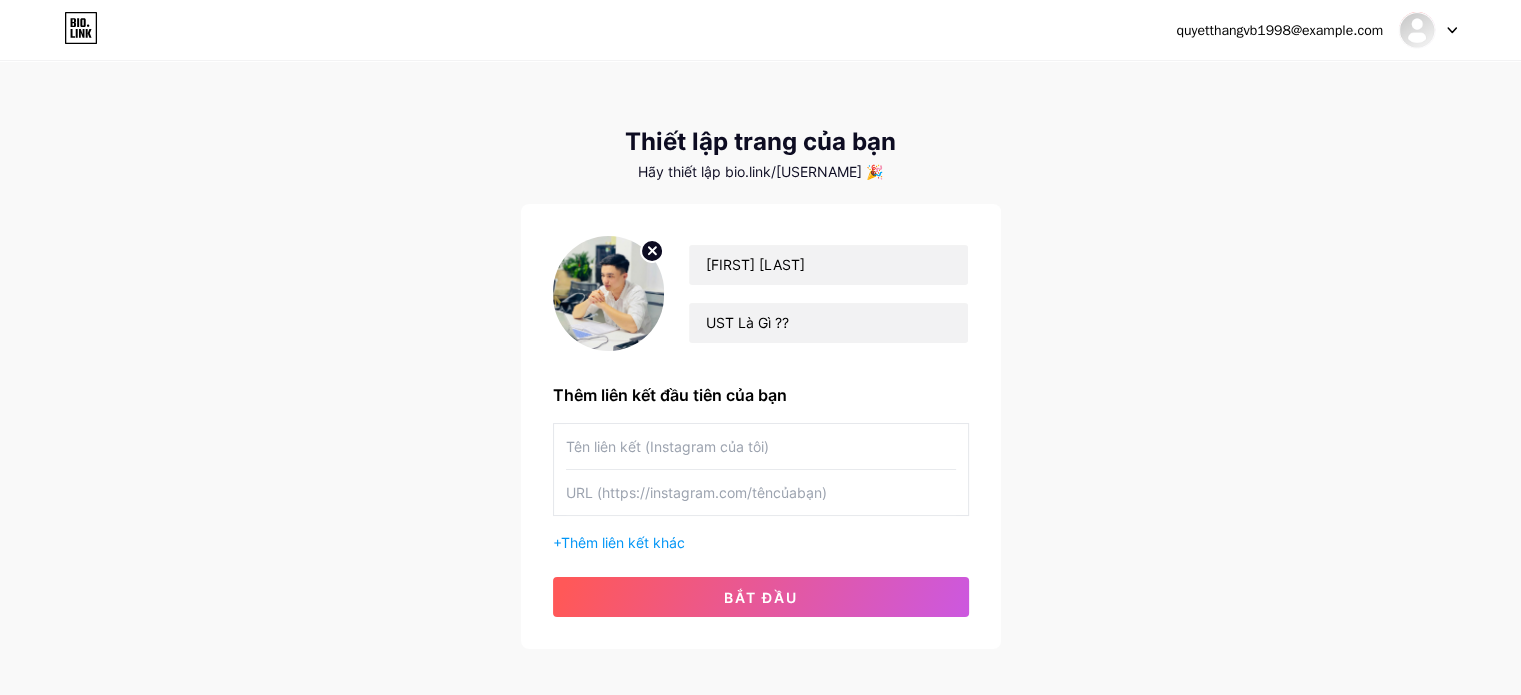 paste on "https://unitsky.engineer/about?lang=ru" 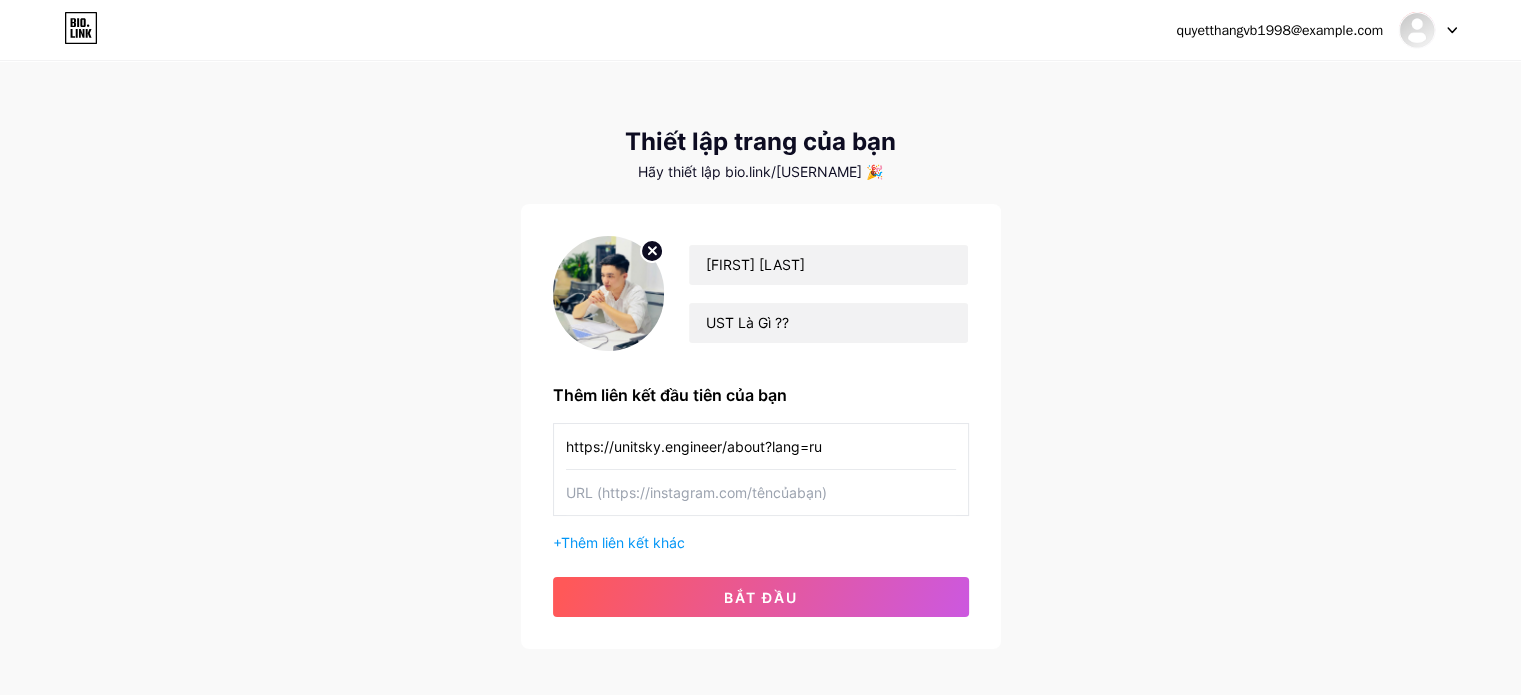 click at bounding box center (761, 492) 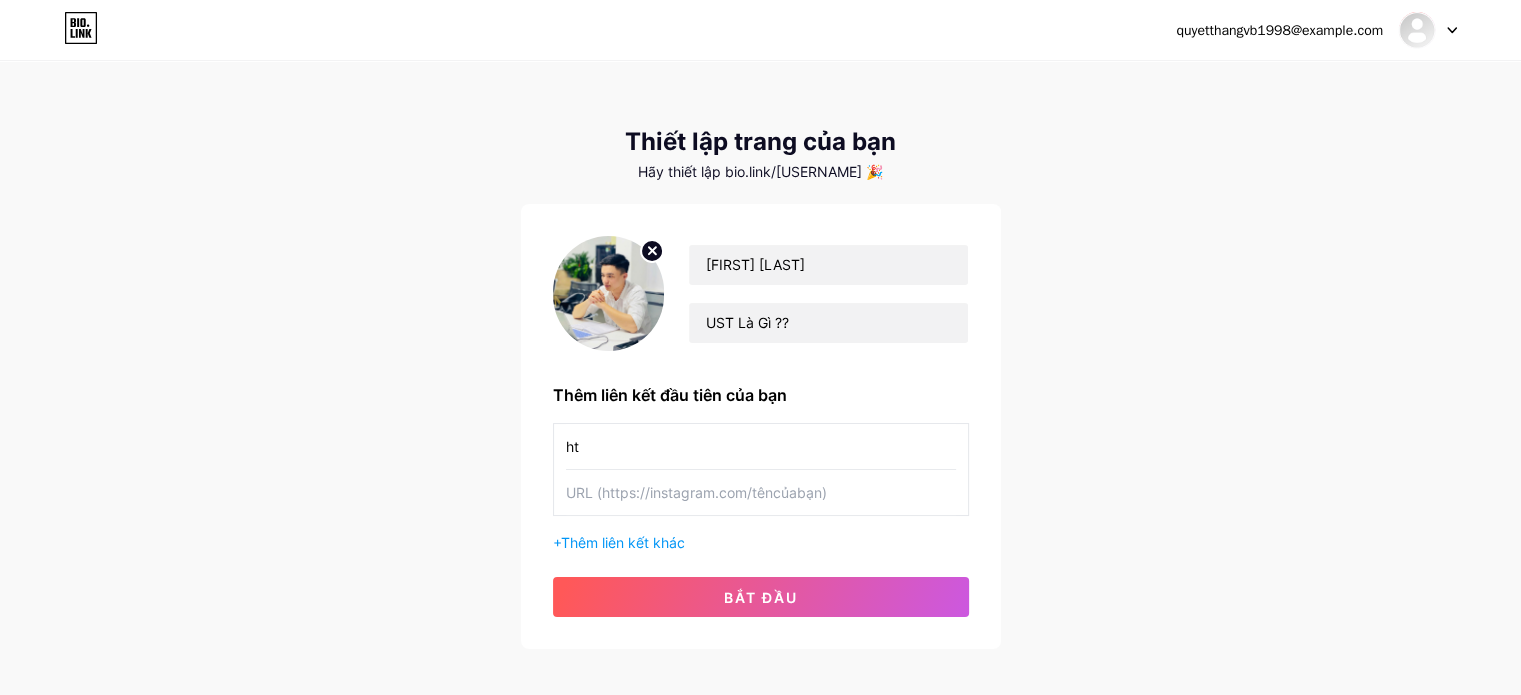 type on "h" 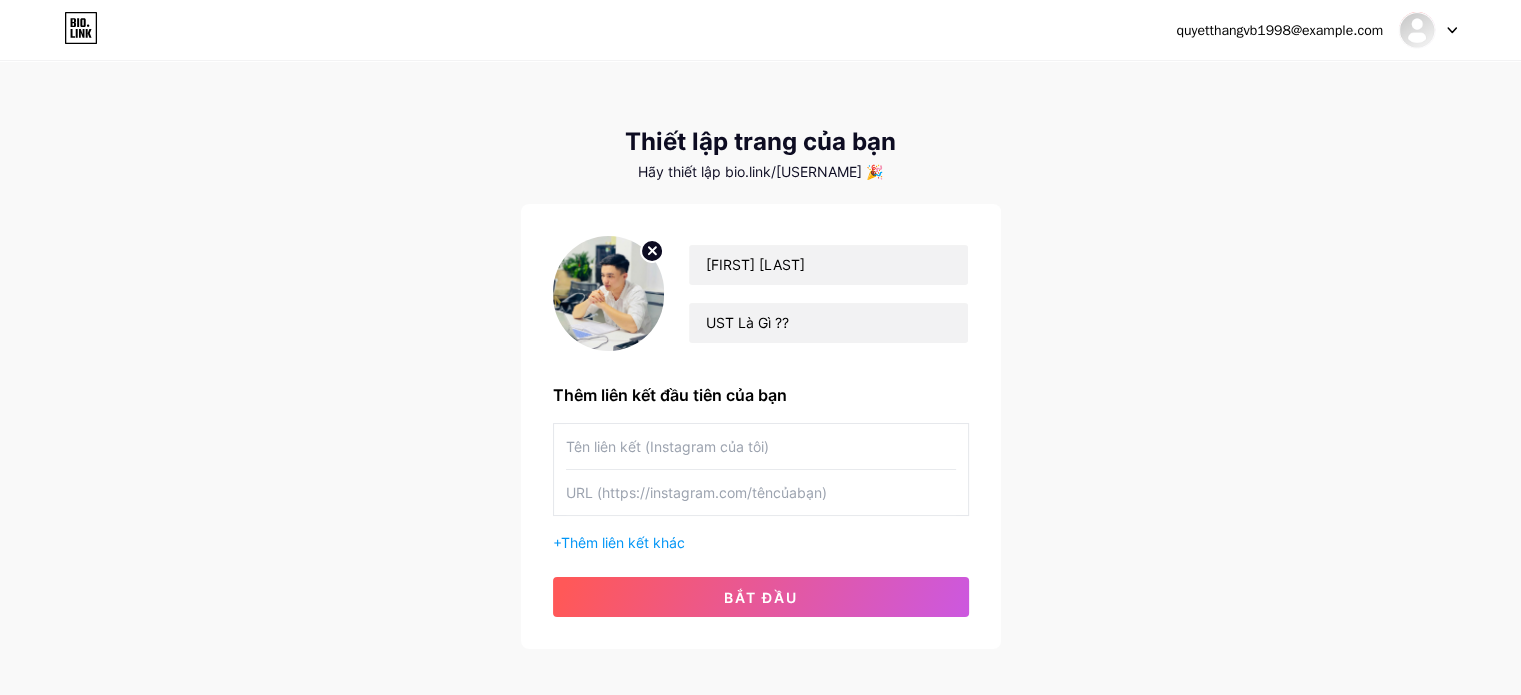 type on "n" 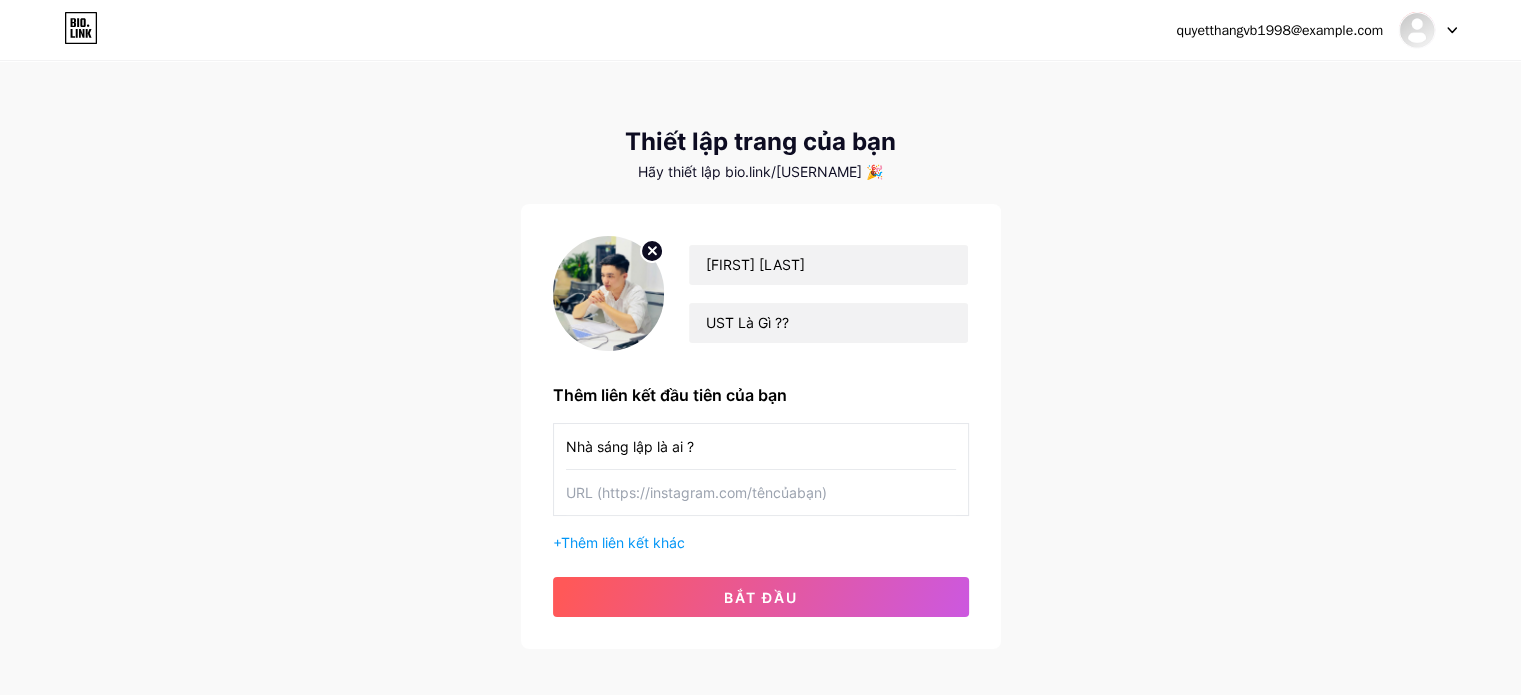 type on "Nhà sáng lập là ai ?" 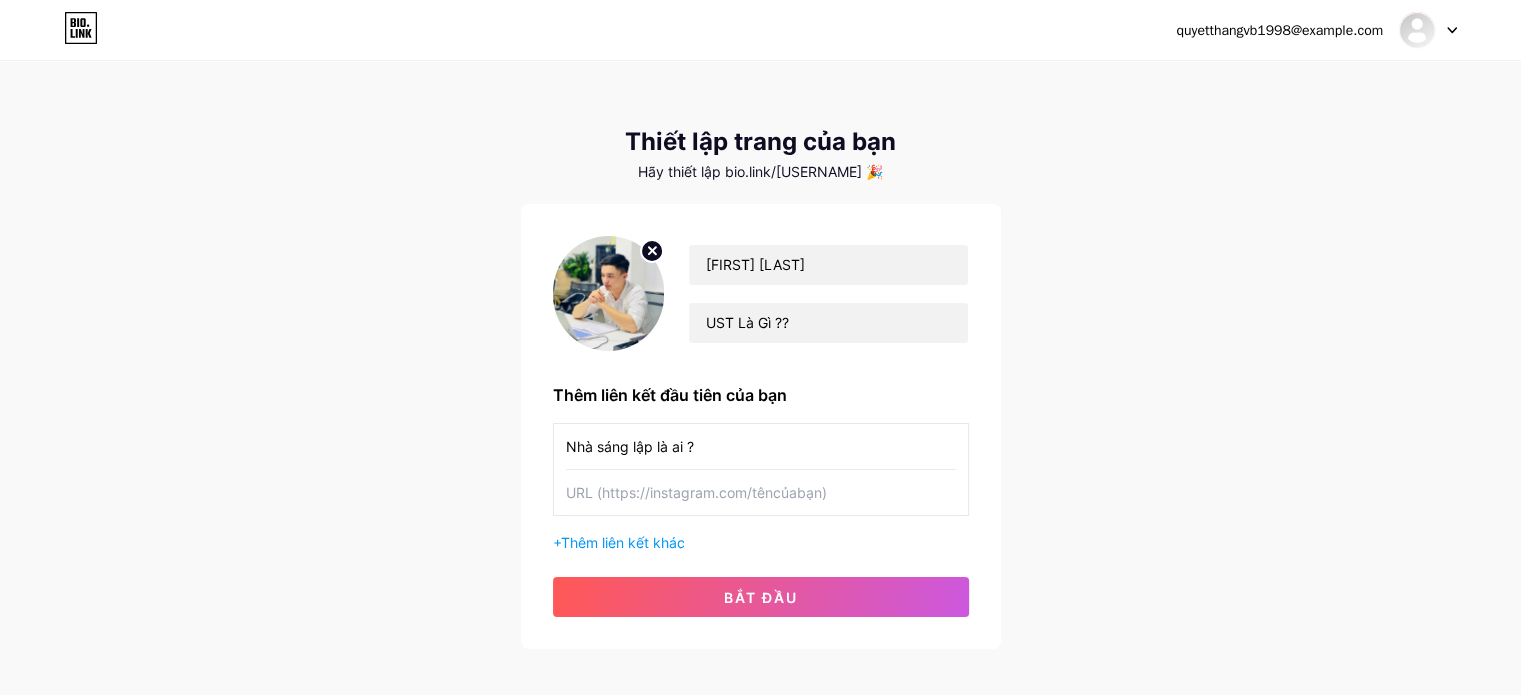 paste on "https://unitsky.engineer/about?lang=ru" 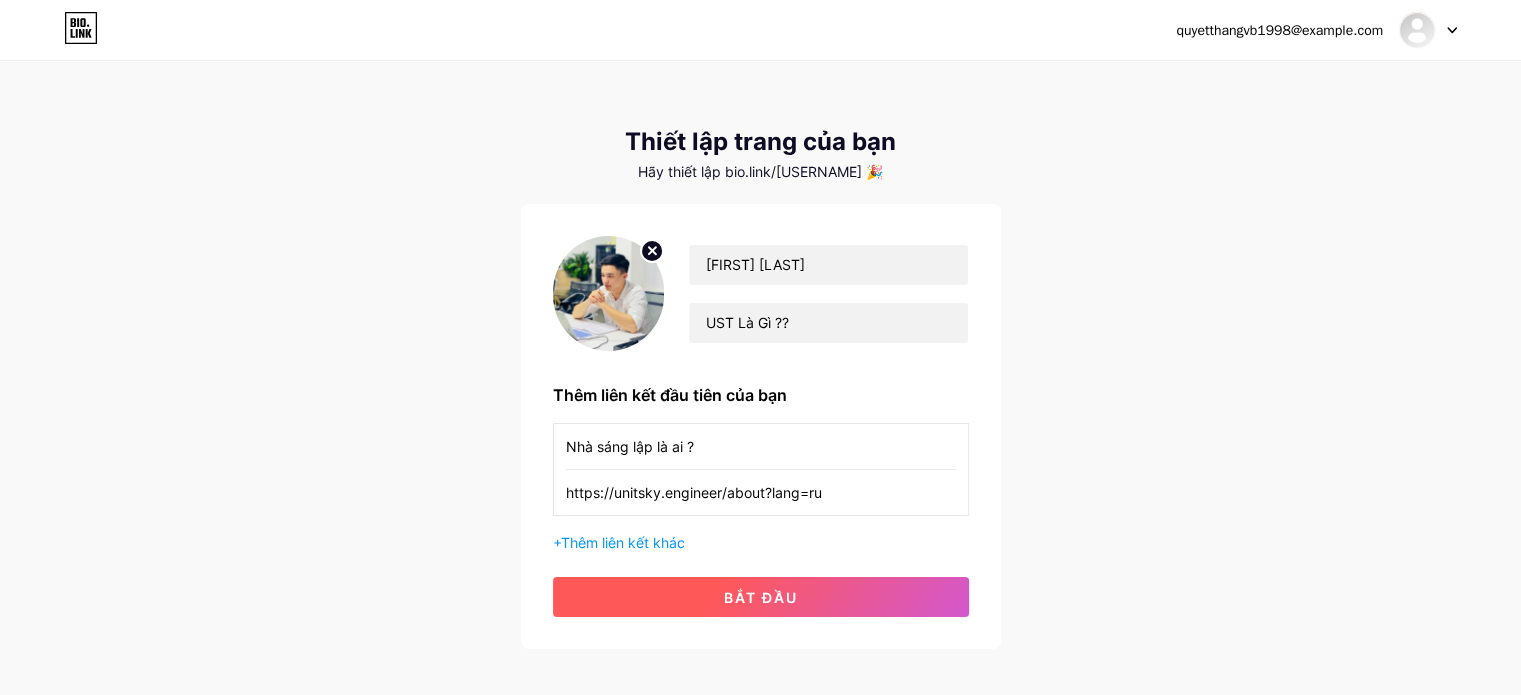click on "bắt đầu" at bounding box center [761, 597] 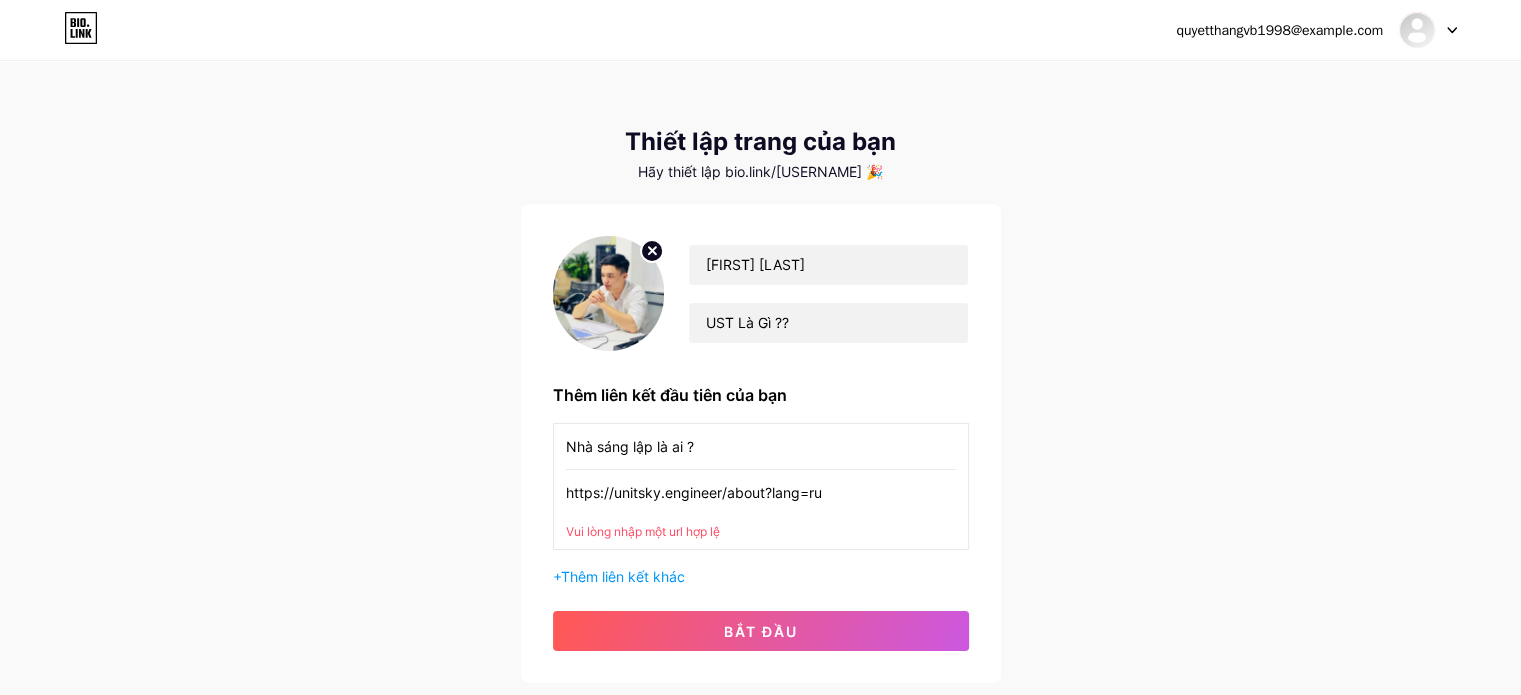 click on "https://unitsky.engineer/about?lang=ru" at bounding box center [761, 492] 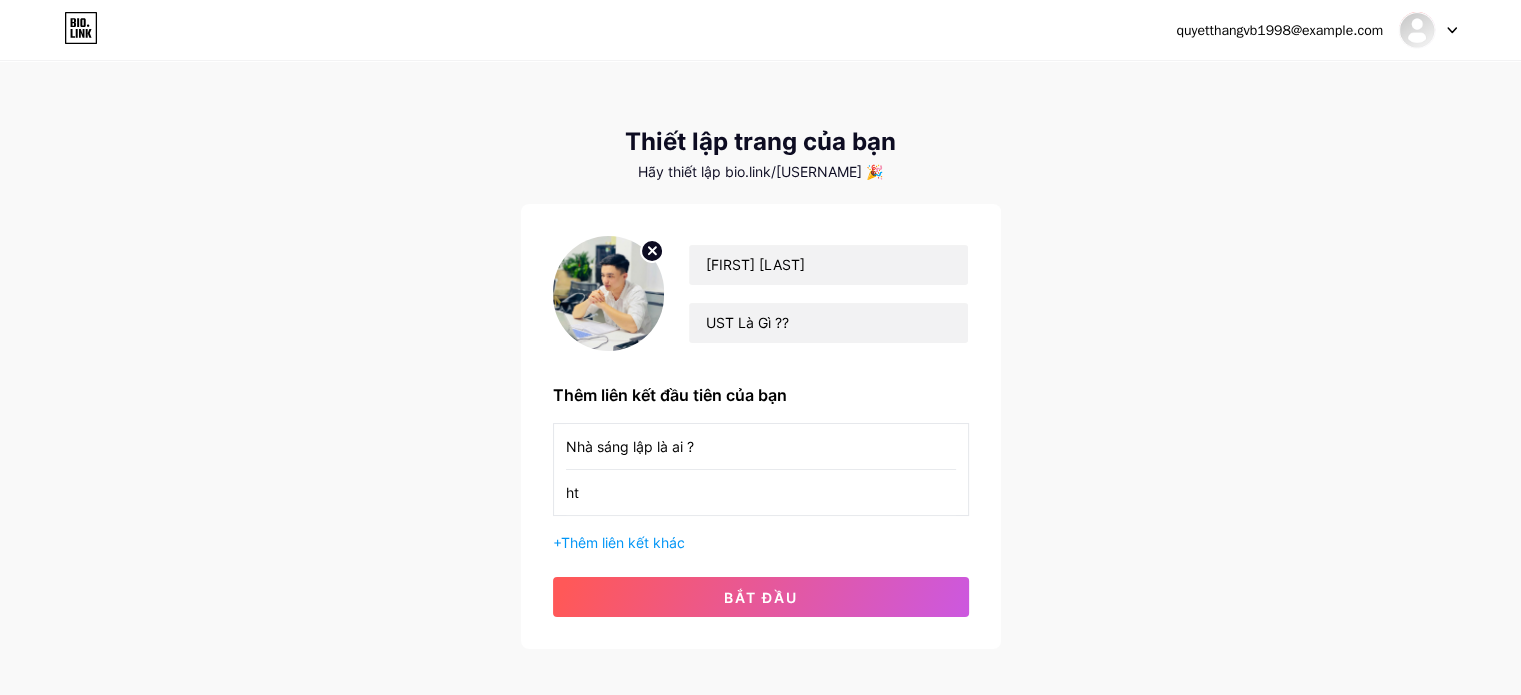 type on "h" 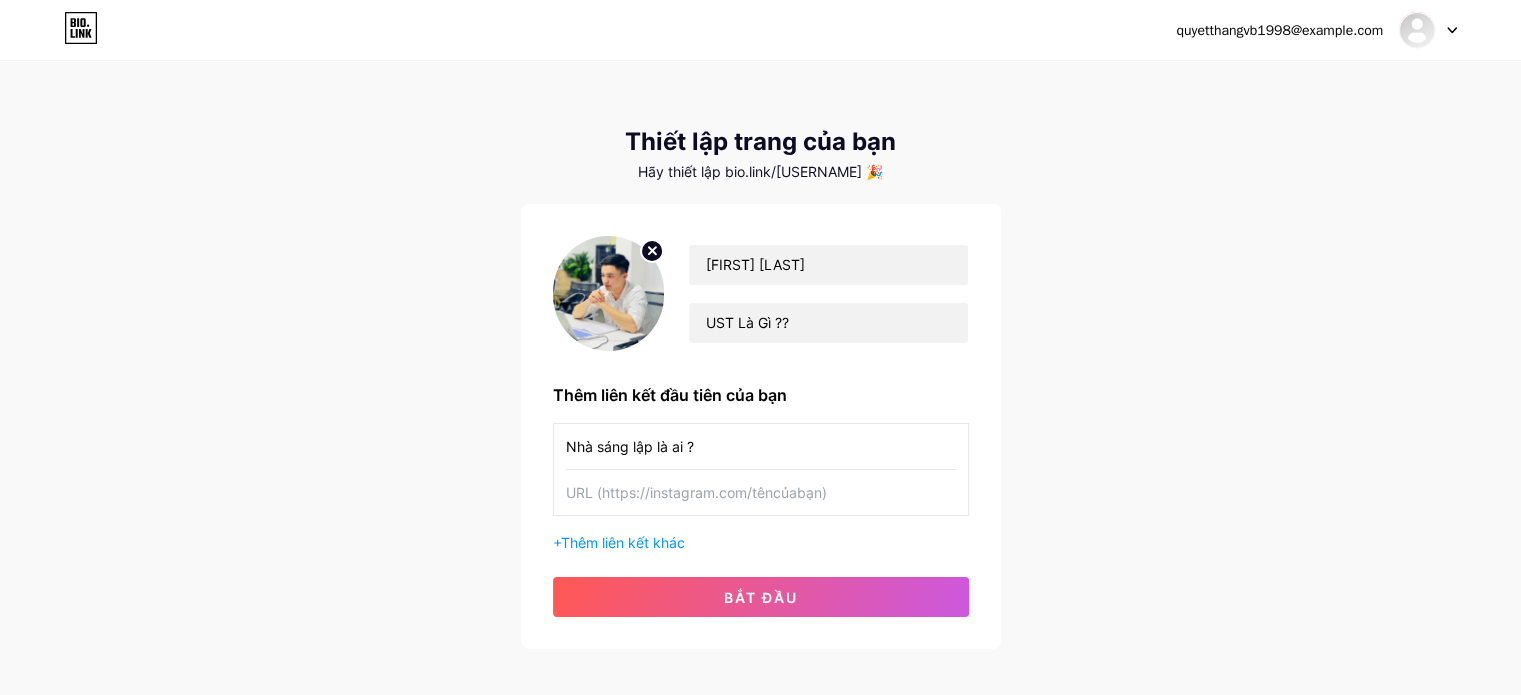 paste on "https://unitsky.engineer/about?lang=ru" 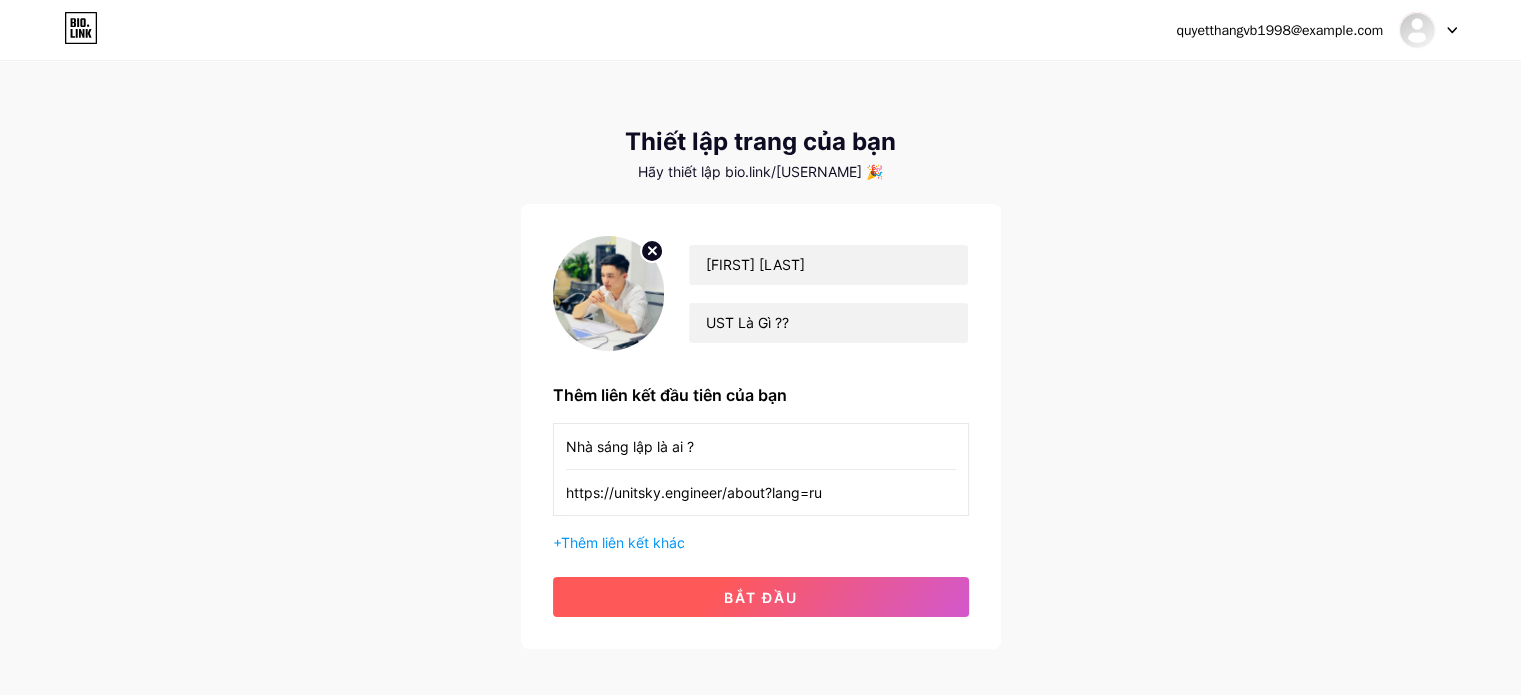 click on "bắt đầu" at bounding box center [761, 597] 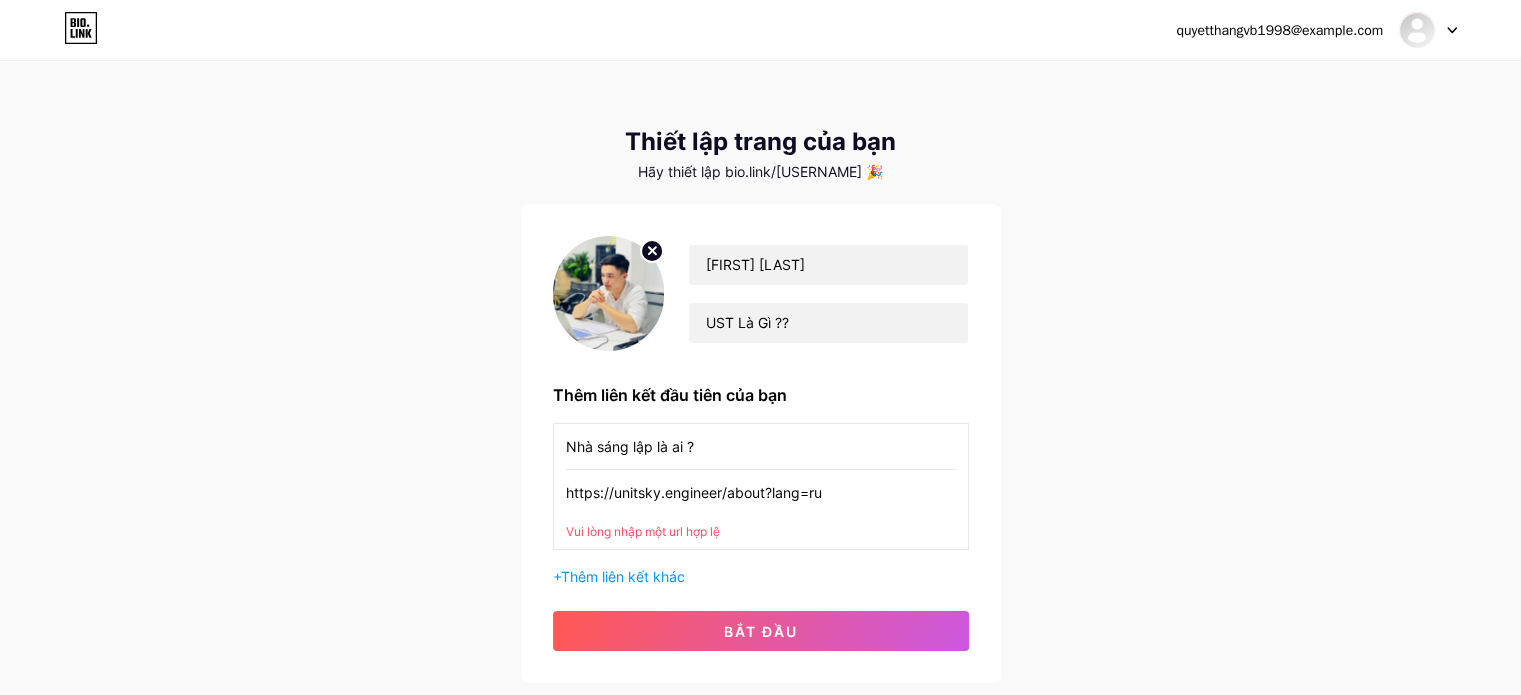 click on "https://unitsky.engineer/about?lang=ru" at bounding box center (761, 492) 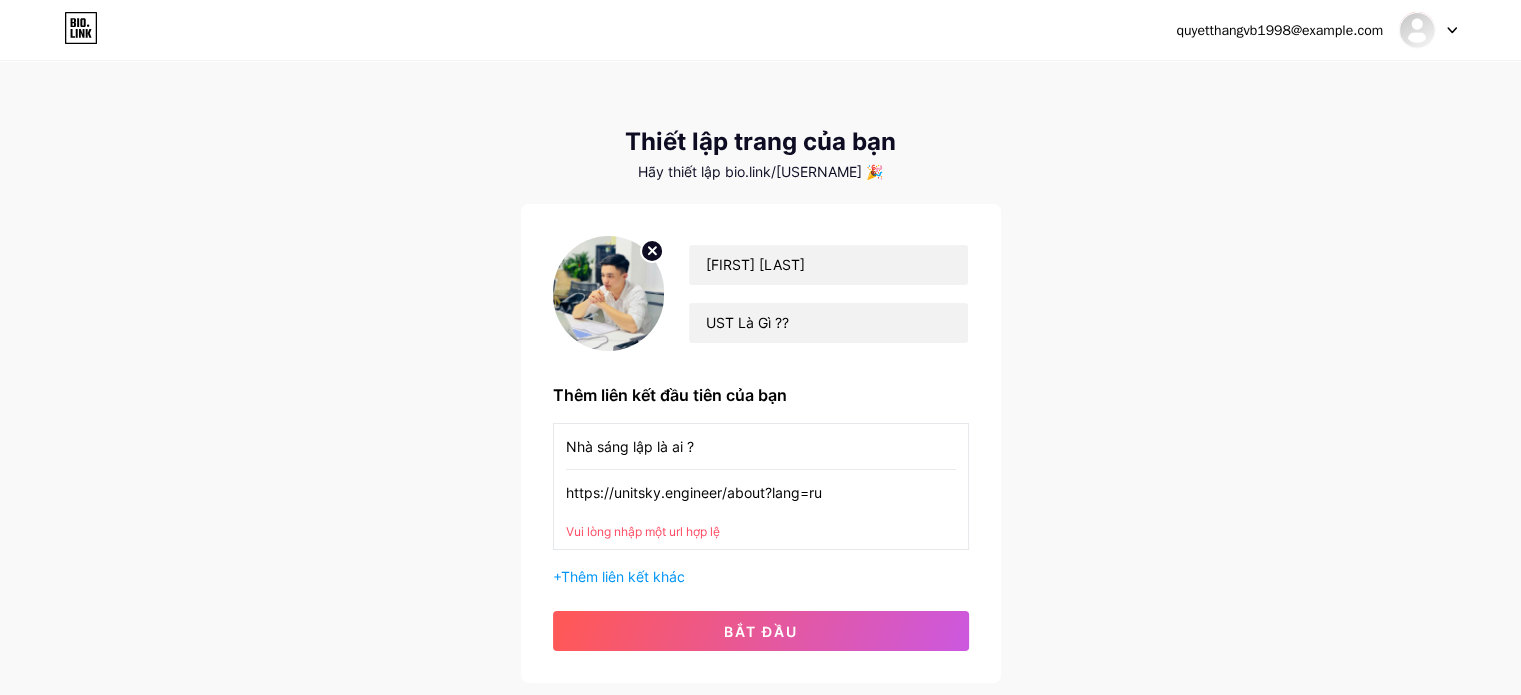 click on "https://unitsky.engineer/about?lang=ru" at bounding box center [761, 492] 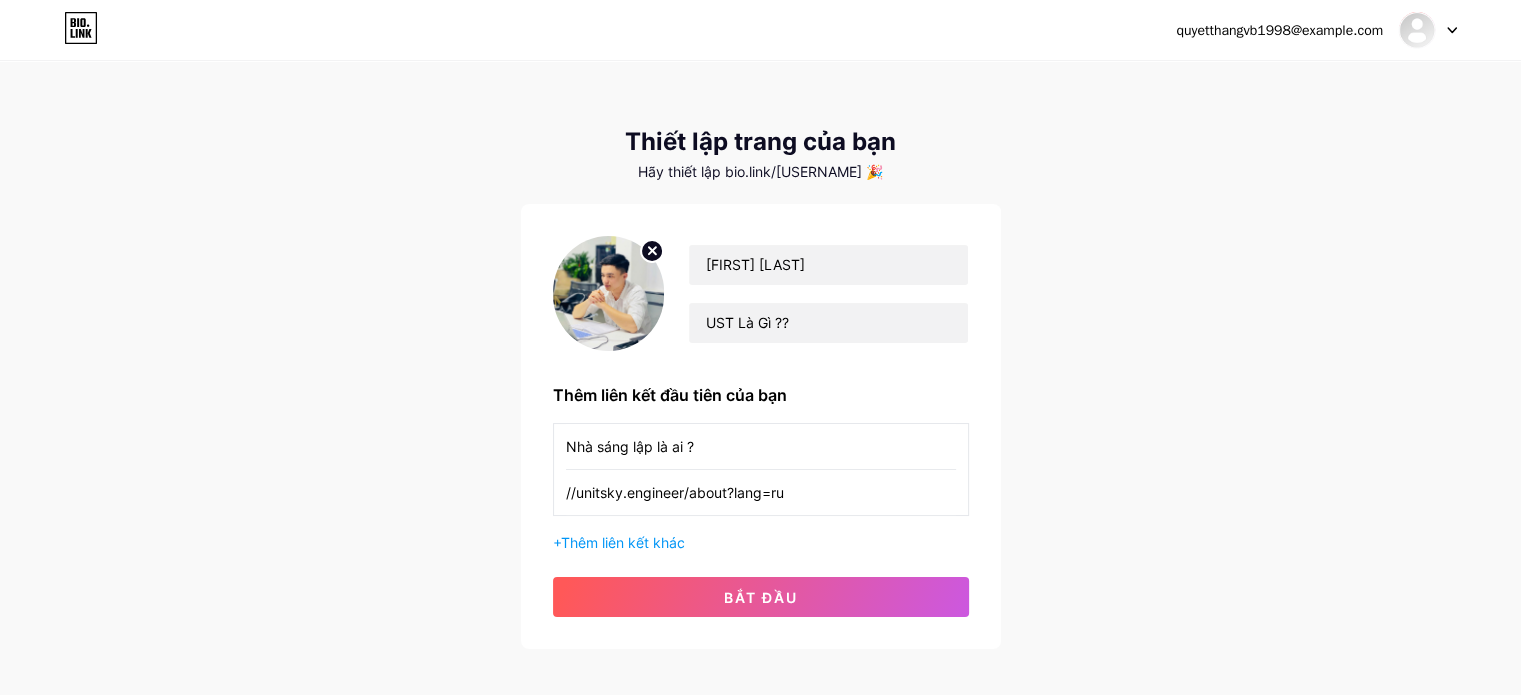 click on "//unitsky.engineer/about?lang=ru" at bounding box center [761, 492] 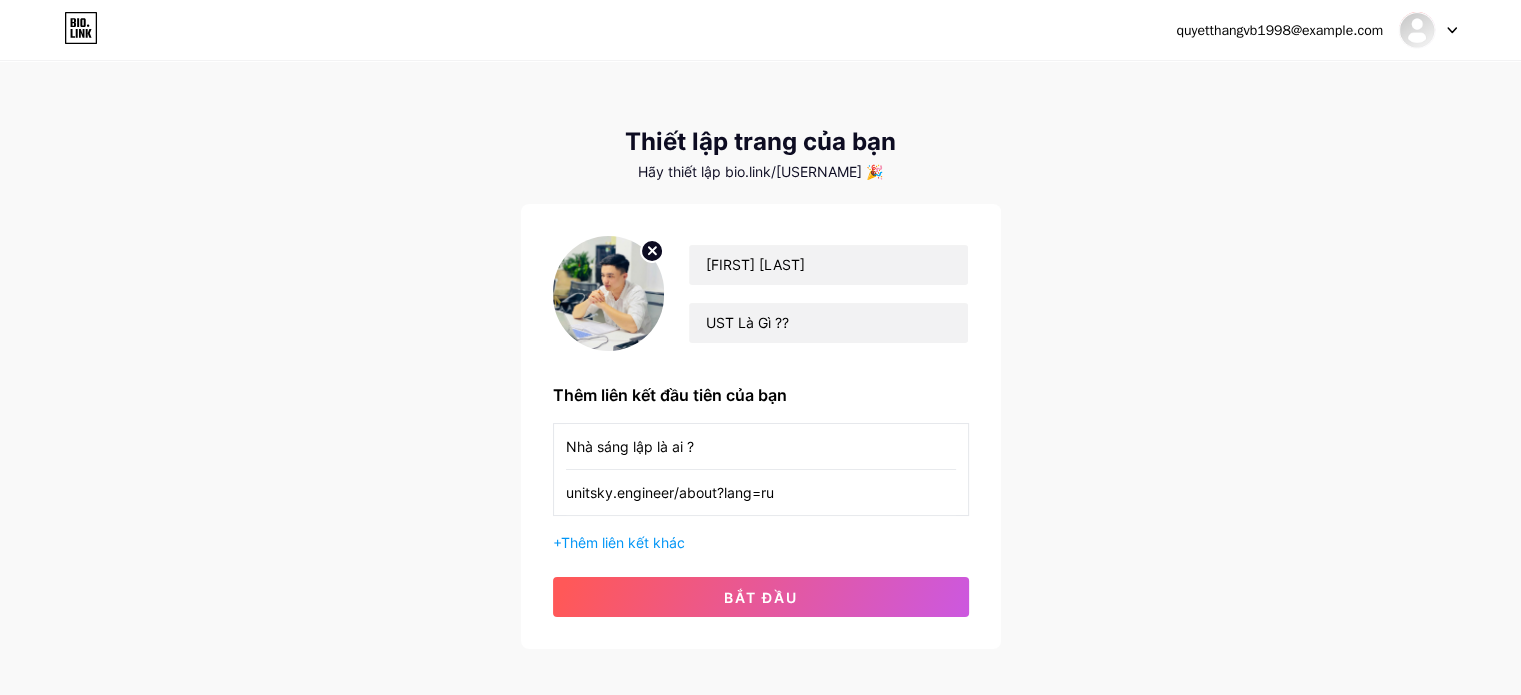 type on "unitsky.engineer/about?lang=ru" 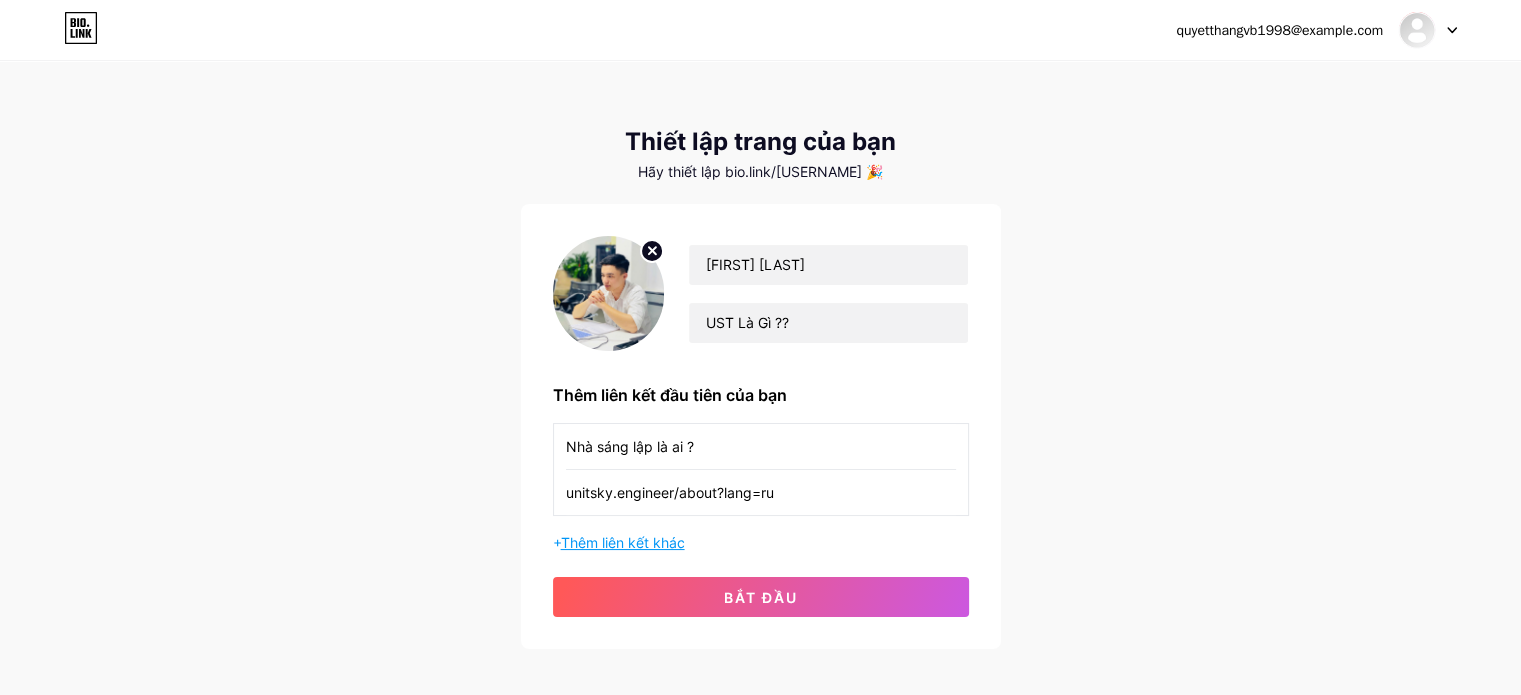 click on "bắt đầu" at bounding box center (761, 597) 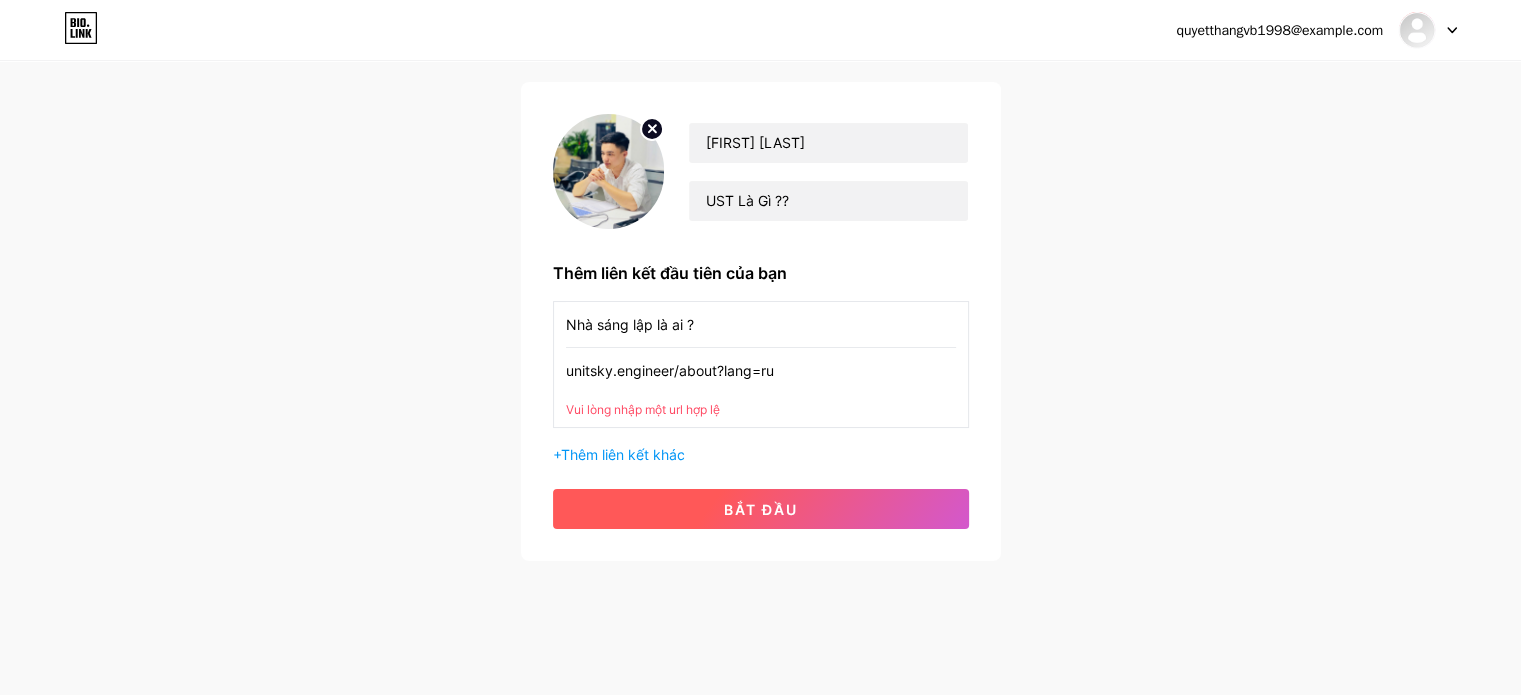 scroll, scrollTop: 131, scrollLeft: 0, axis: vertical 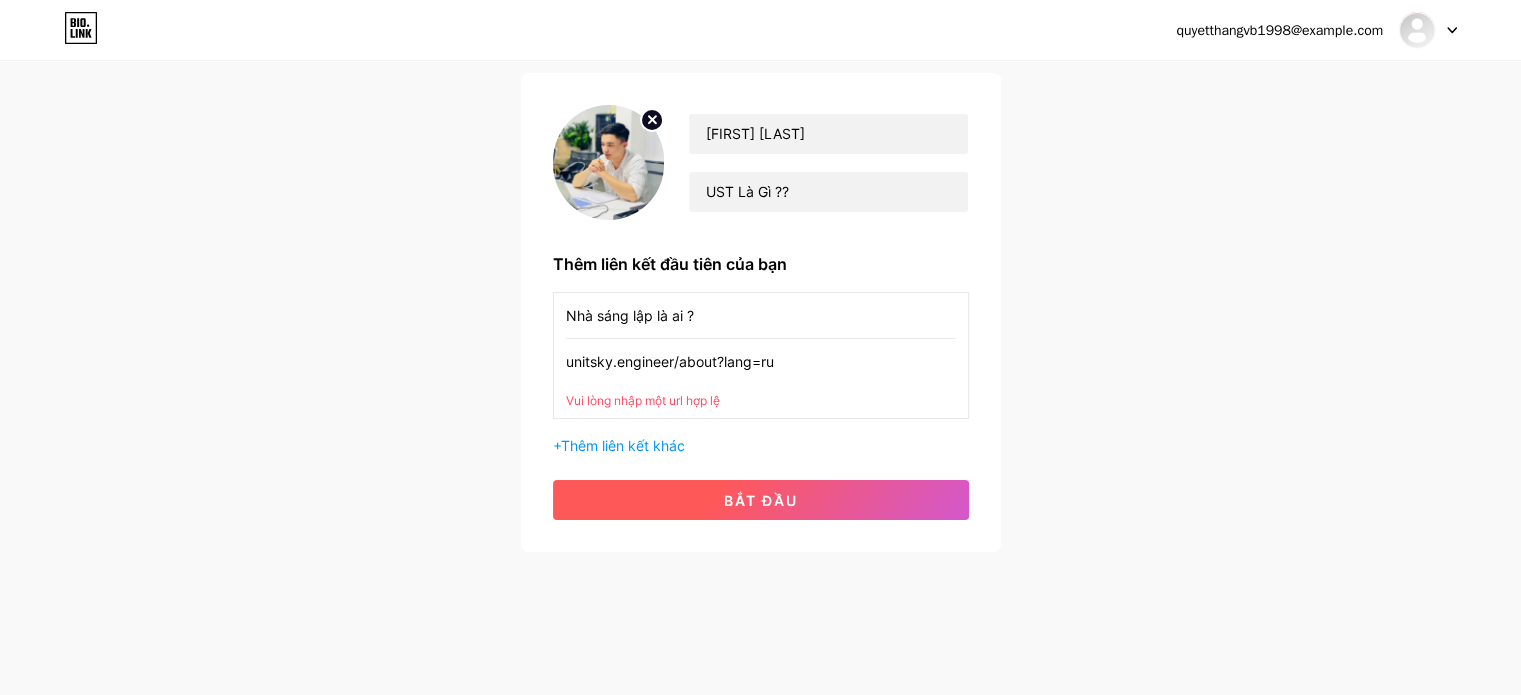 click on "bắt đầu" at bounding box center (761, 500) 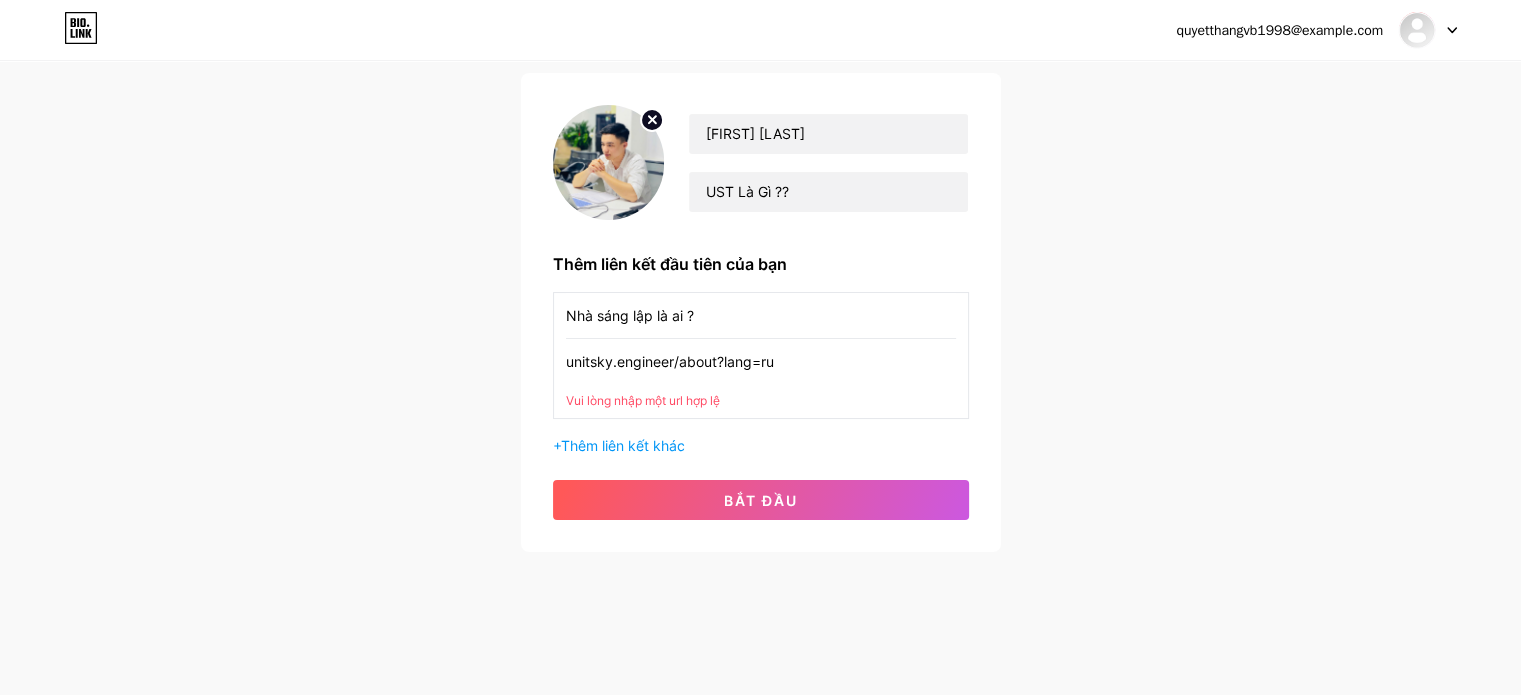 click on "Nhà sáng lập là ai ?" at bounding box center (761, 315) 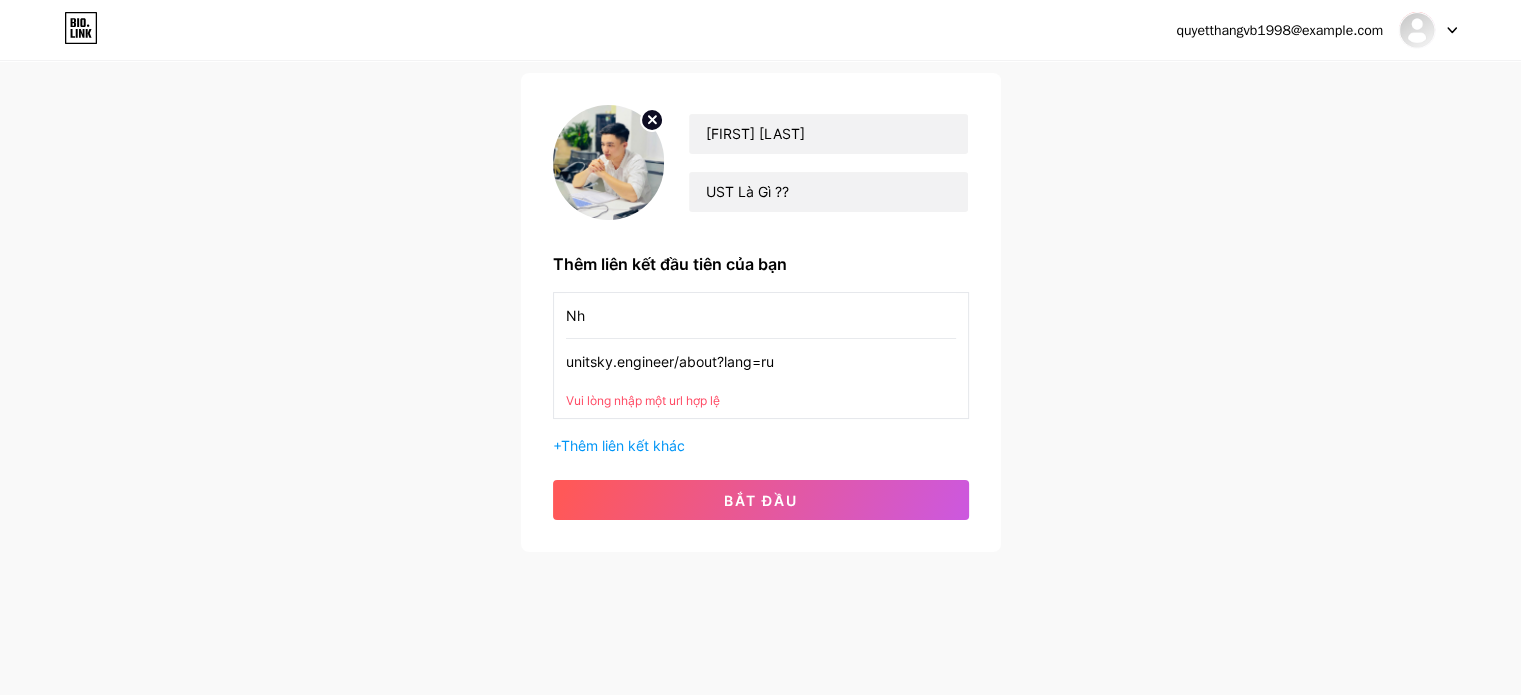 type on "N" 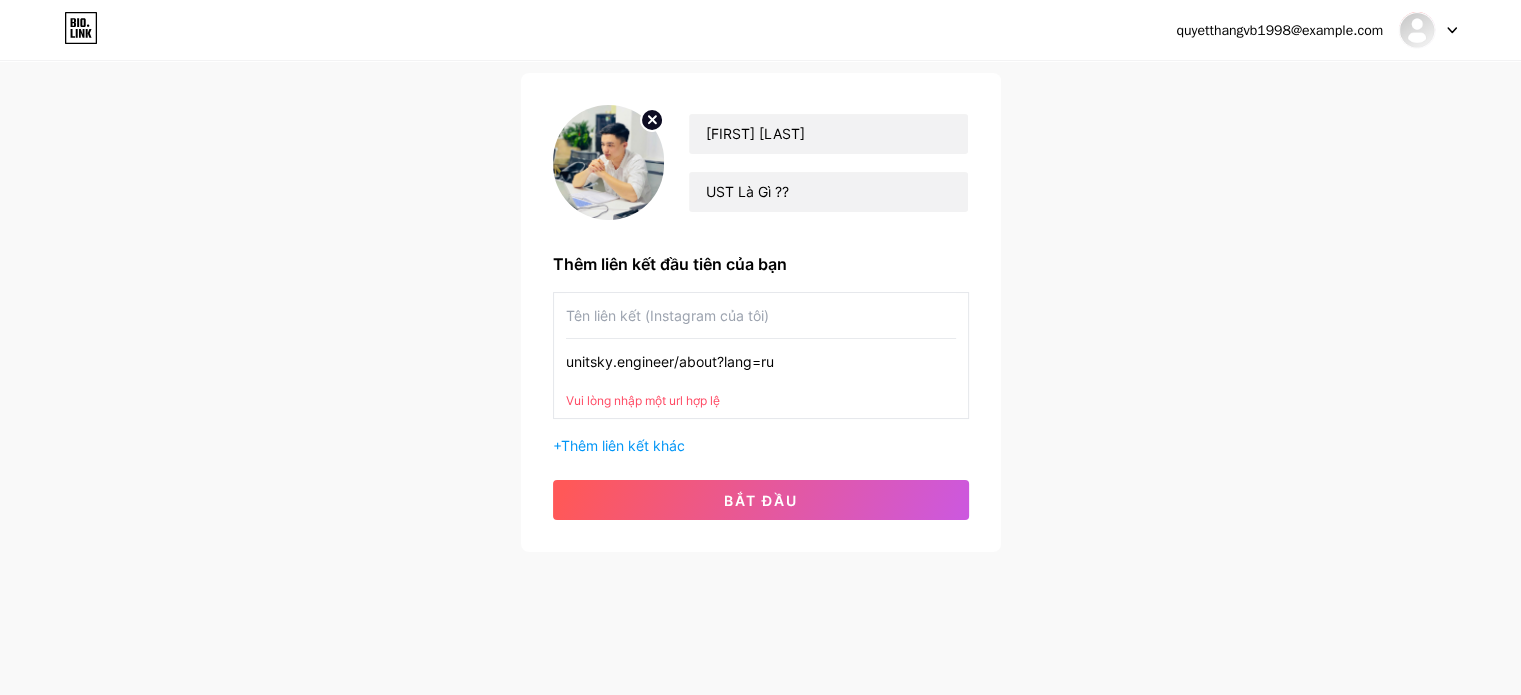 type 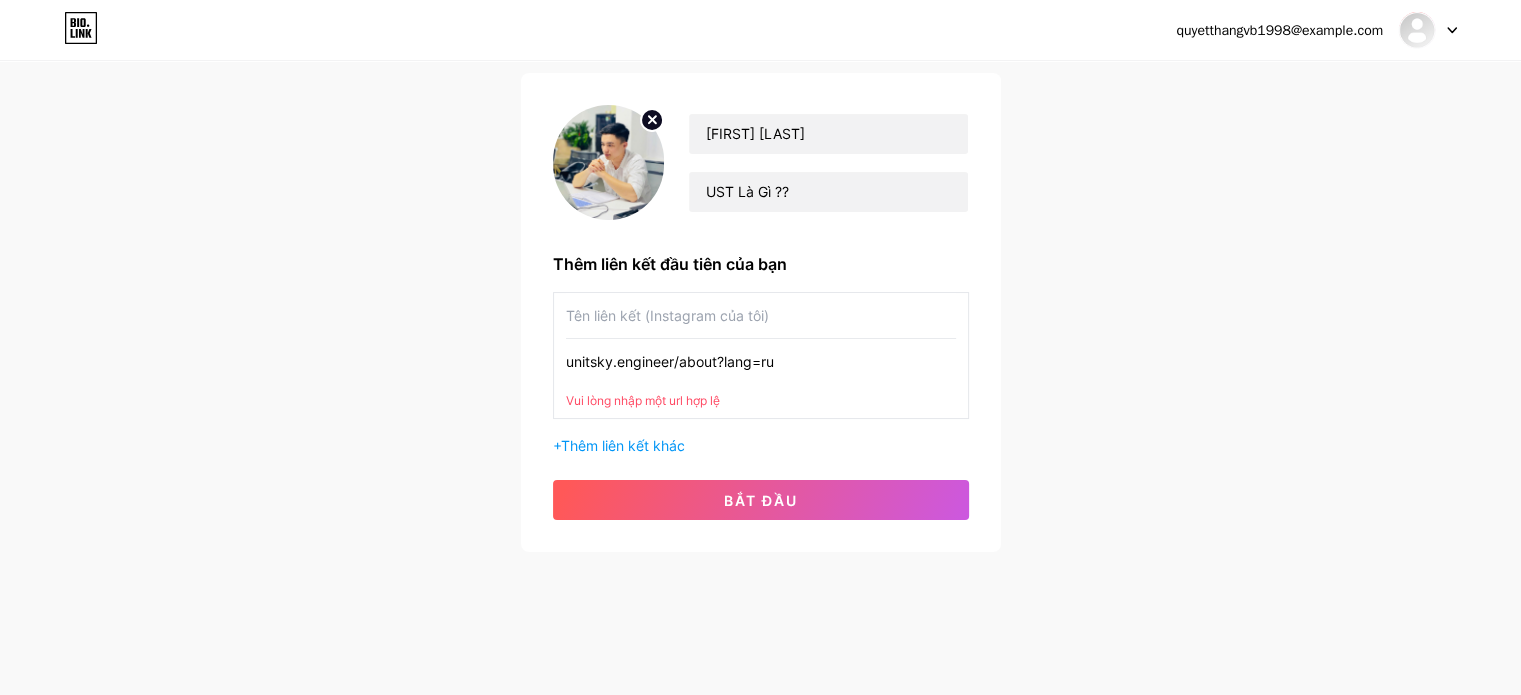 click on "unitsky.engineer/about?lang=ru" at bounding box center [761, 361] 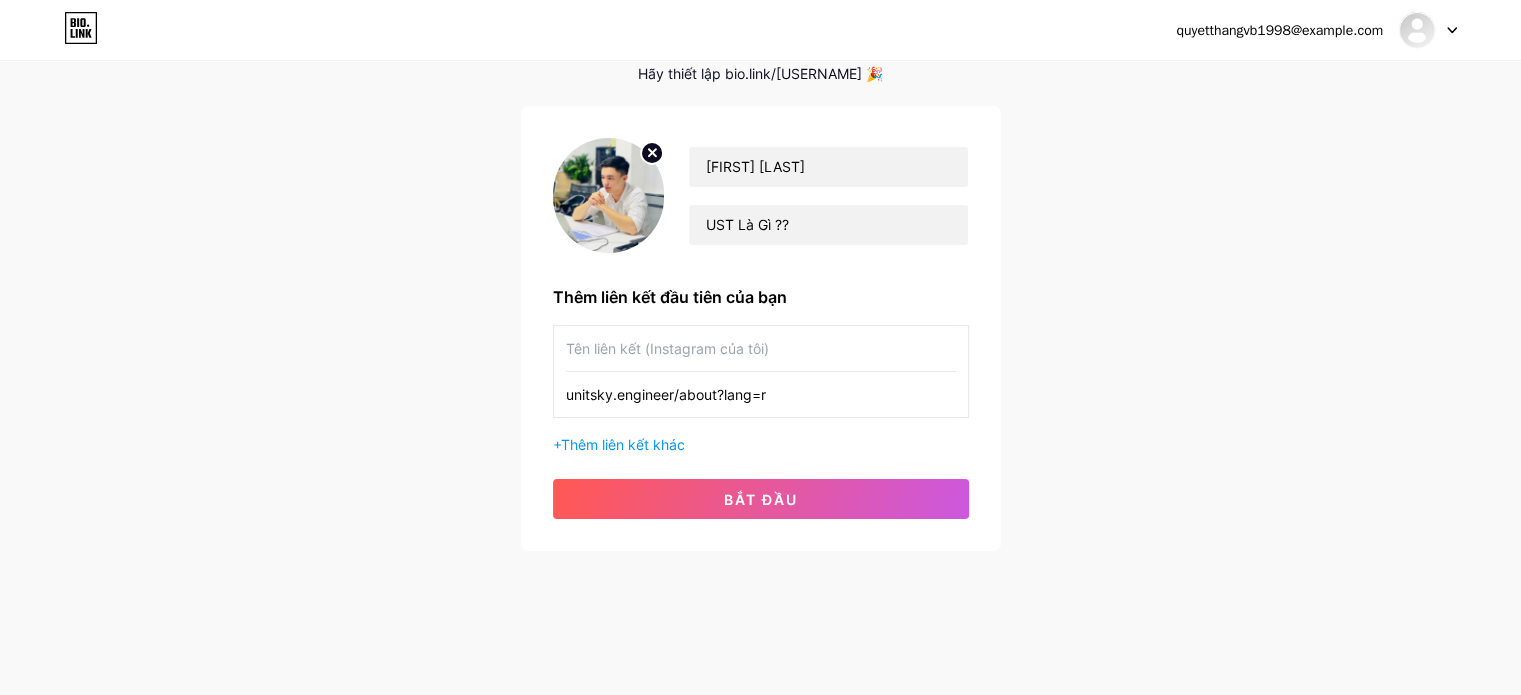 scroll, scrollTop: 97, scrollLeft: 0, axis: vertical 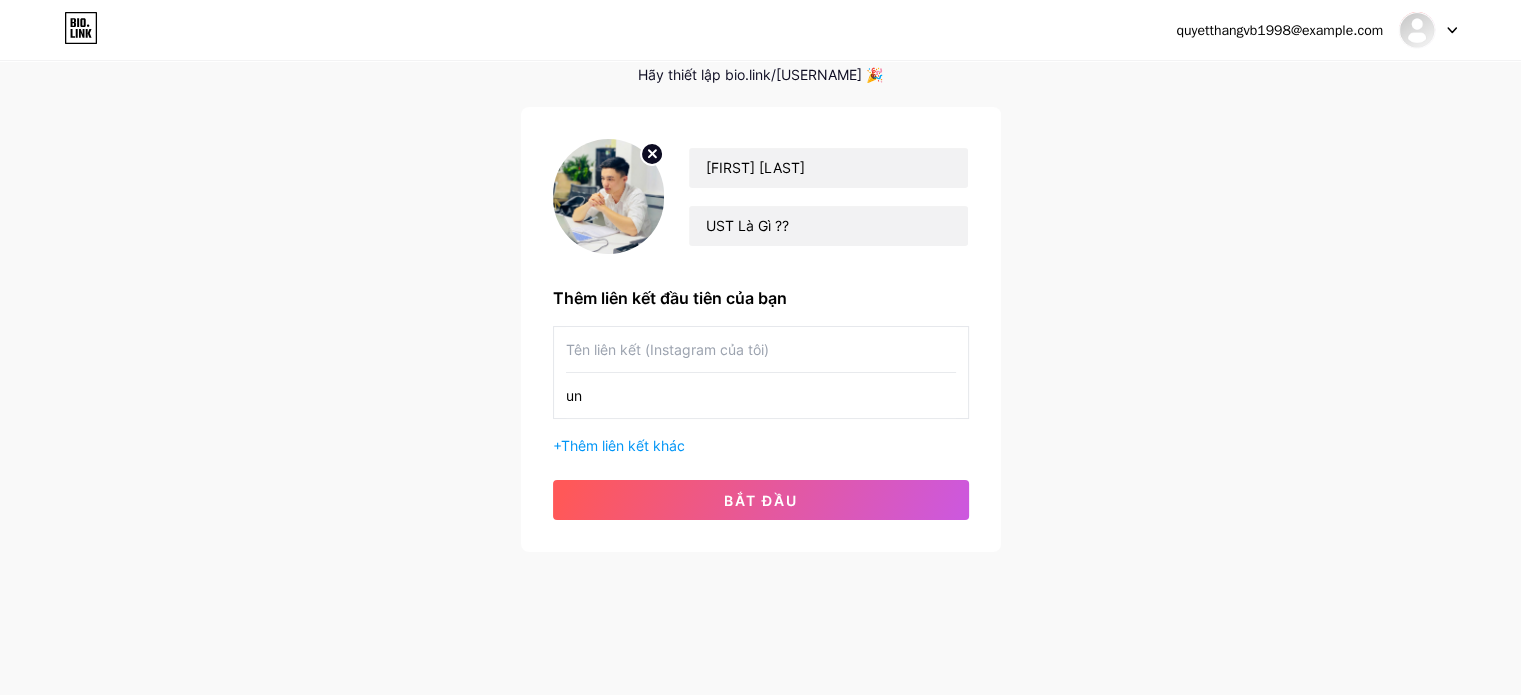 type on "u" 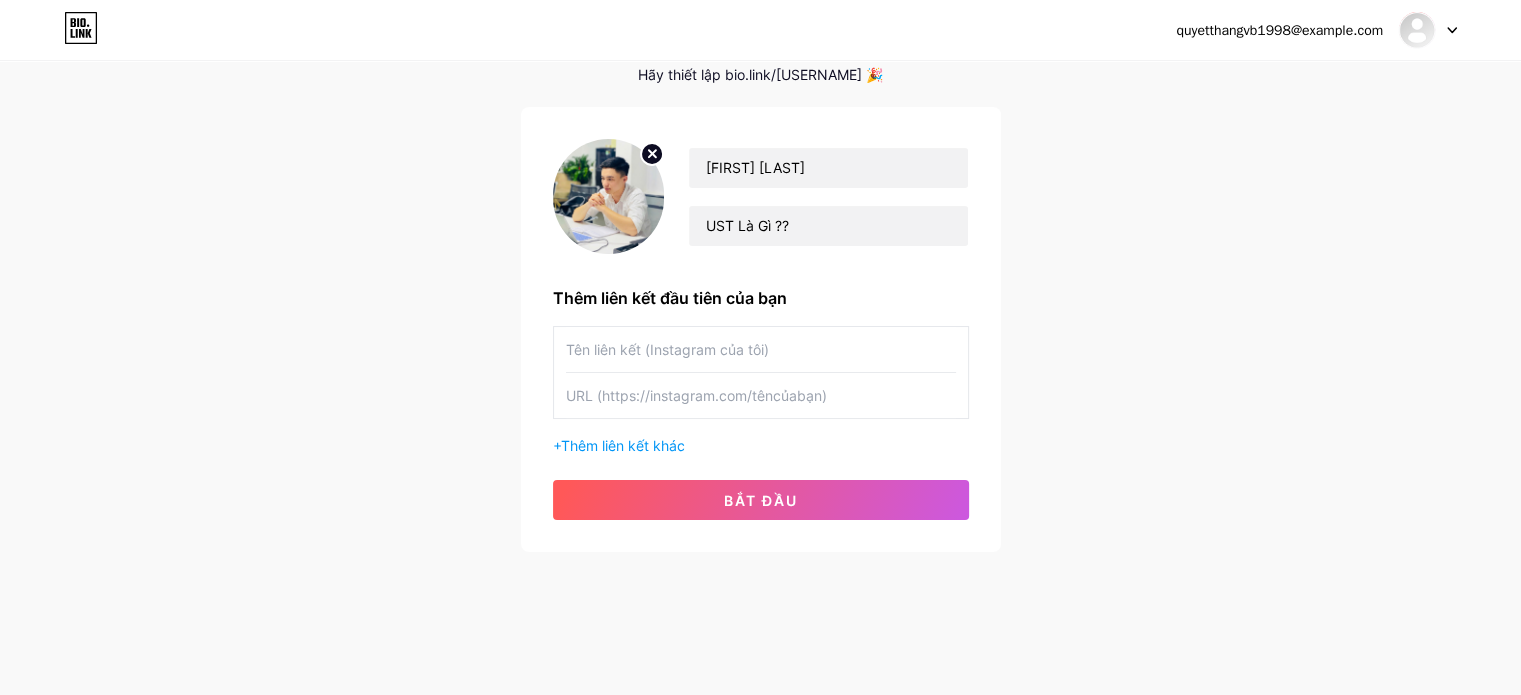 paste on "https://uterra.by/" 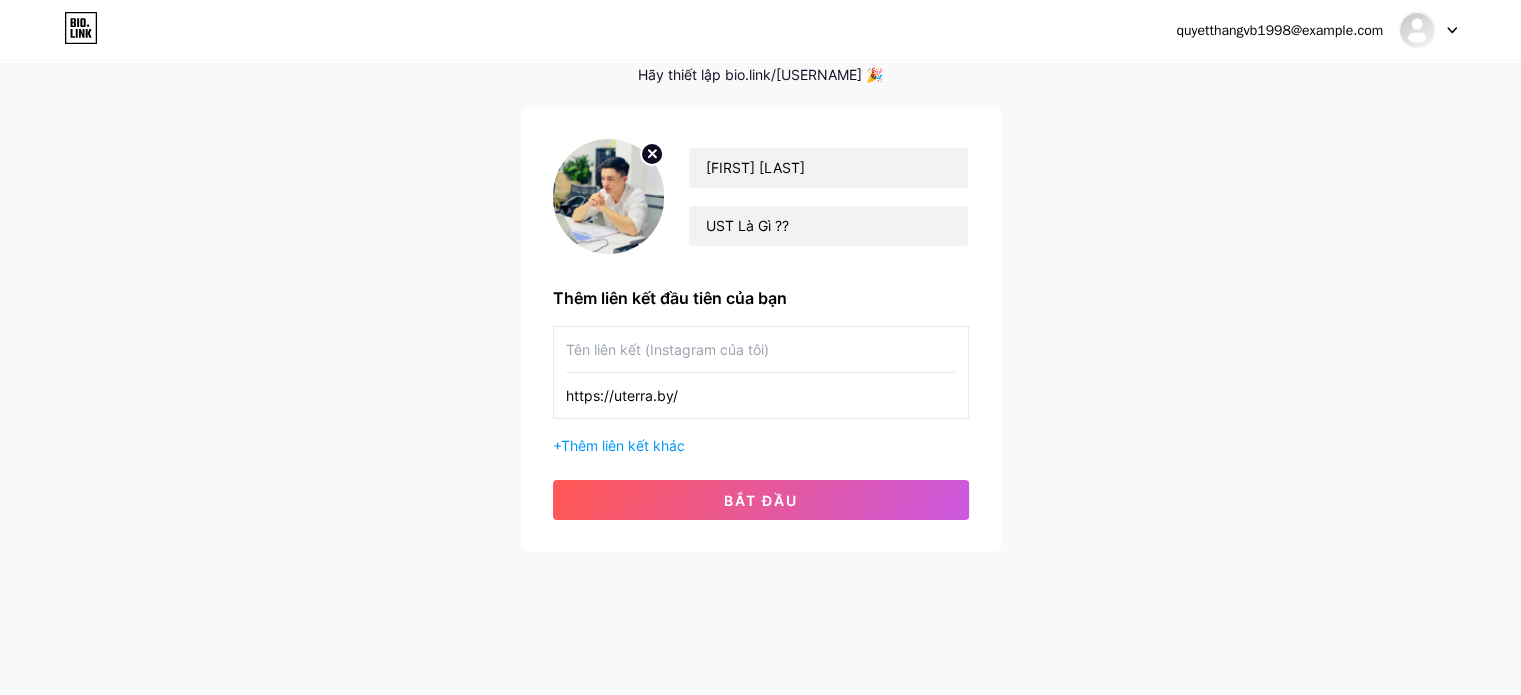 type on "https://uterra.by/" 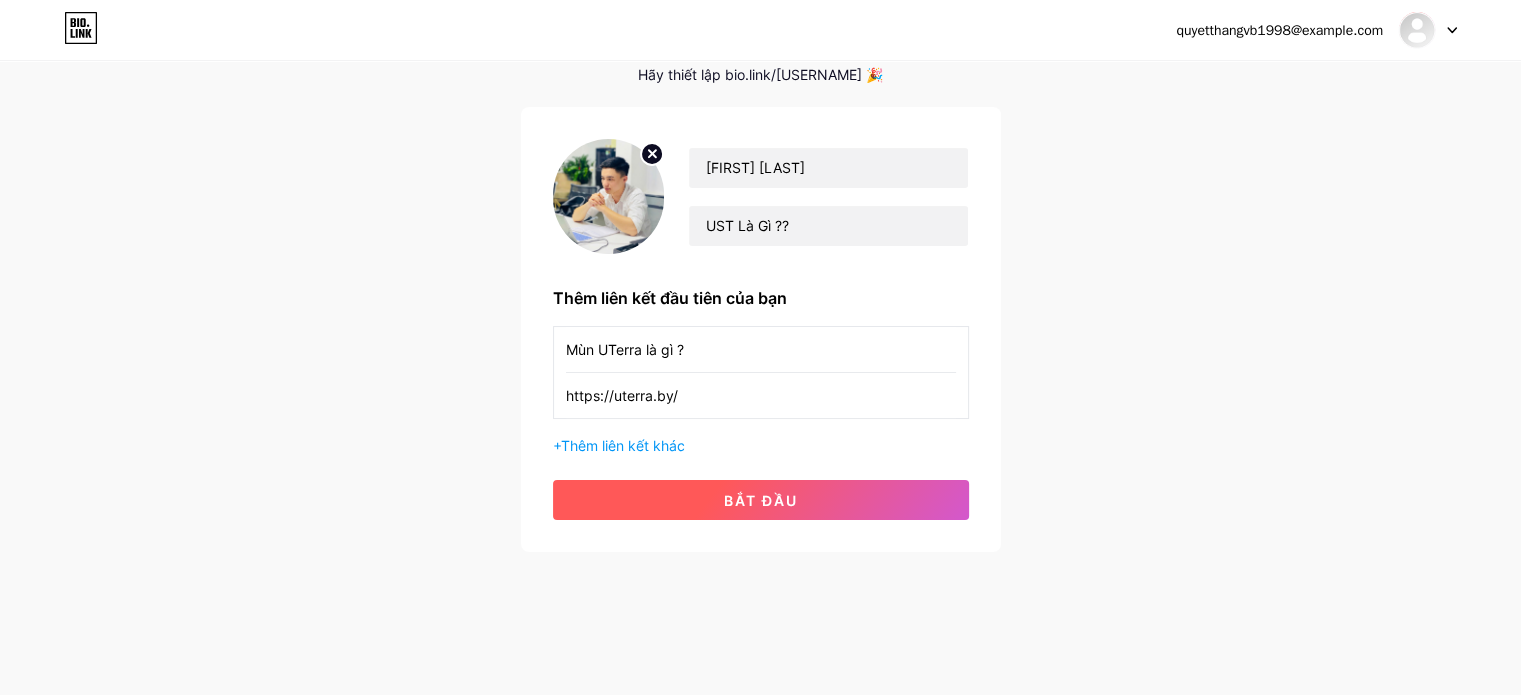 type on "Mùn UTerra là gì ?" 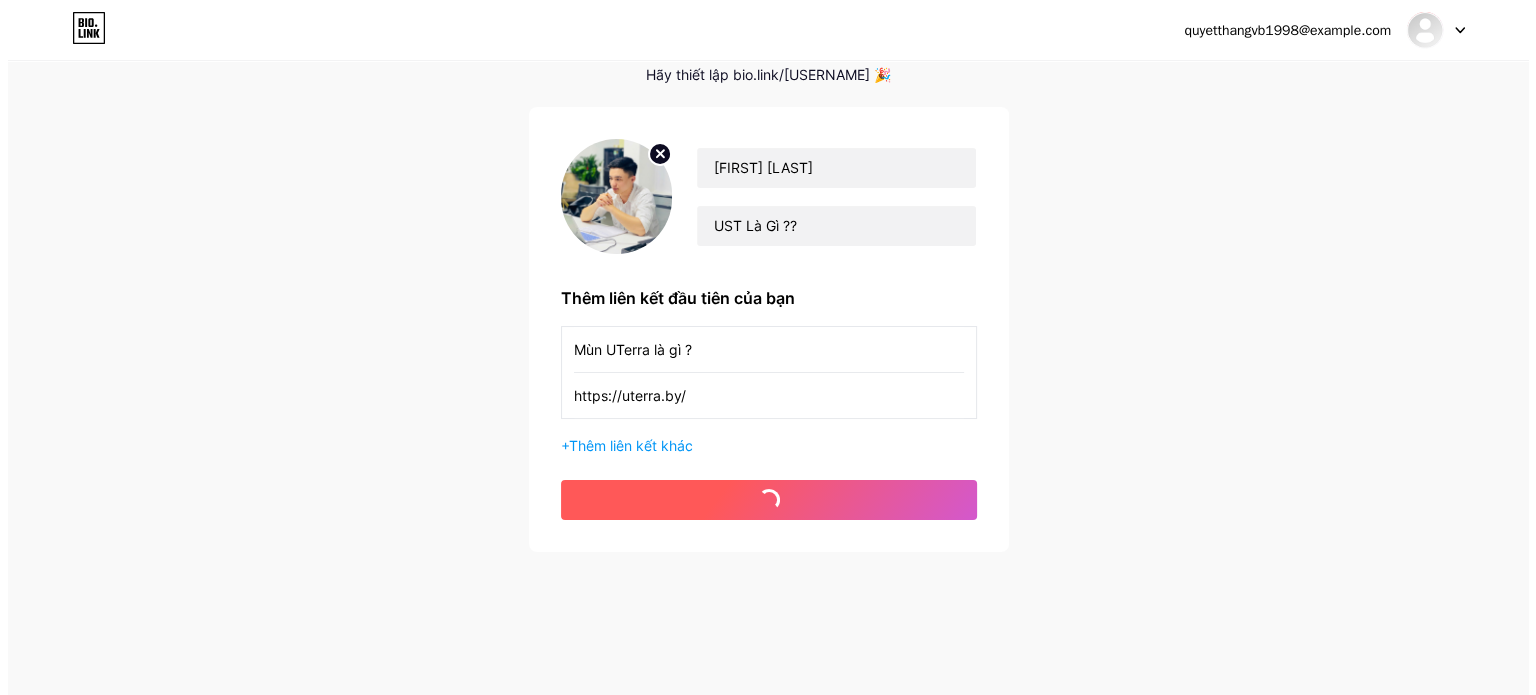 scroll, scrollTop: 0, scrollLeft: 0, axis: both 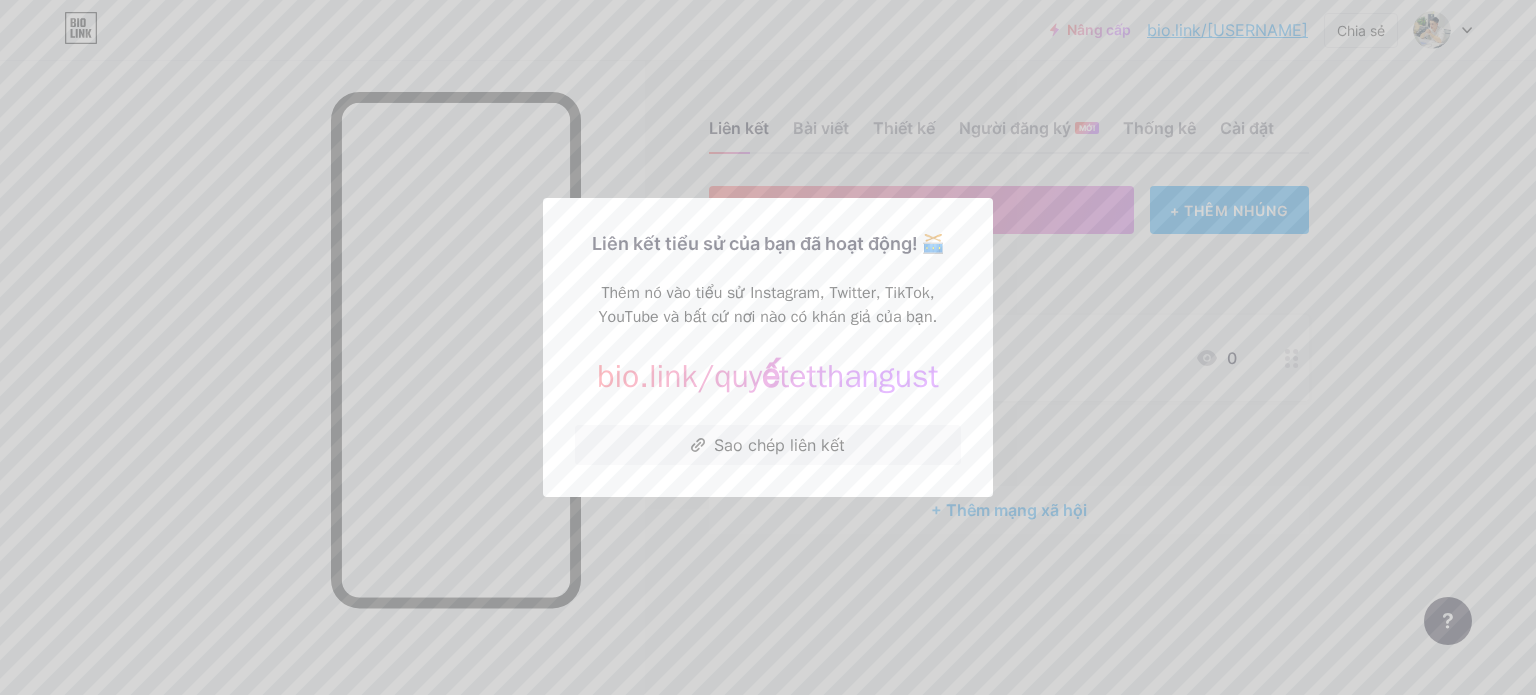 click at bounding box center [768, 347] 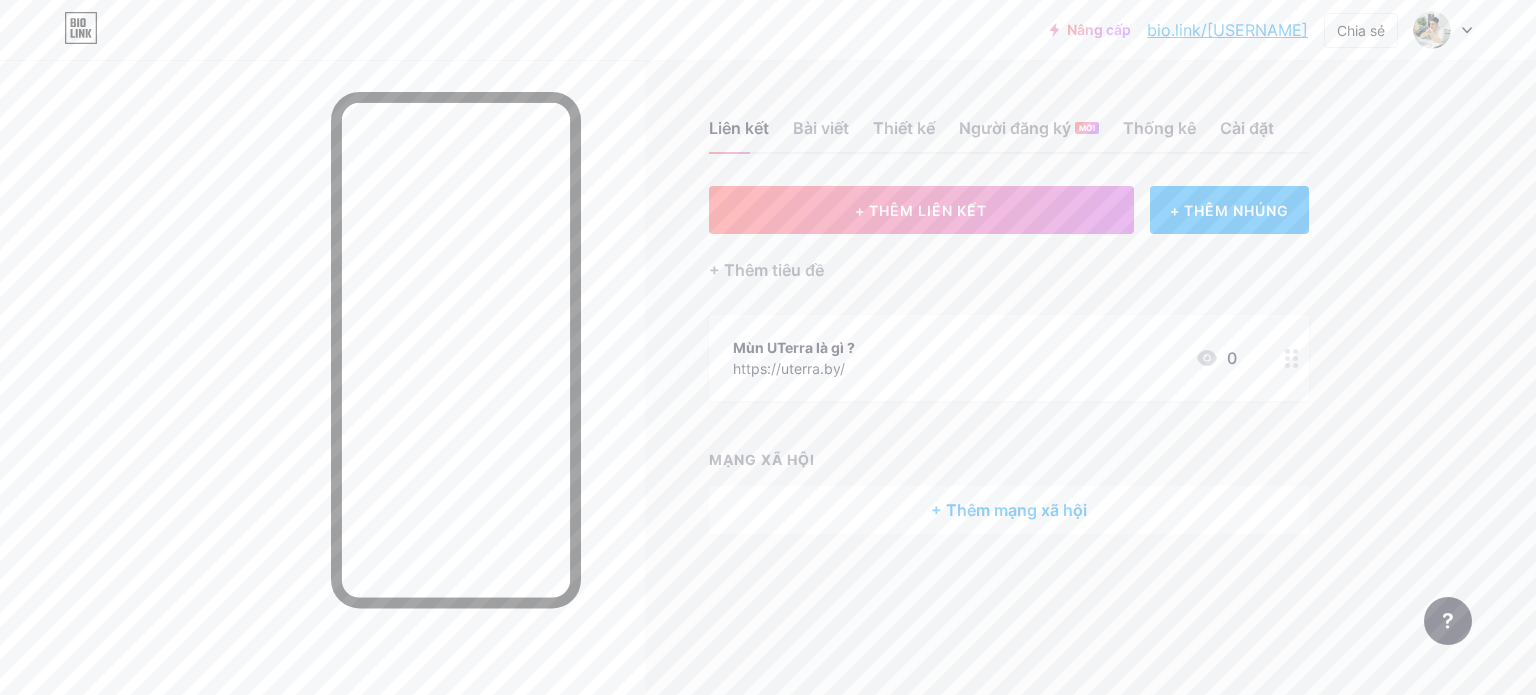 click 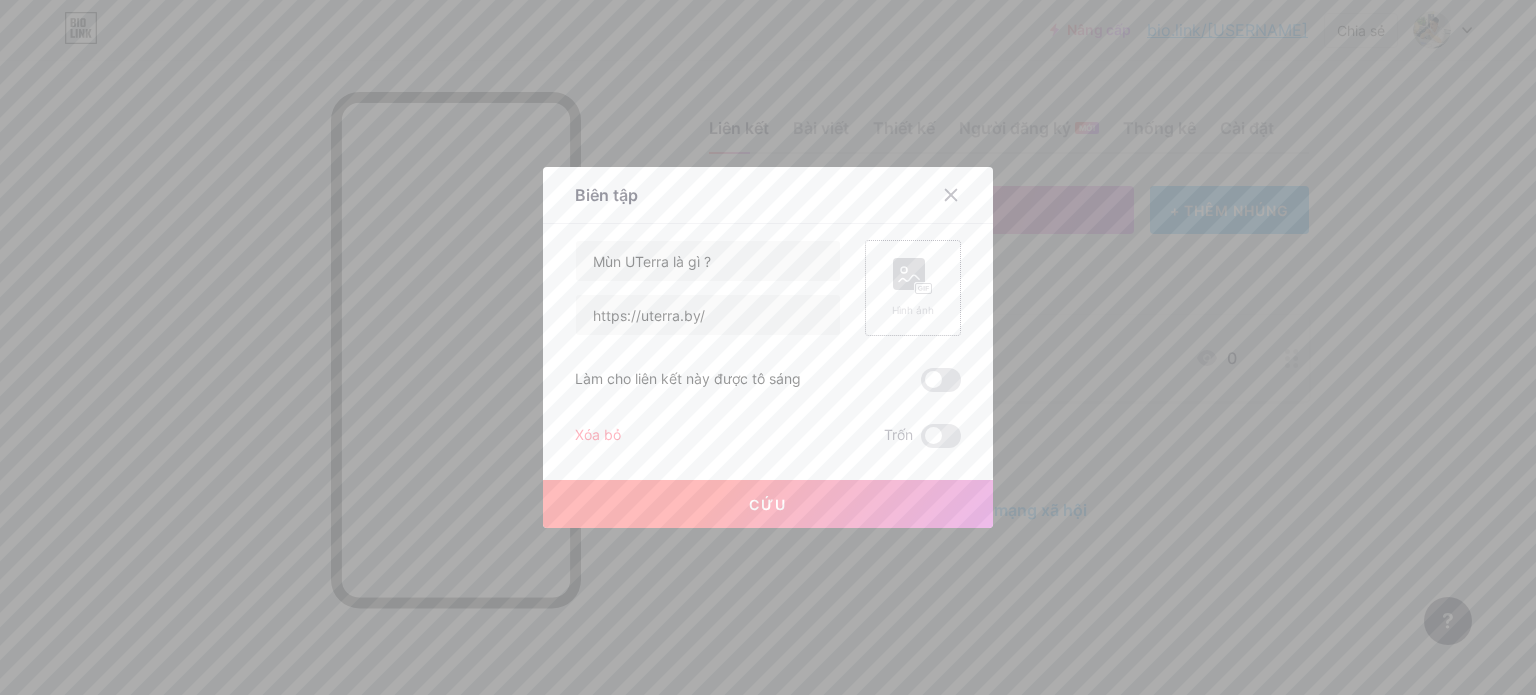 click 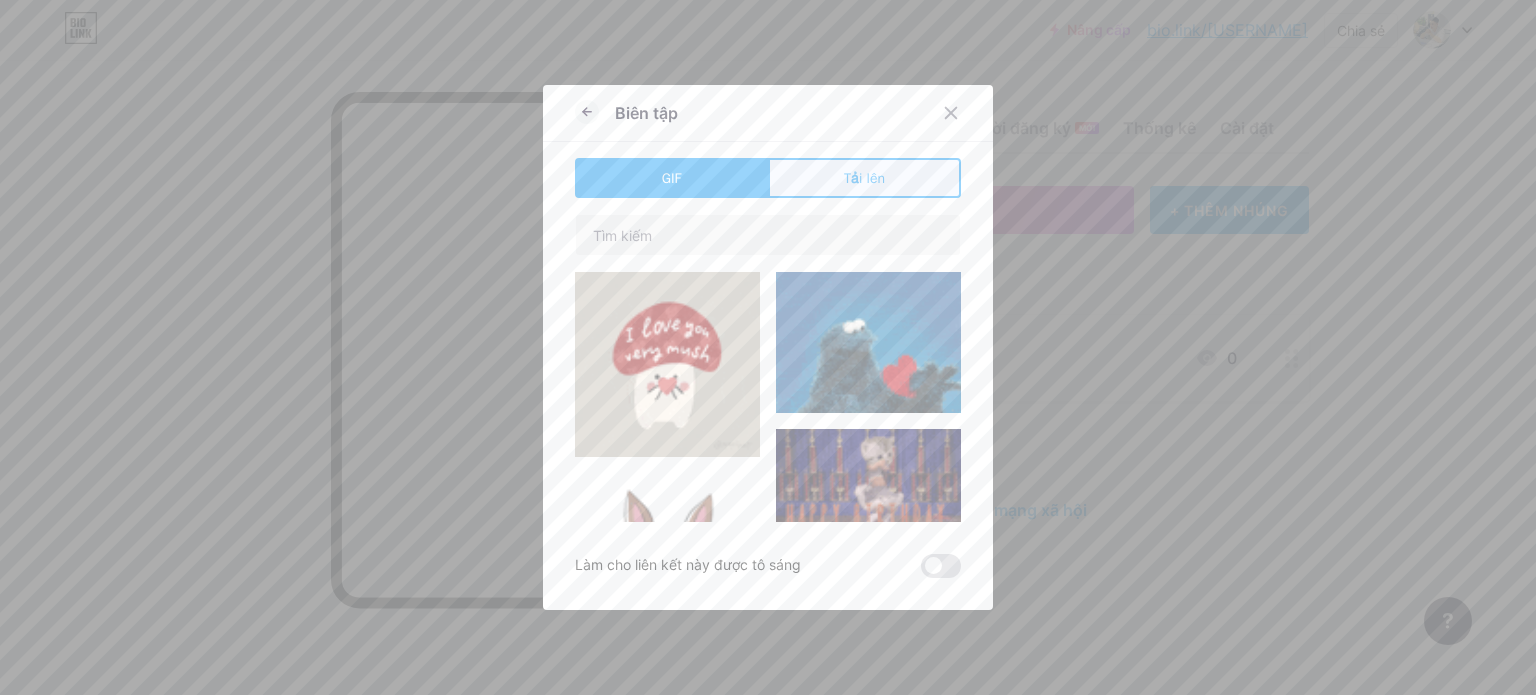 click on "Tải lên" at bounding box center [864, 178] 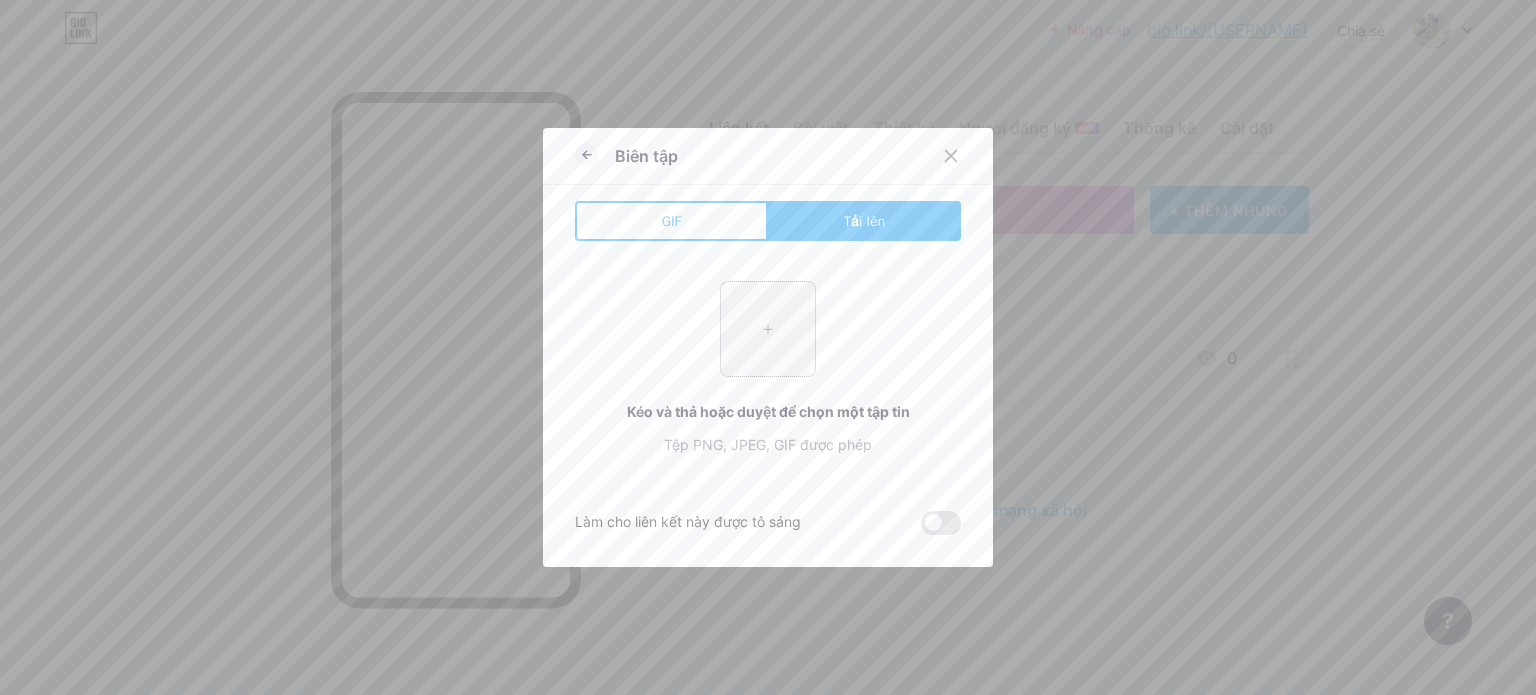 click at bounding box center (768, 329) 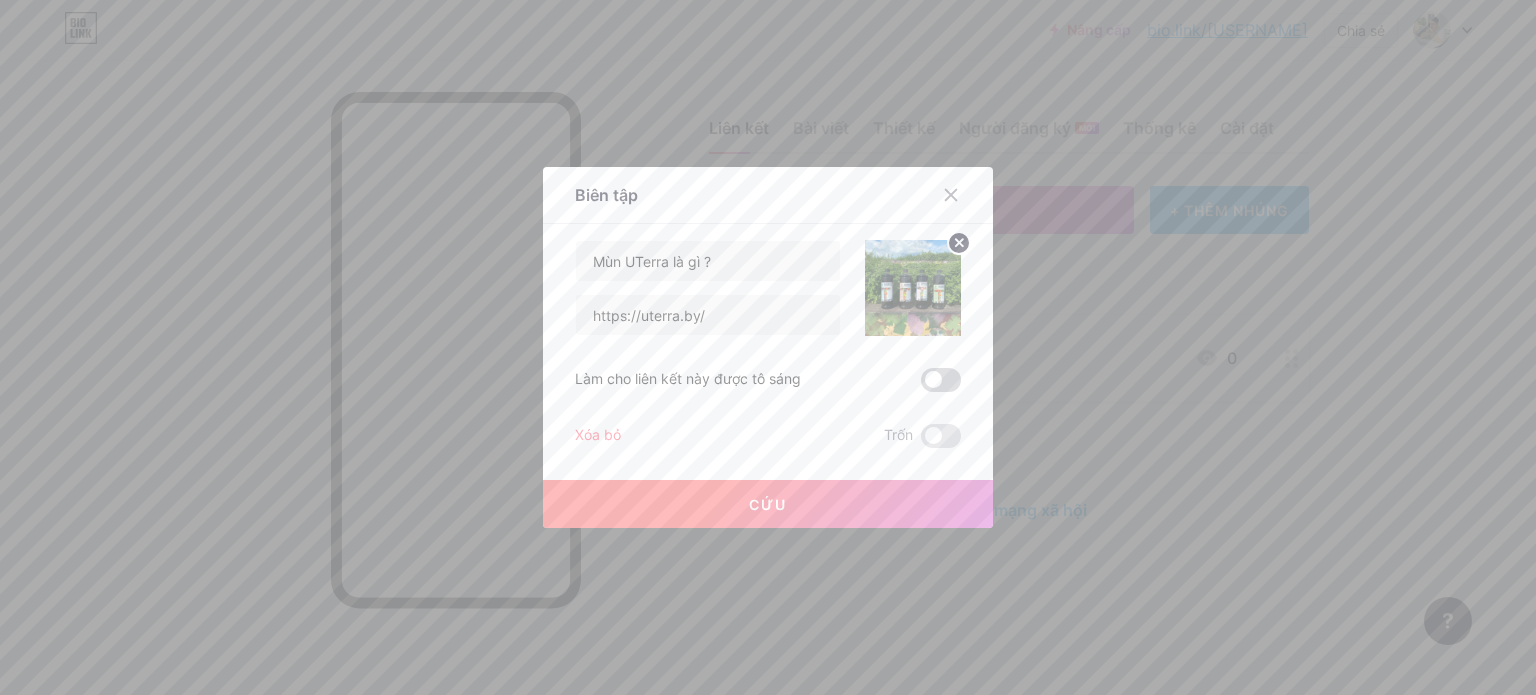 click at bounding box center (941, 380) 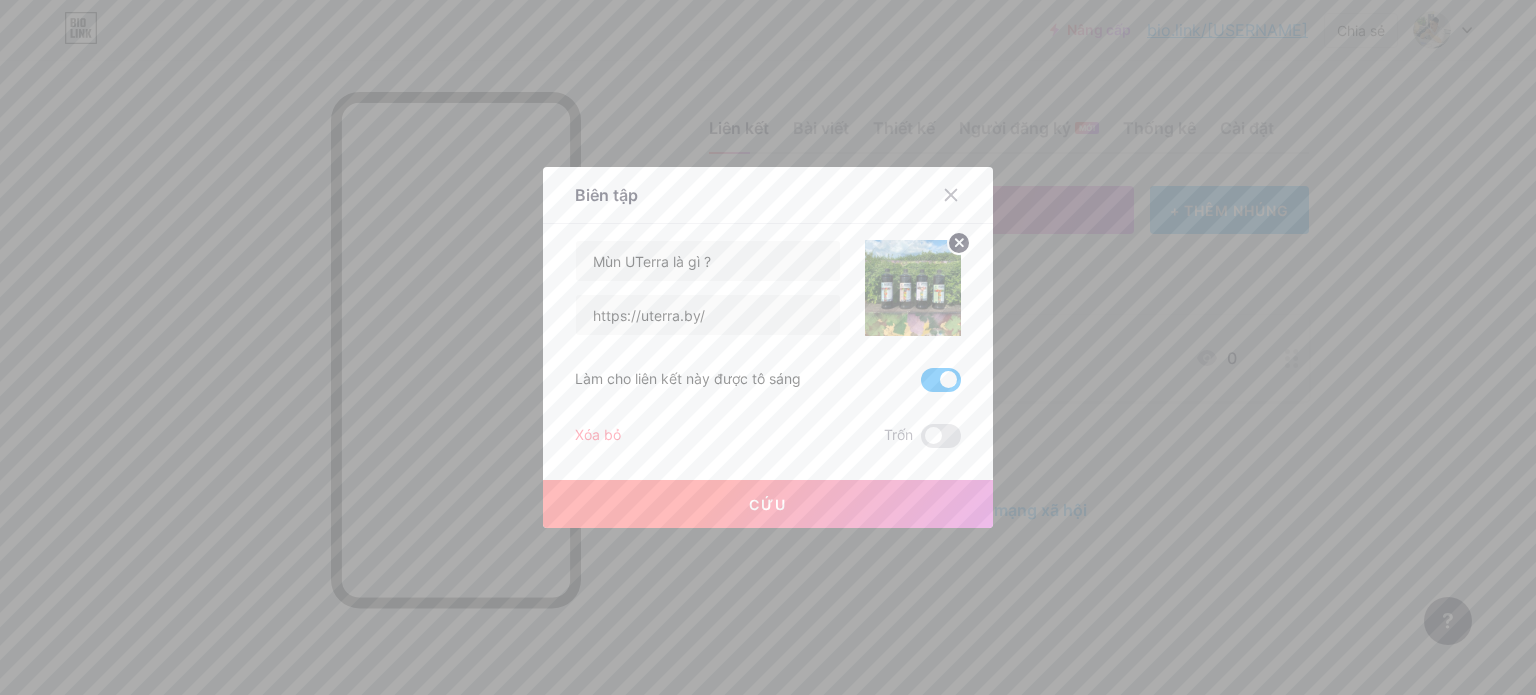 click at bounding box center [941, 380] 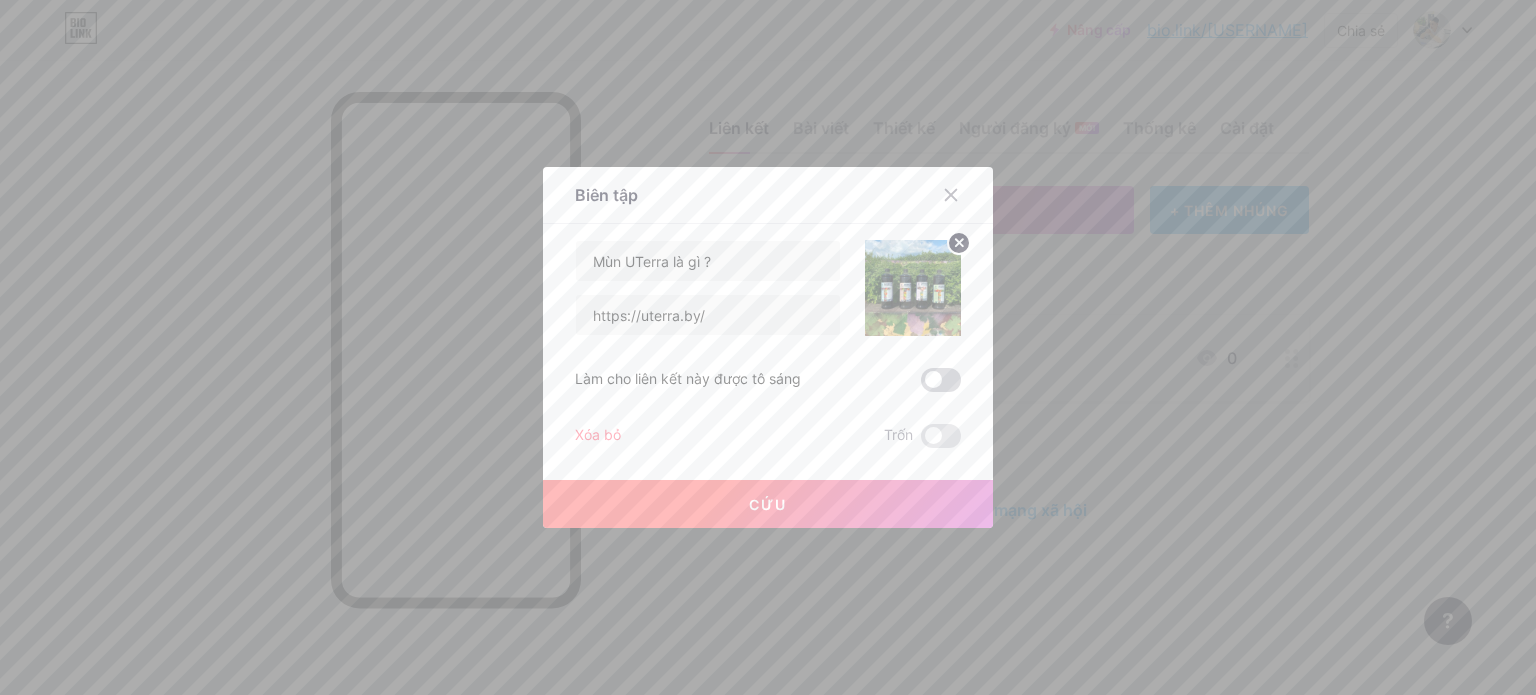 click at bounding box center [941, 380] 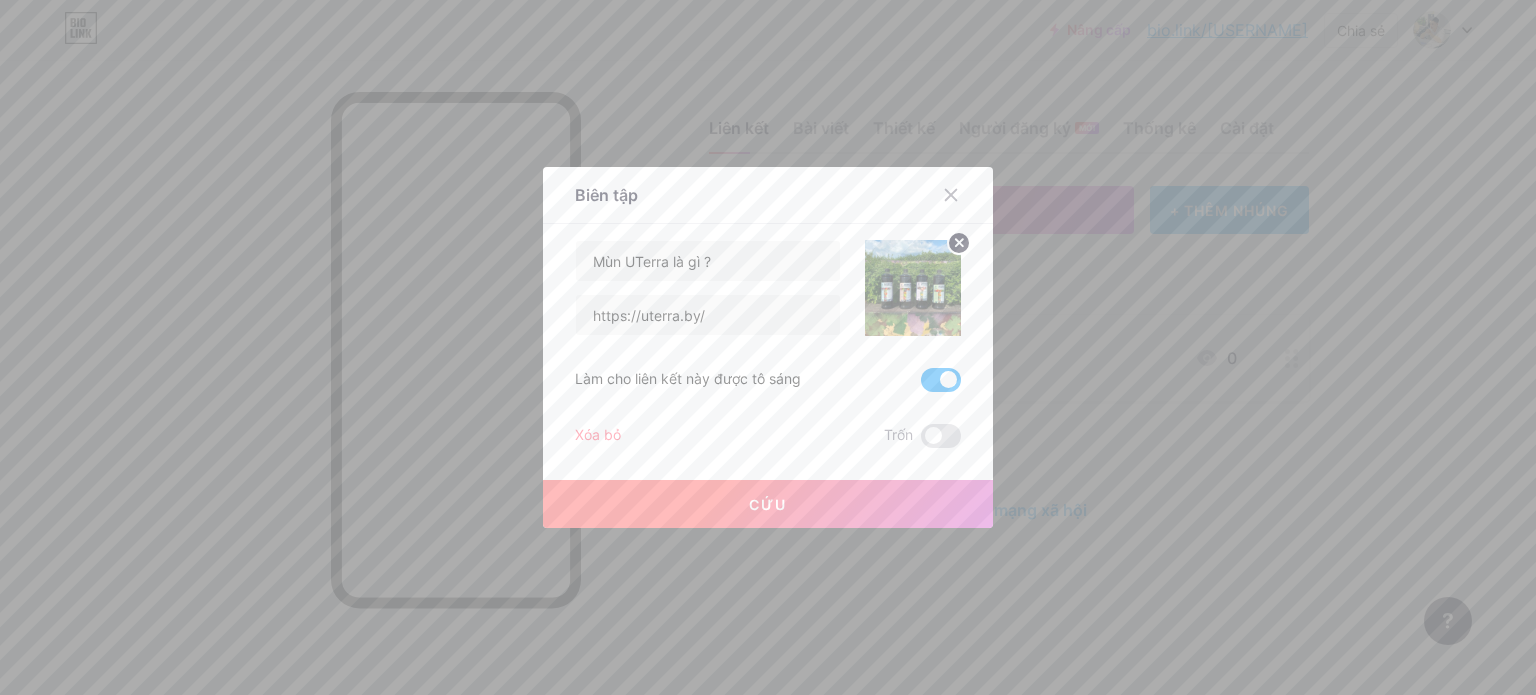 click on "Cứu" at bounding box center [768, 504] 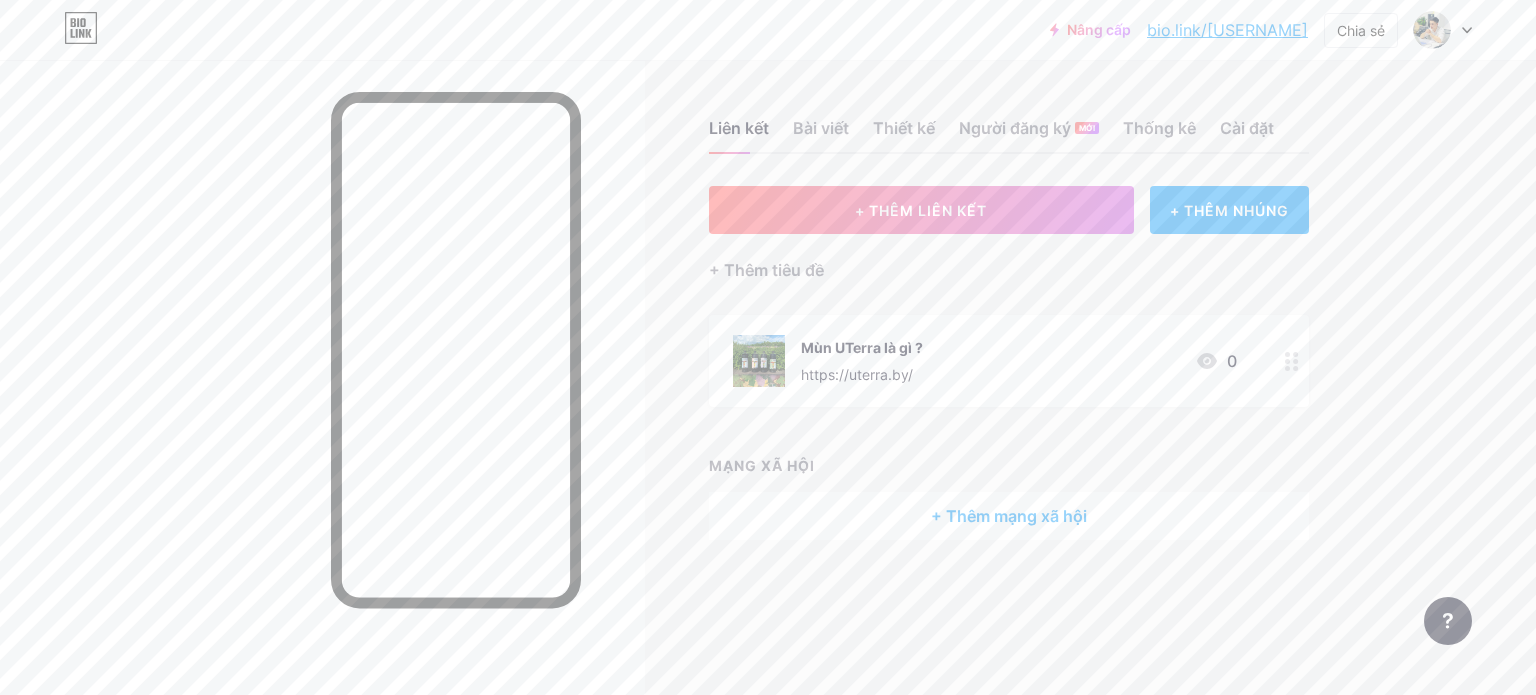click 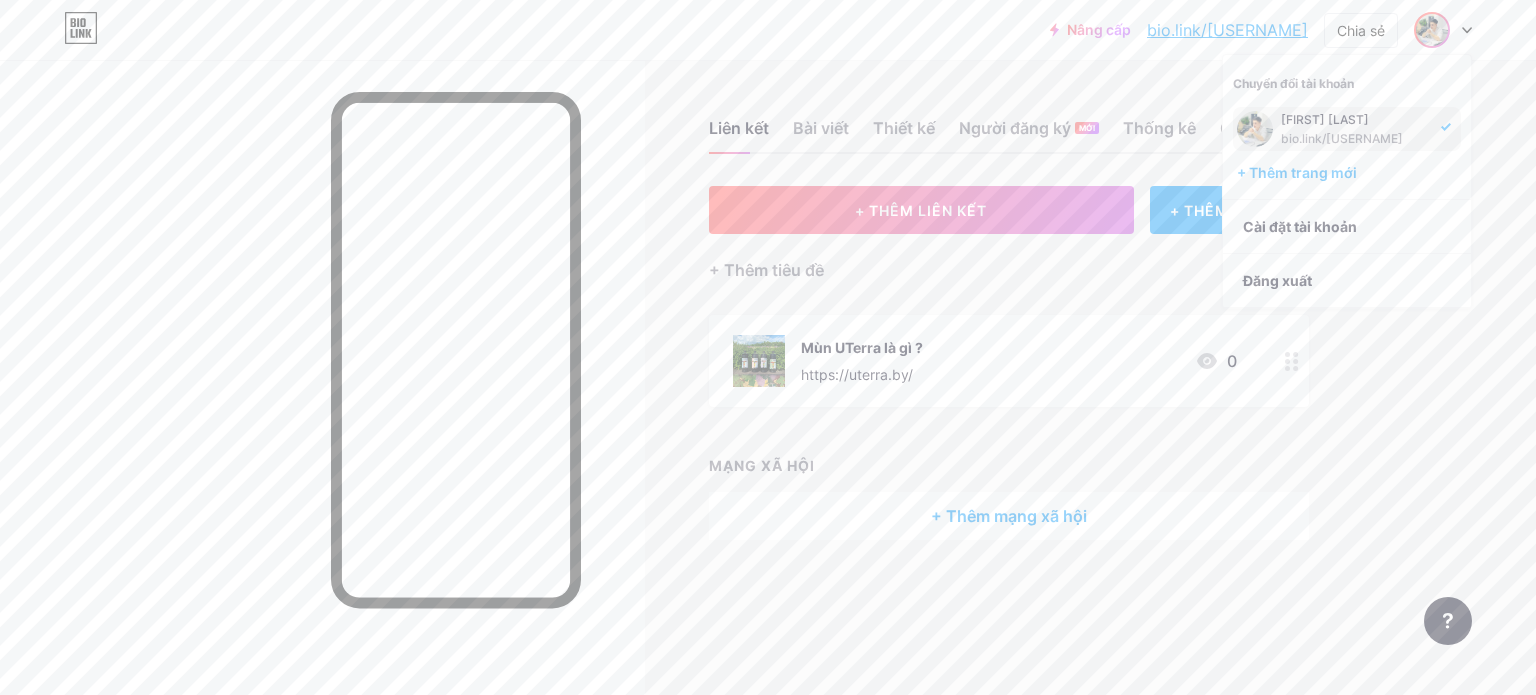 click on "Nâng cấp   bio.link/[PERSON]   bio.link/[PERSON]   Chia sẻ               Chuyển đổi tài khoản     [PERSON]   bio.link/[PERSON]       + Thêm trang mới       Cài đặt tài khoản   Đăng xuất   Liên kết đã được sao chép
Liên kết
Bài viết
Thiết kế
Người đăng ký
MỚI
Thống kê
Cài đặt       + THÊM LIÊN KẾT     + THÊM NHÚNG
+ Thêm tiêu đề
Mùn UTerra là gì ?
https://uterra.by/
0
MẠNG XÃ HỘI     + Thêm mạng xã hội                       Yêu cầu tính năng             Trung tâm trợ giúp         Liên hệ hỗ trợ" at bounding box center (768, 347) 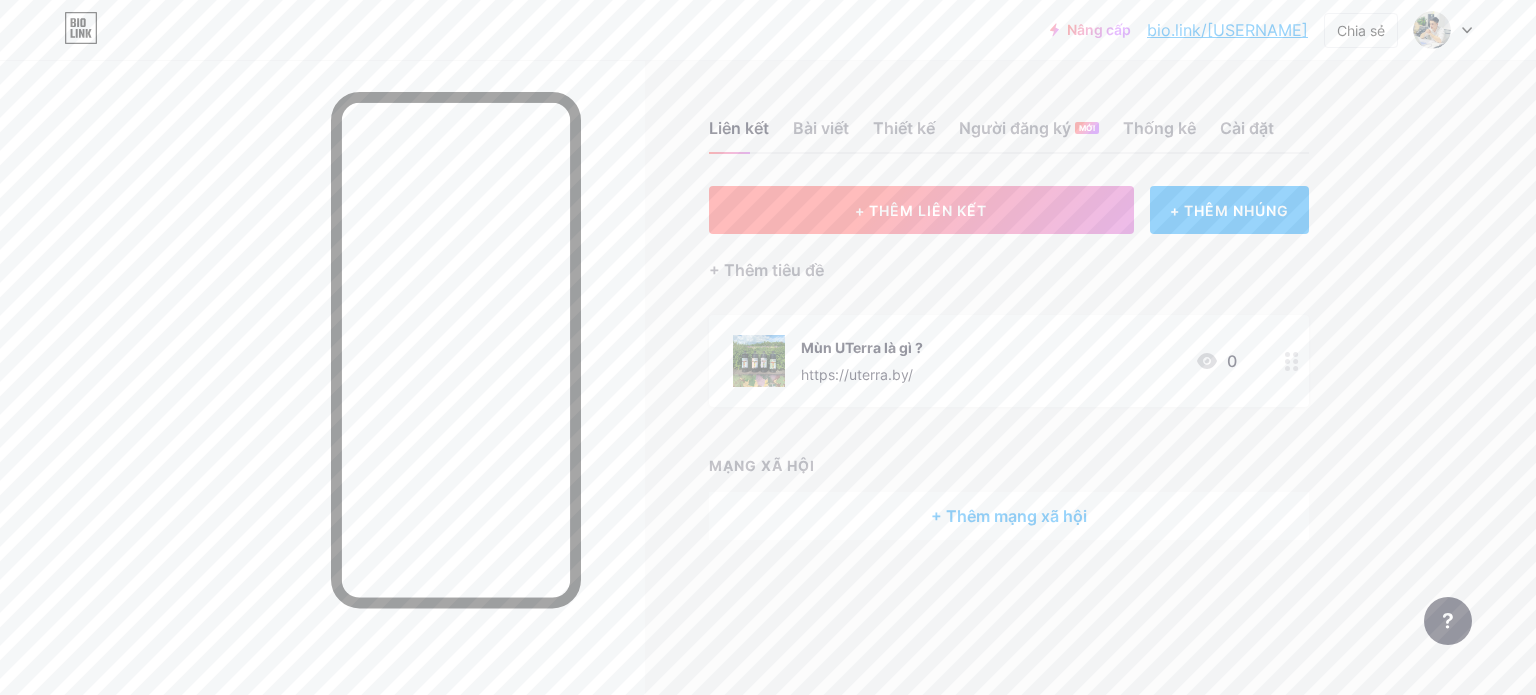click on "+ THÊM LIÊN KẾT" at bounding box center (921, 210) 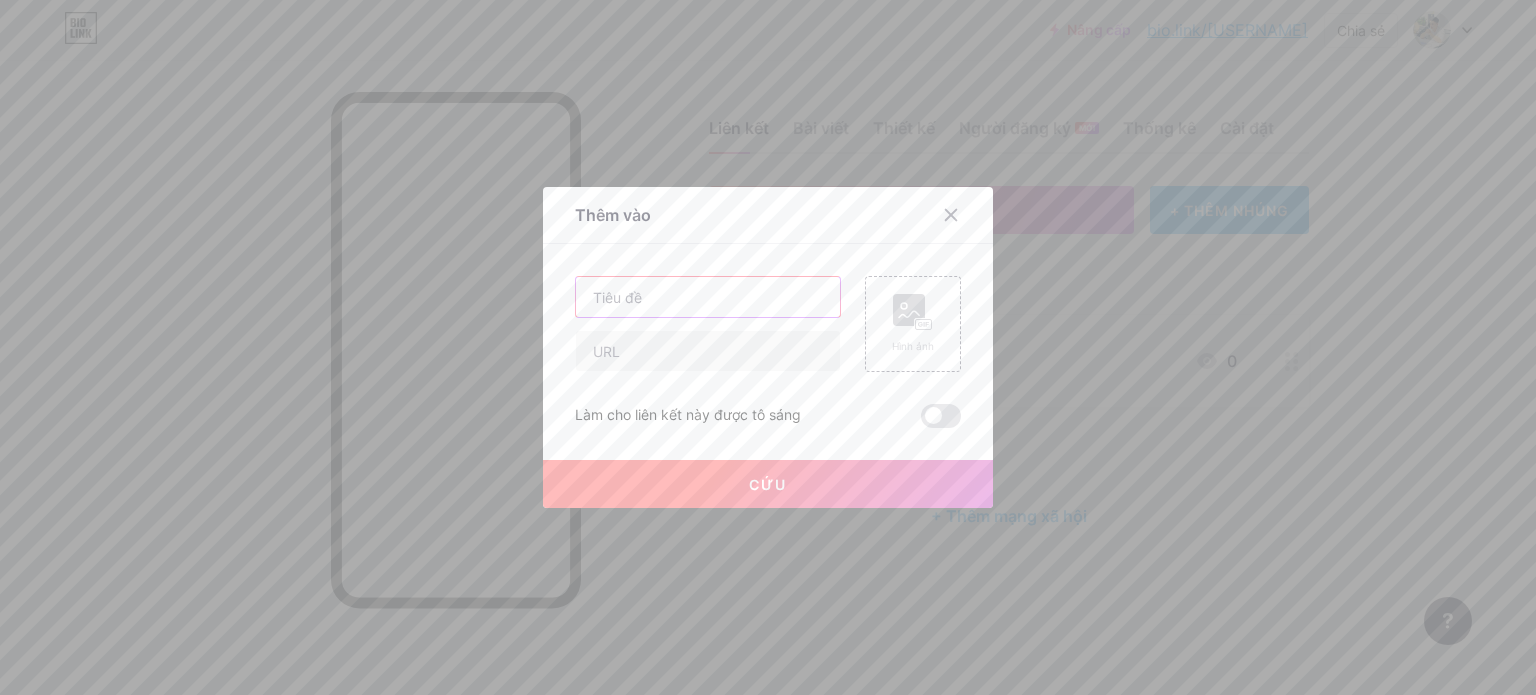 click at bounding box center (708, 297) 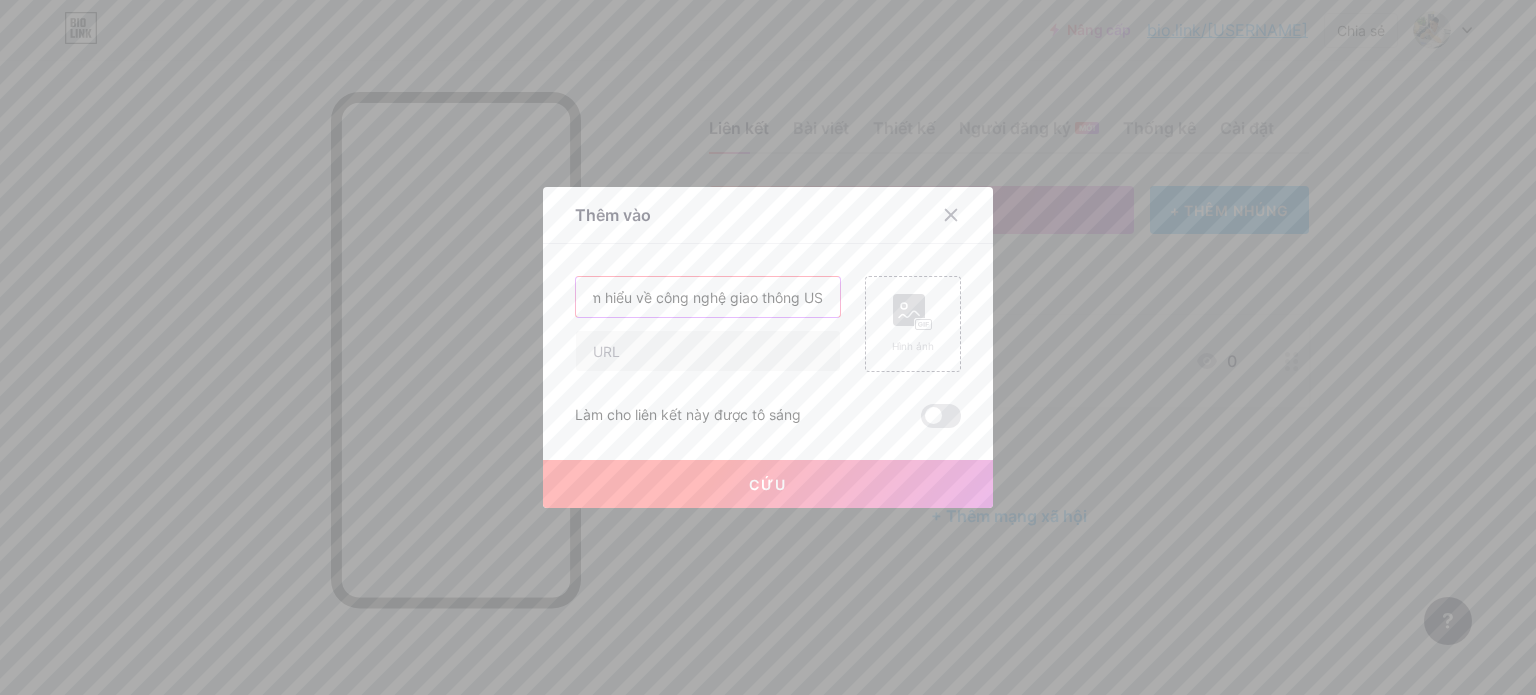 scroll, scrollTop: 0, scrollLeft: 25, axis: horizontal 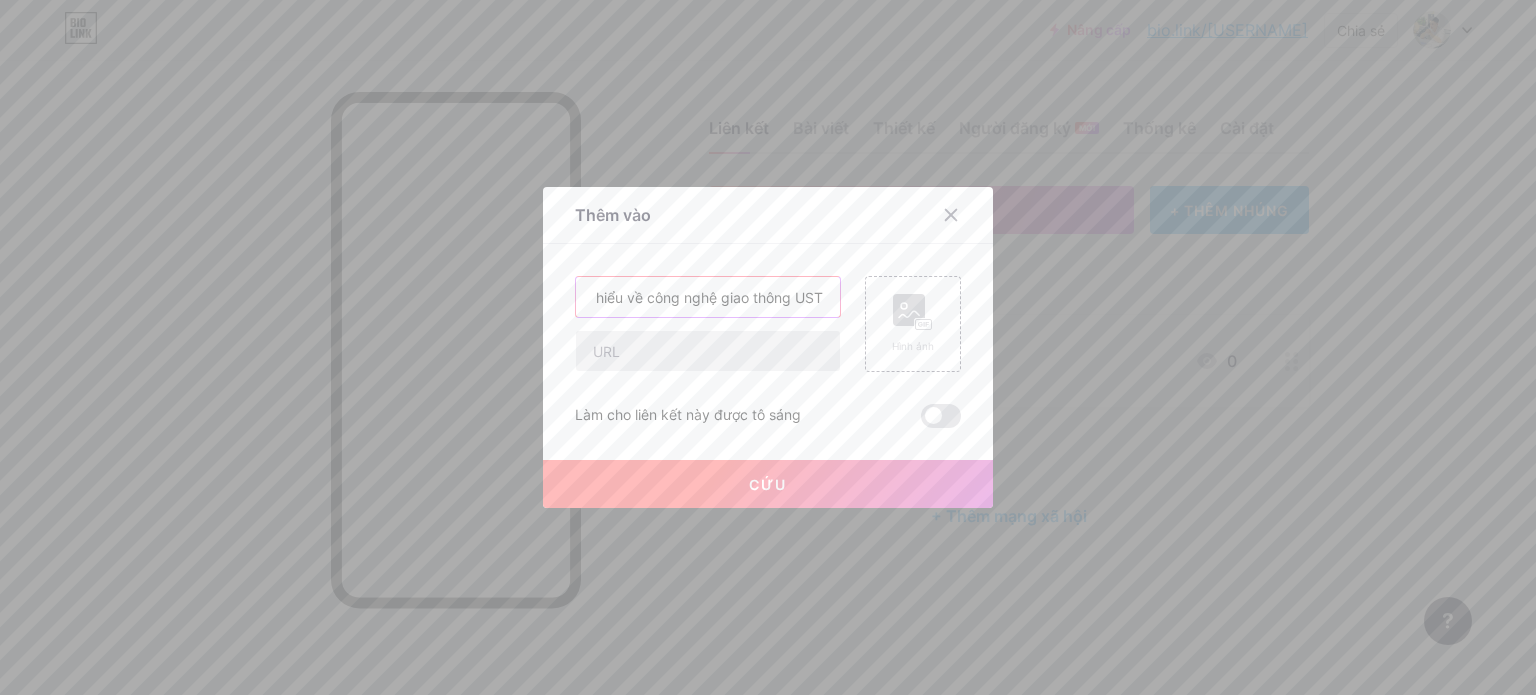 type on "Tìm hiểu về công nghệ giao thông UST" 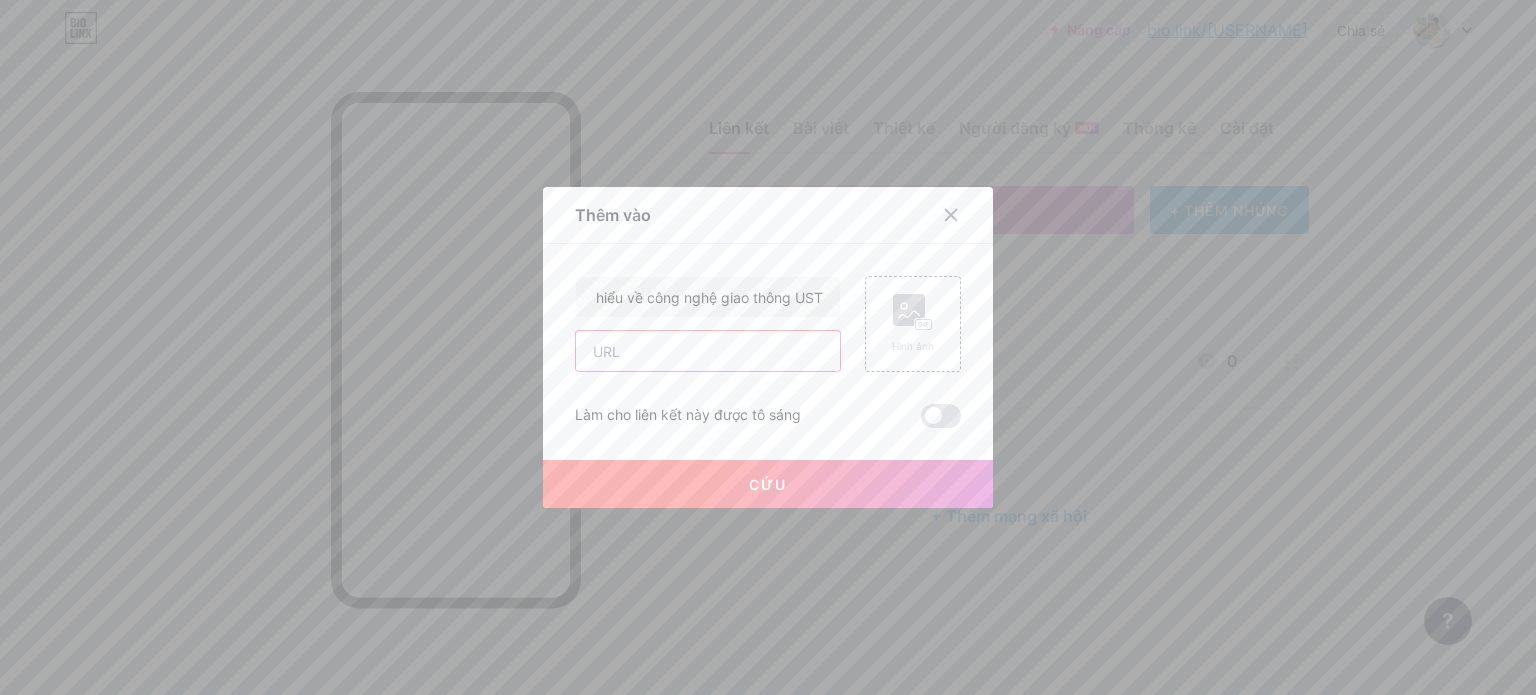 scroll, scrollTop: 0, scrollLeft: 0, axis: both 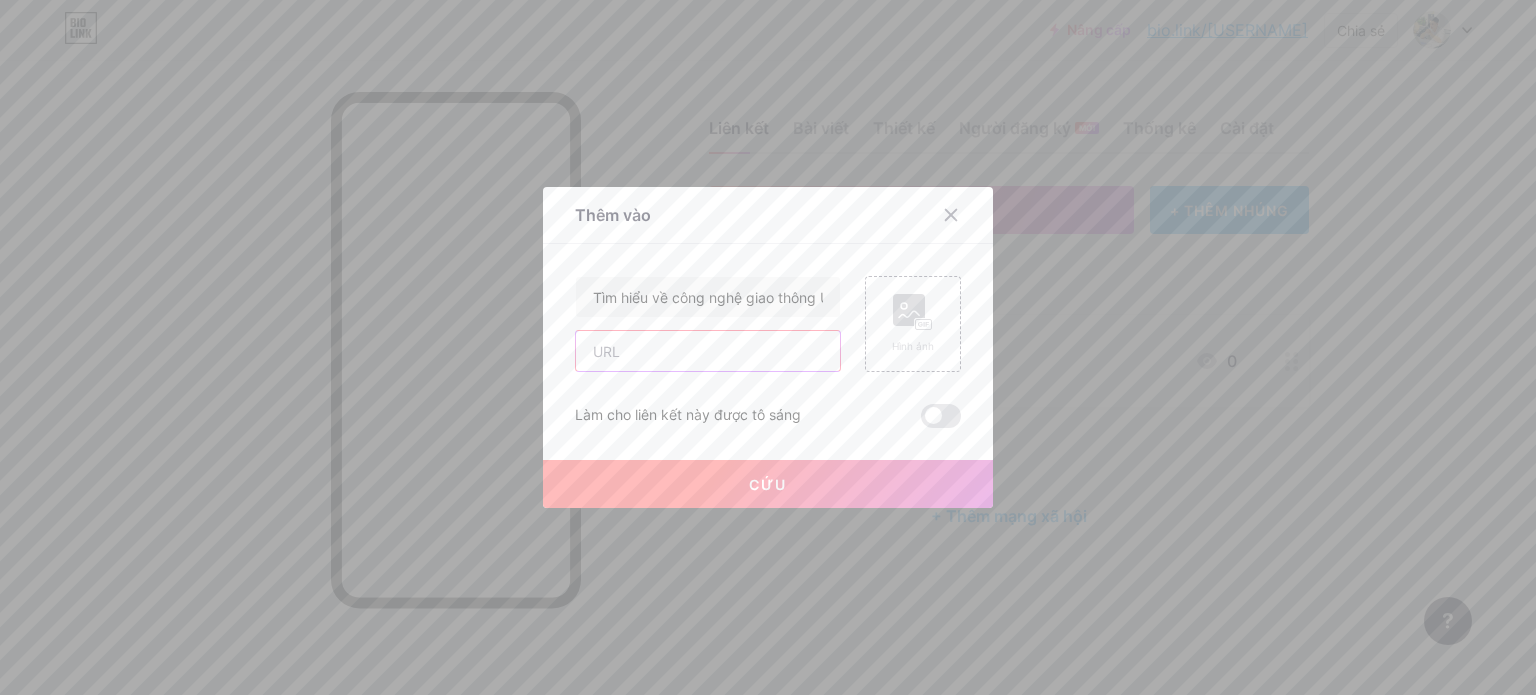 click at bounding box center (708, 351) 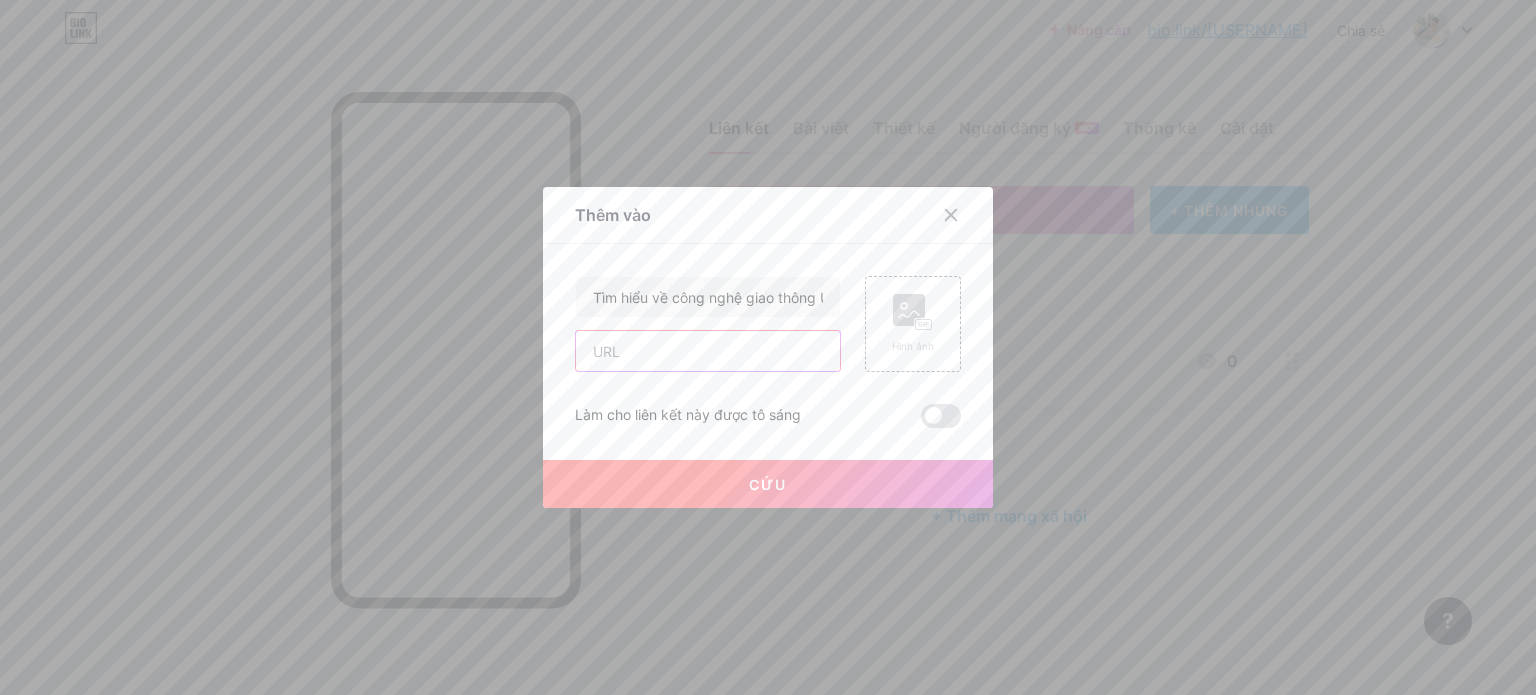 paste on "https://ust.inc/" 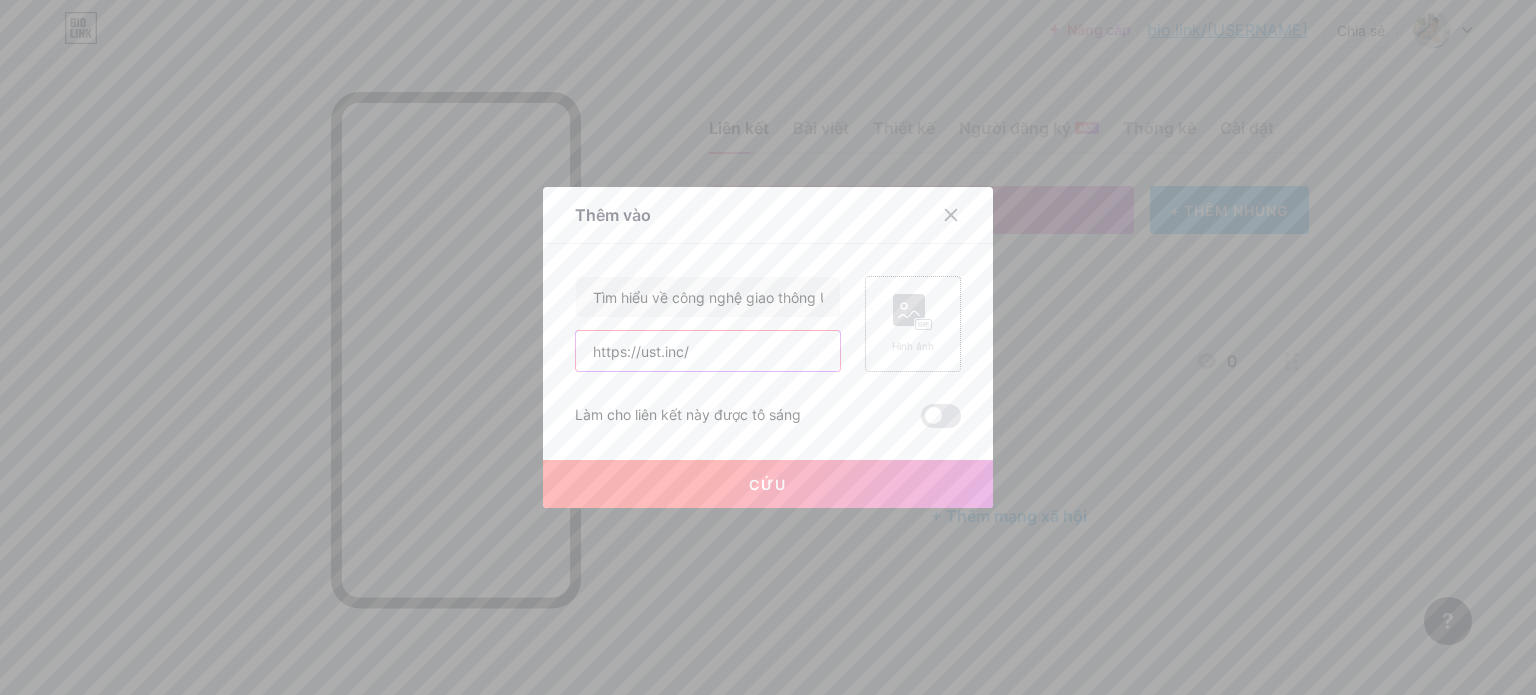 type on "https://ust.inc/" 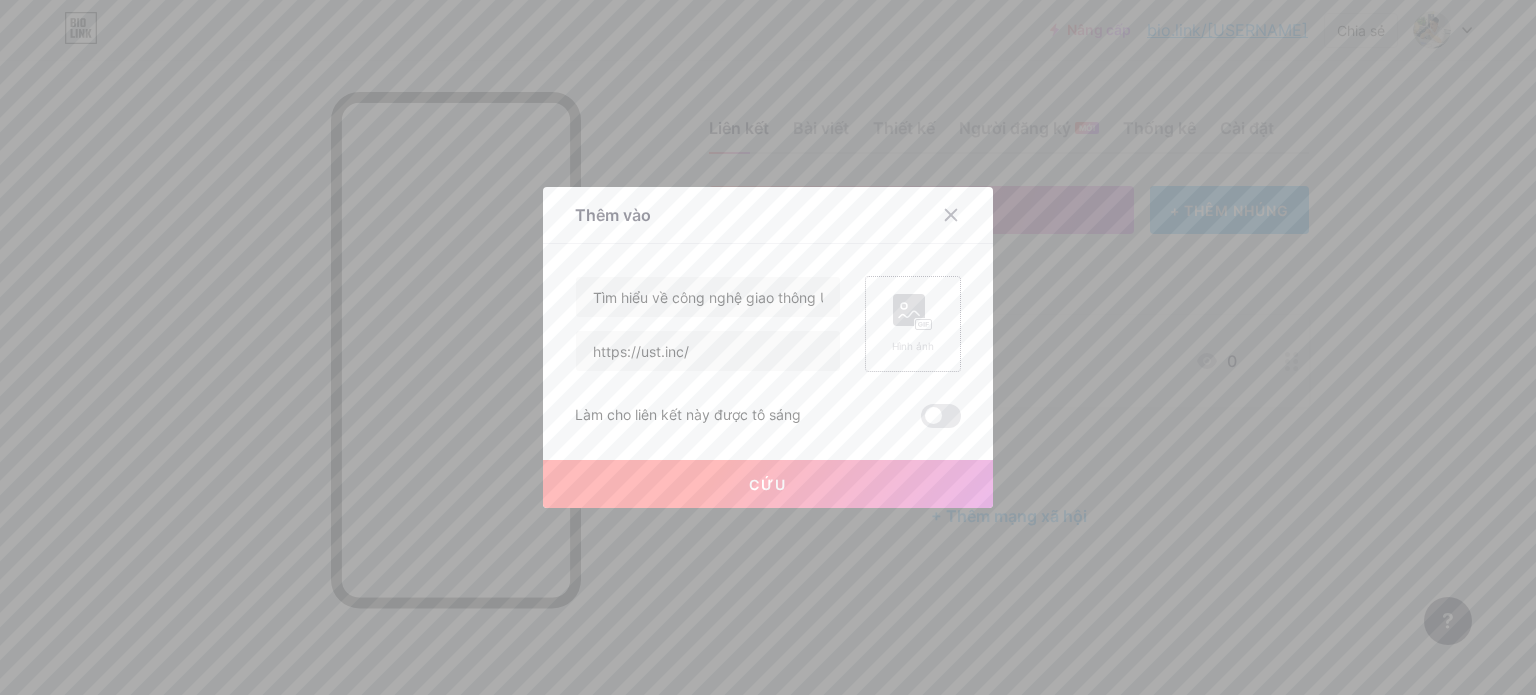 click on "Hình ảnh" at bounding box center (913, 346) 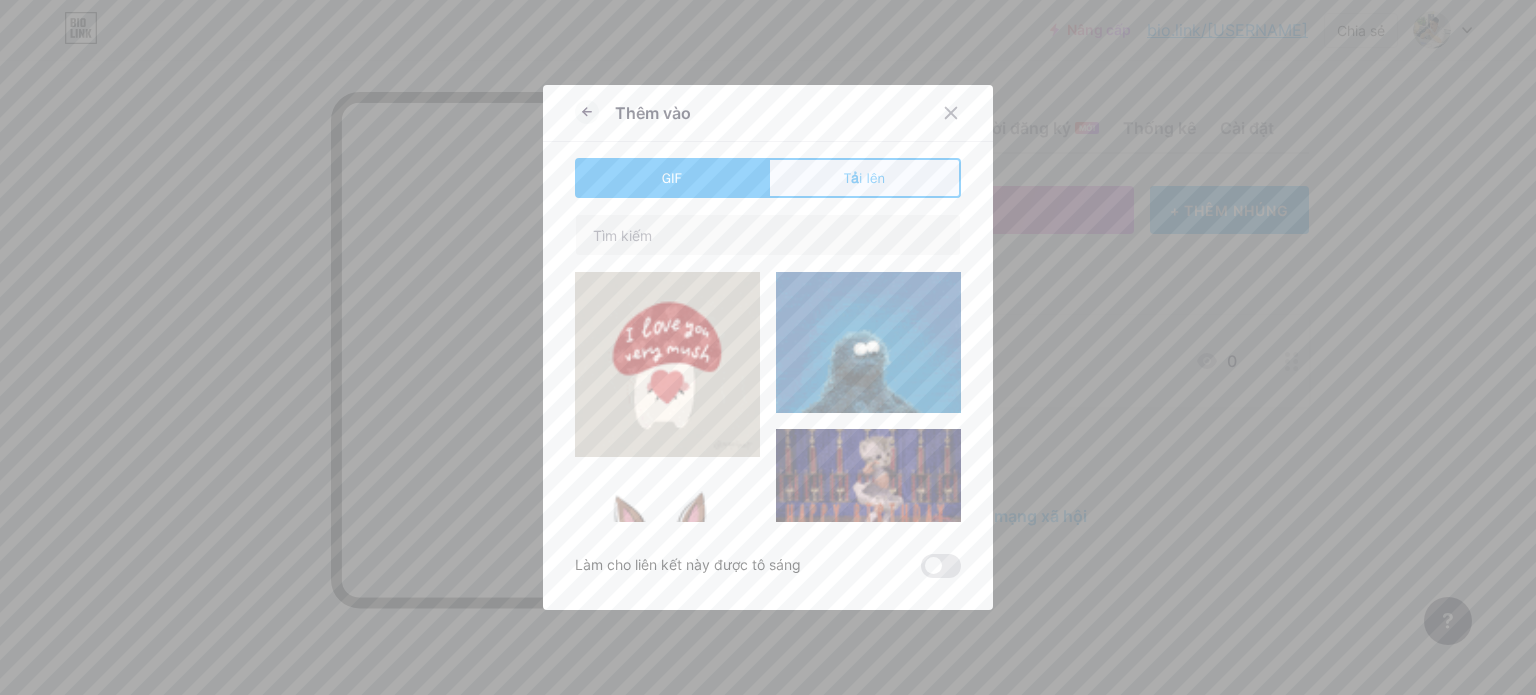 click on "Tải lên" at bounding box center (864, 178) 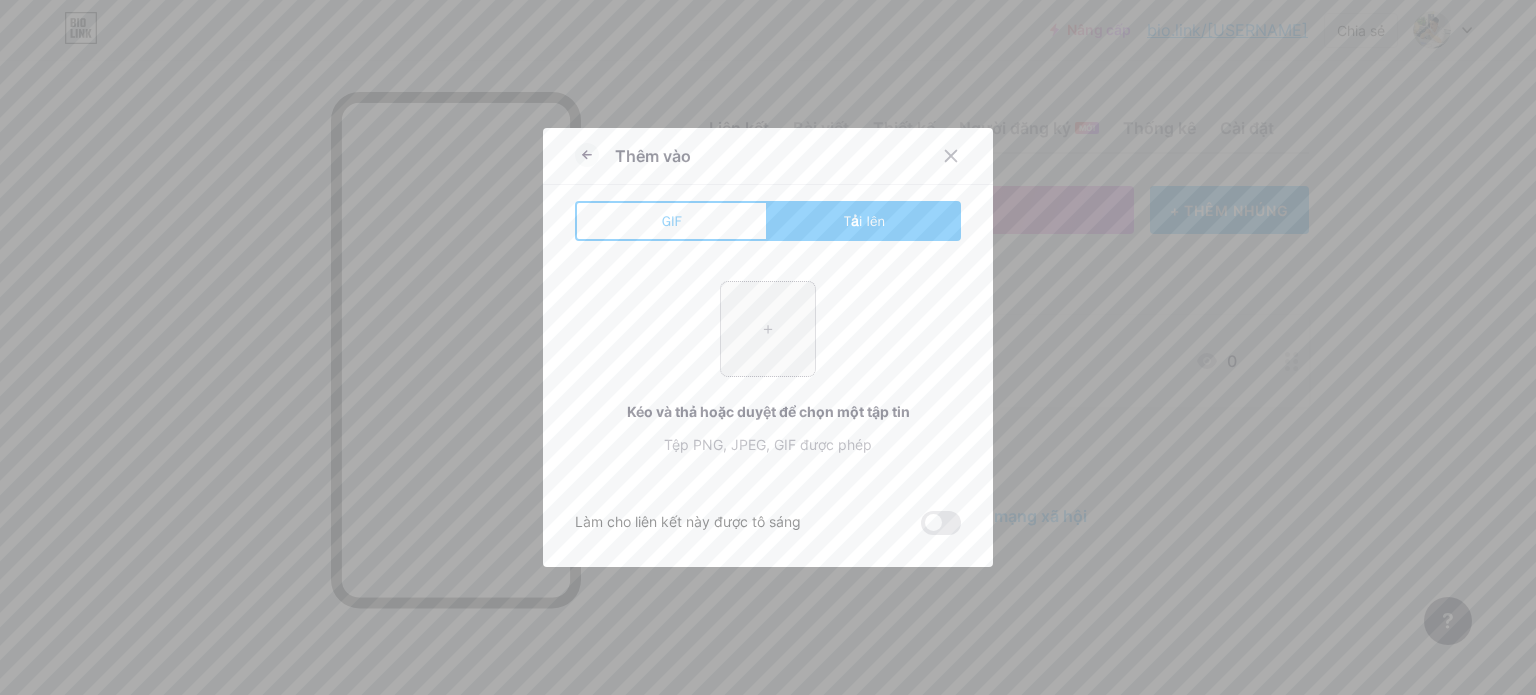 click at bounding box center [768, 329] 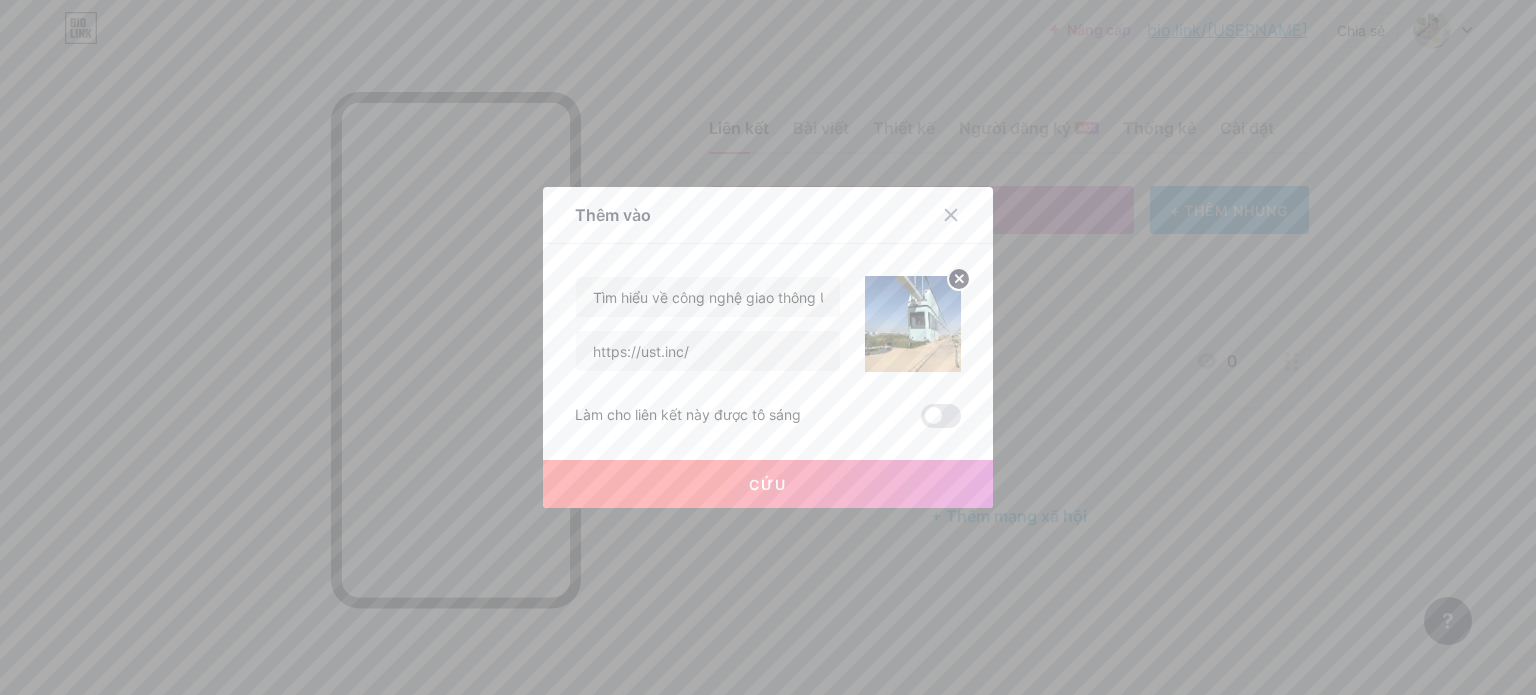 click at bounding box center [941, 416] 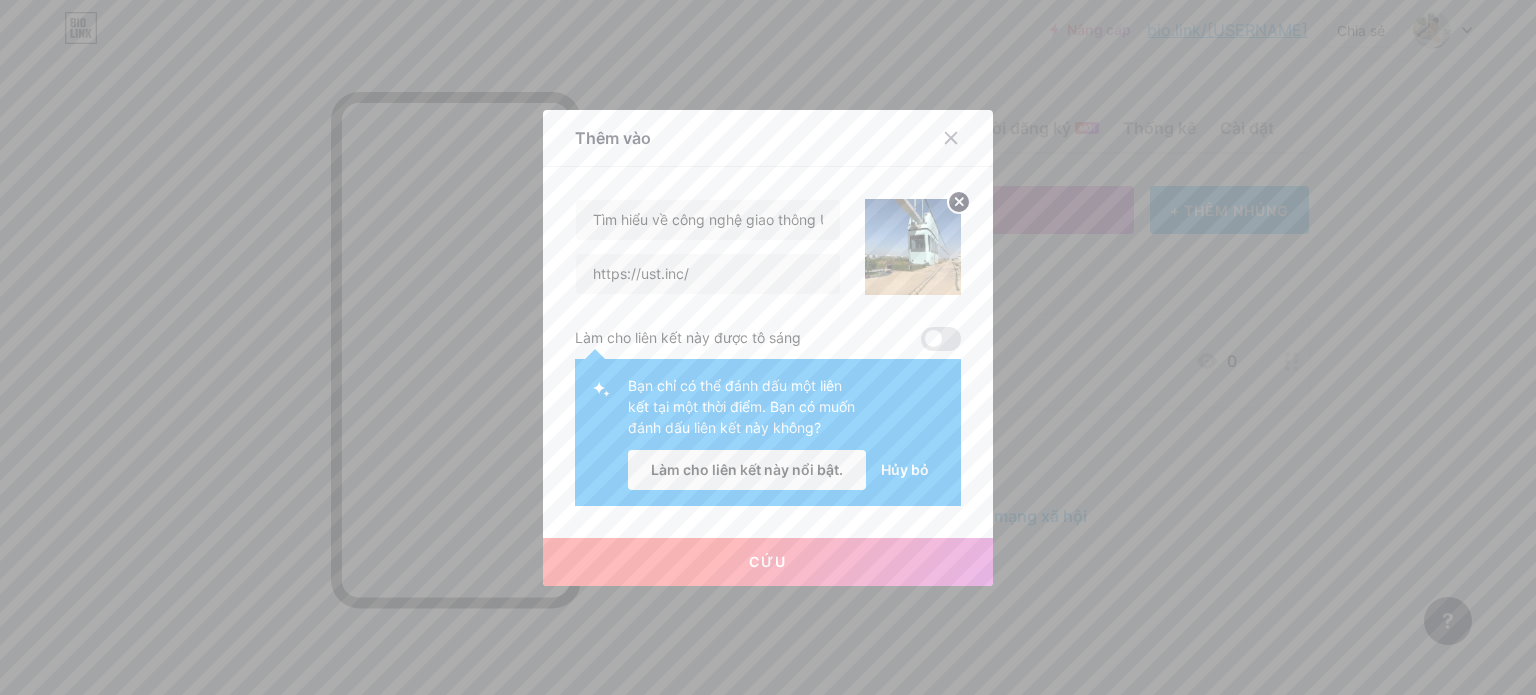 click on "Hủy bỏ" at bounding box center (905, 469) 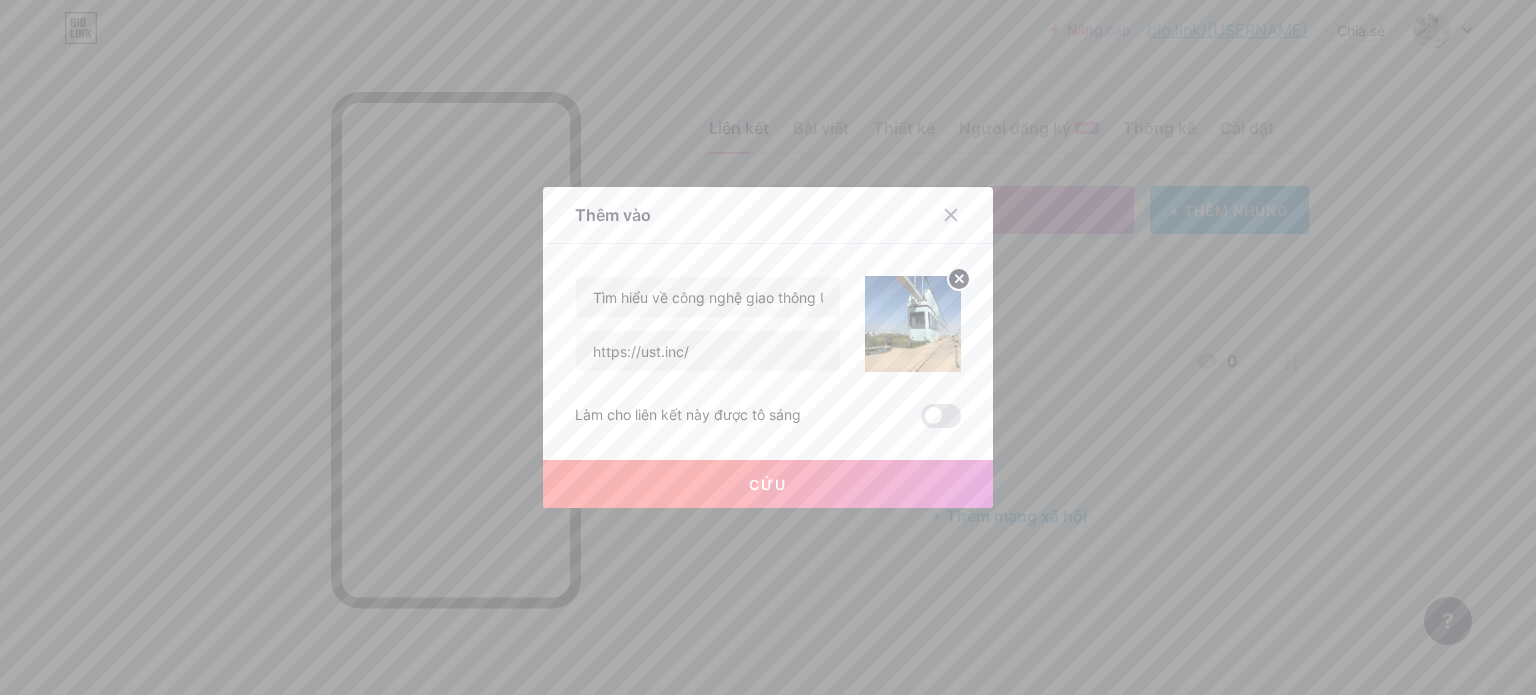 click on "Cứu" at bounding box center [768, 484] 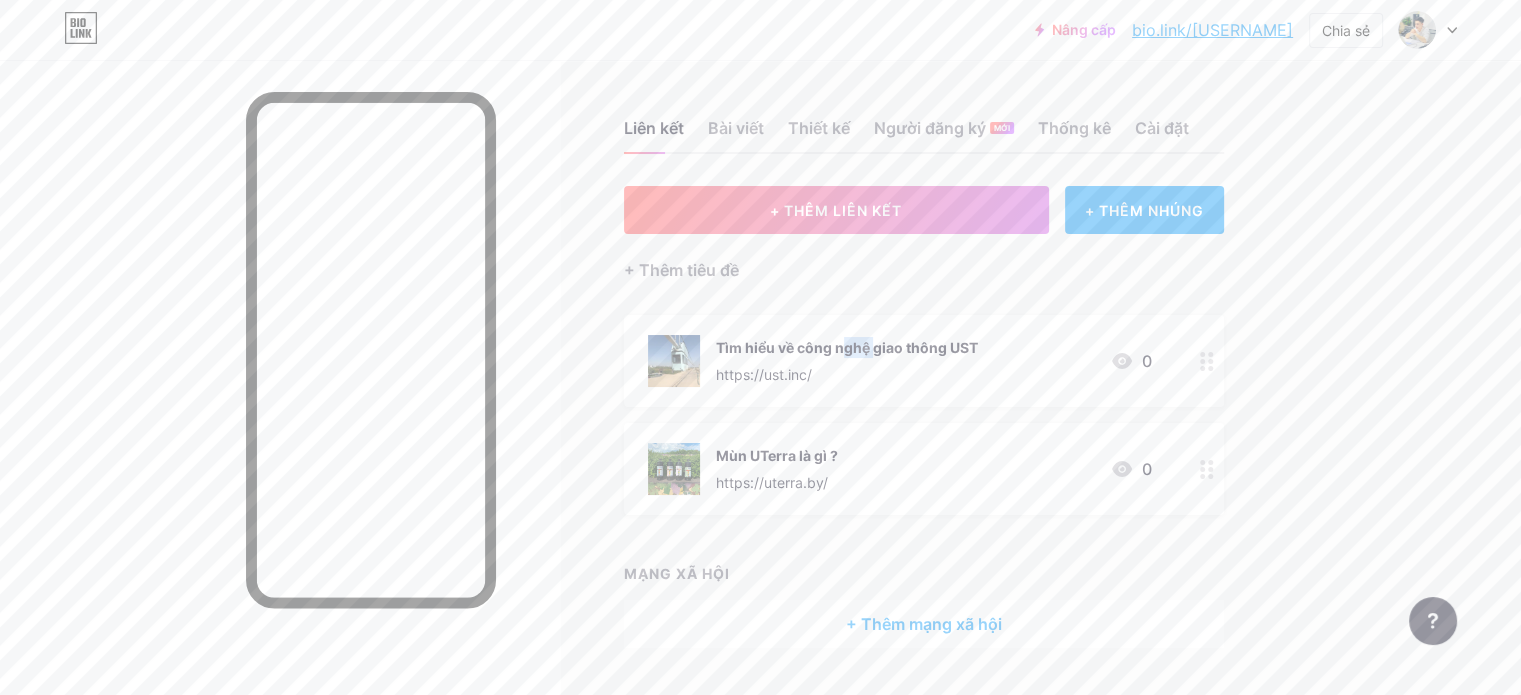 drag, startPoint x: 862, startPoint y: 359, endPoint x: 841, endPoint y: 333, distance: 33.42155 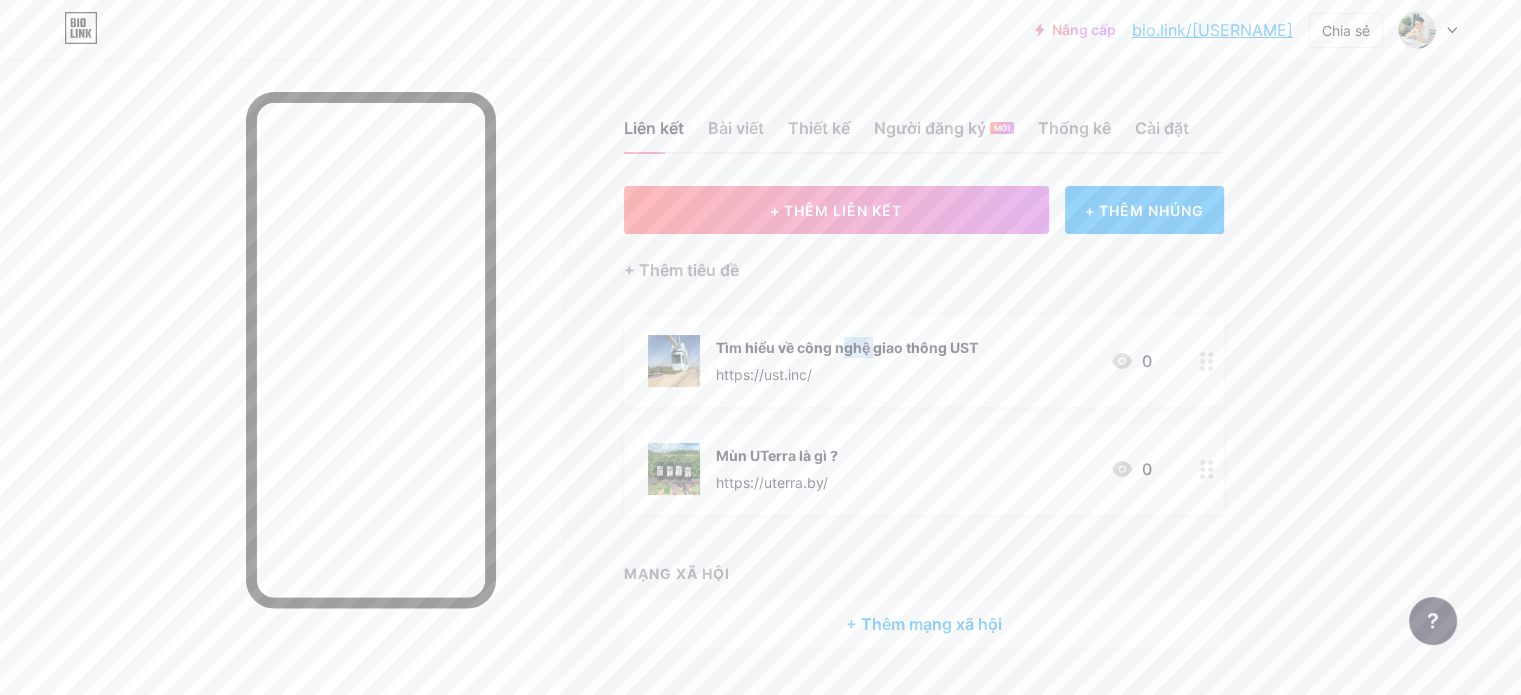 click on "Tìm hiểu về công nghệ giao thông UST
https://ust.inc/" at bounding box center [847, 361] 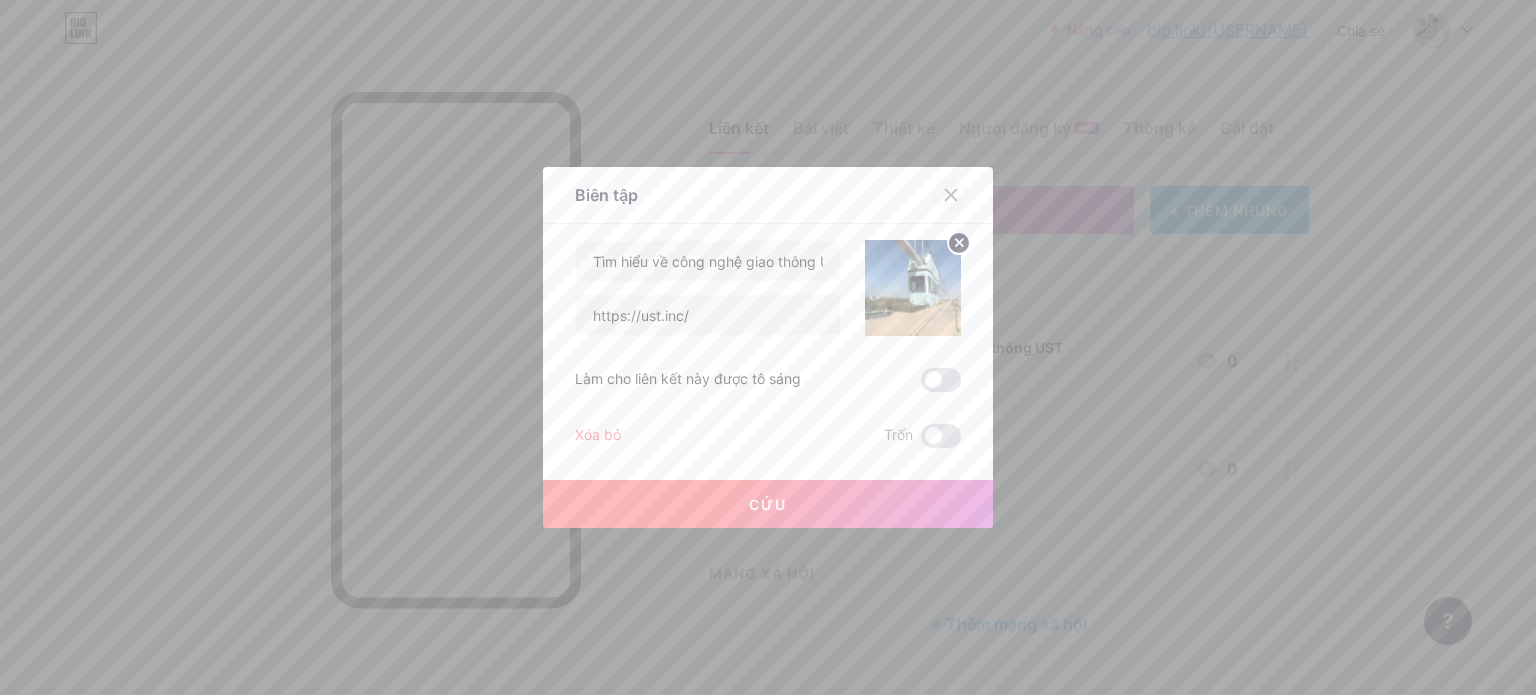 click 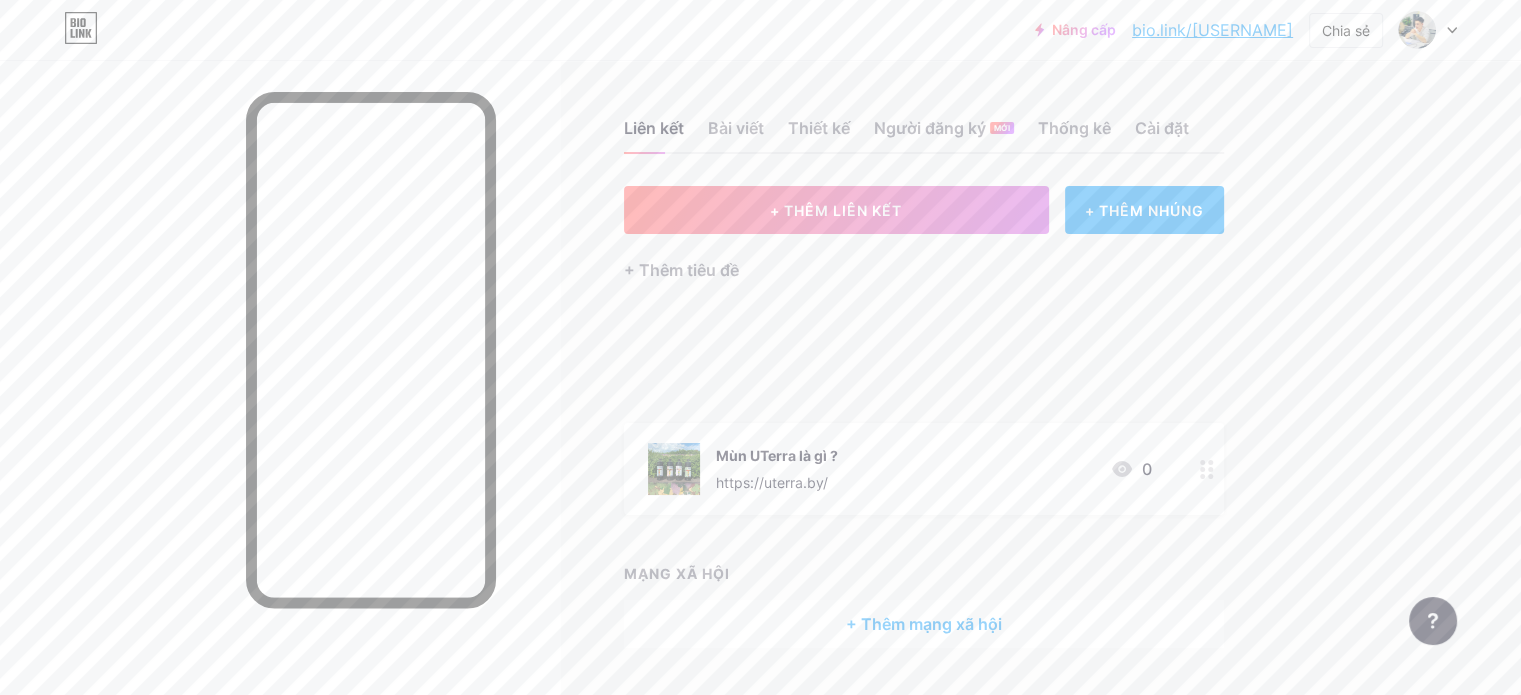 type 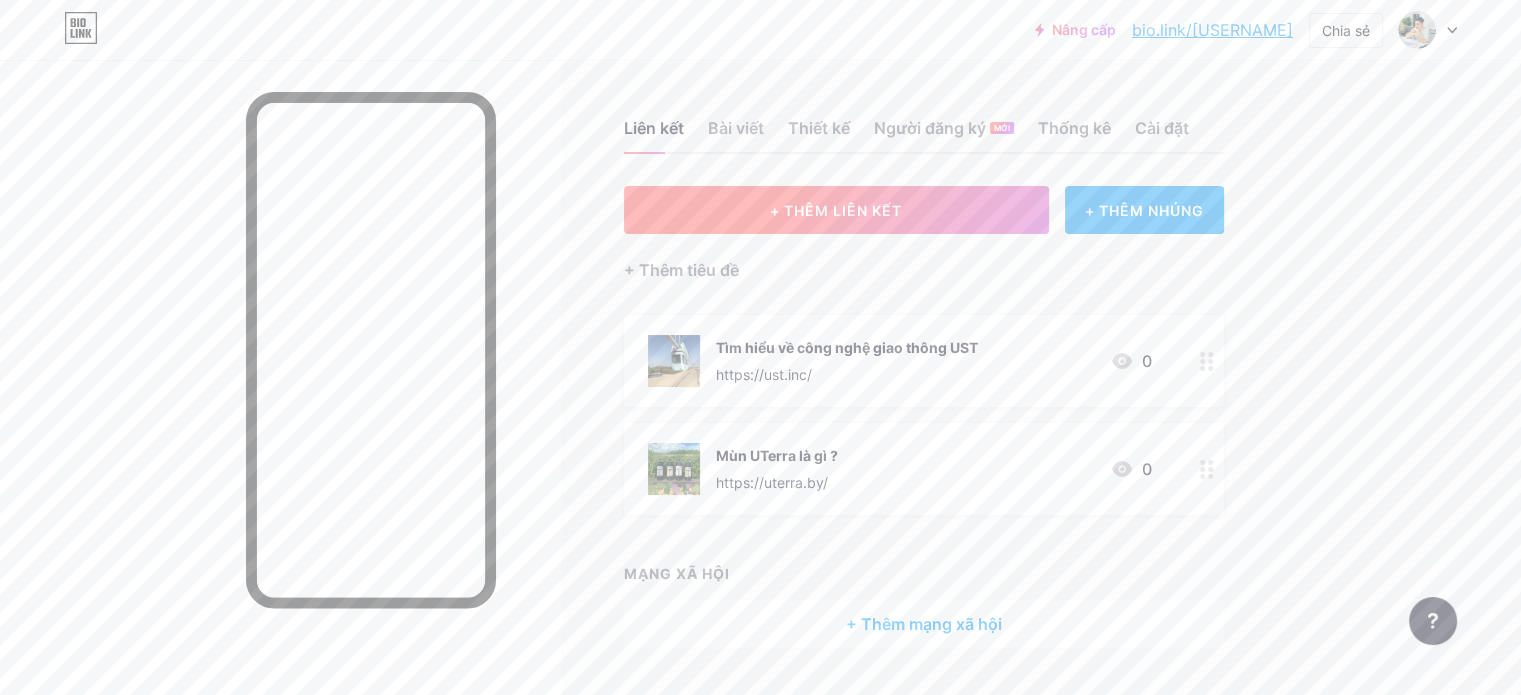 click on "+ THÊM LIÊN KẾT" at bounding box center (836, 210) 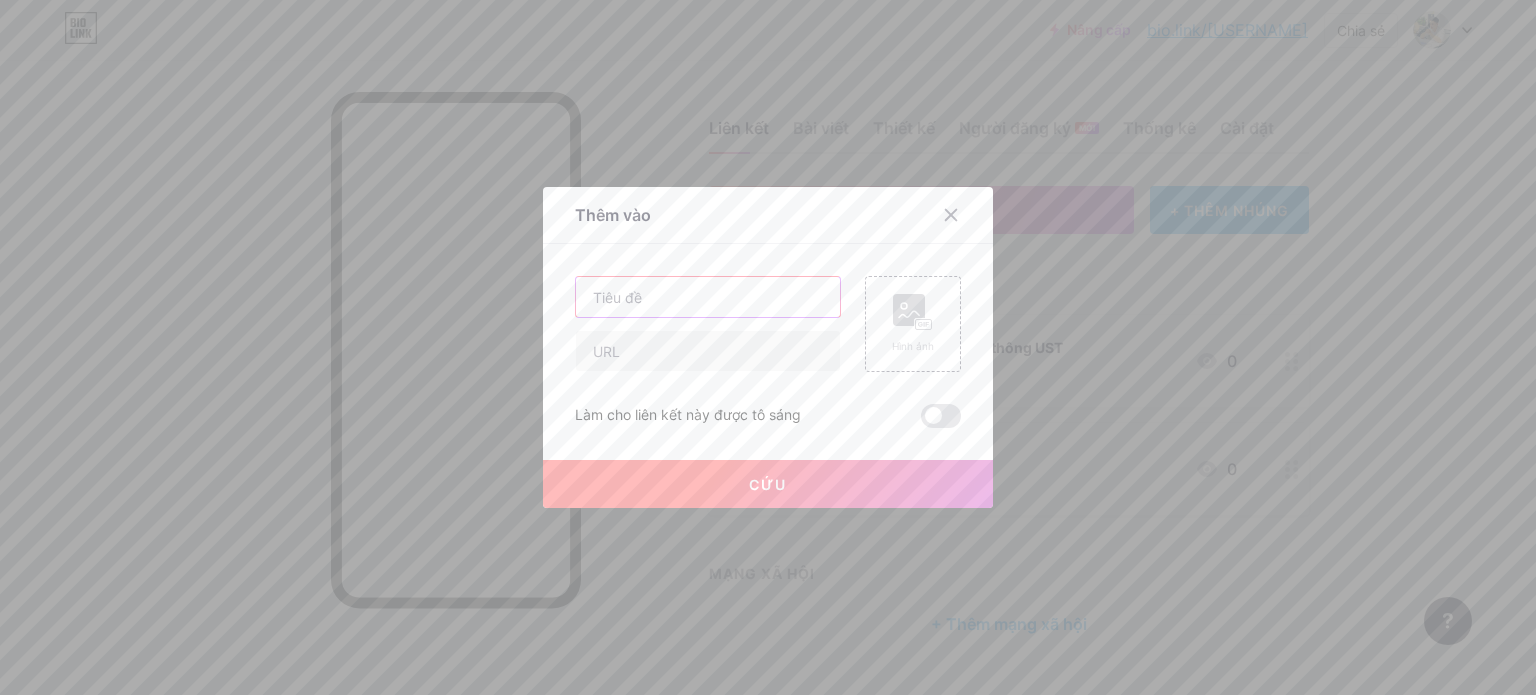 click at bounding box center [708, 297] 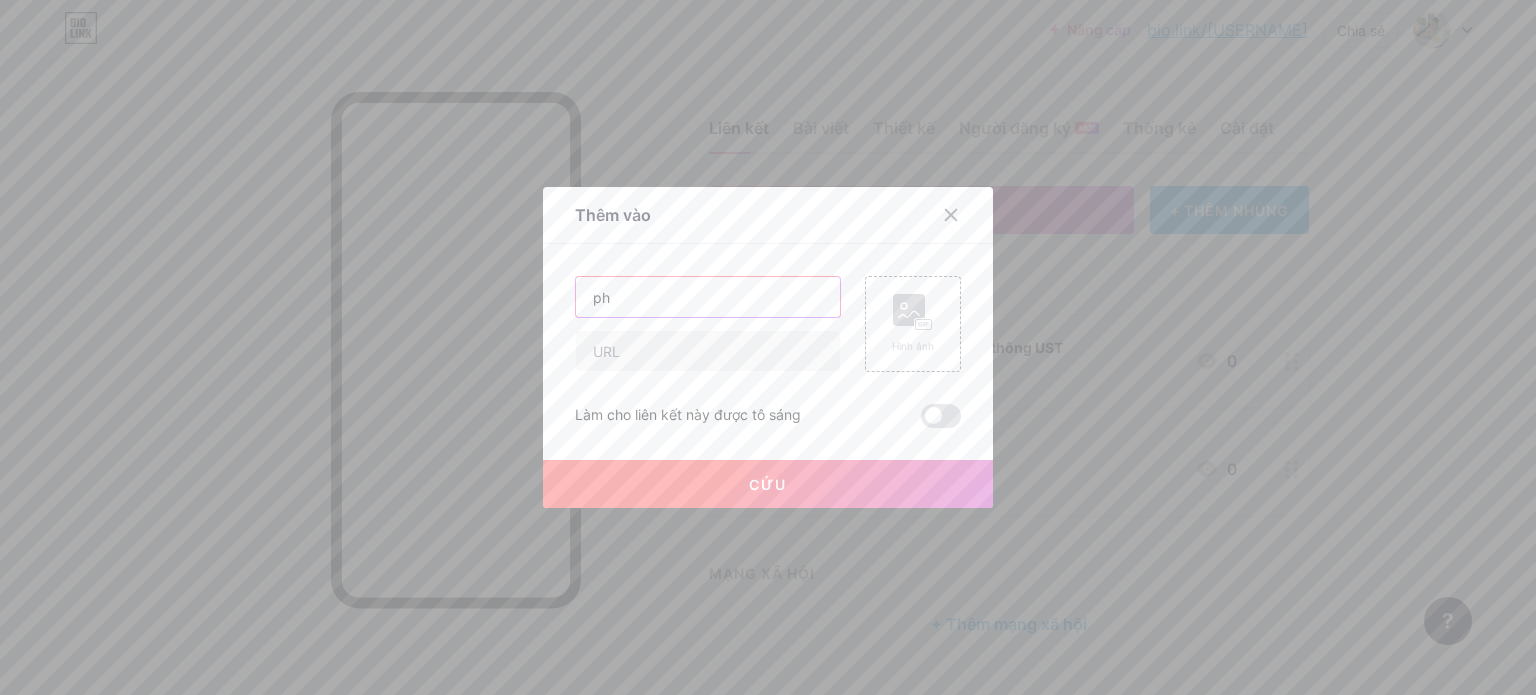 type on "p" 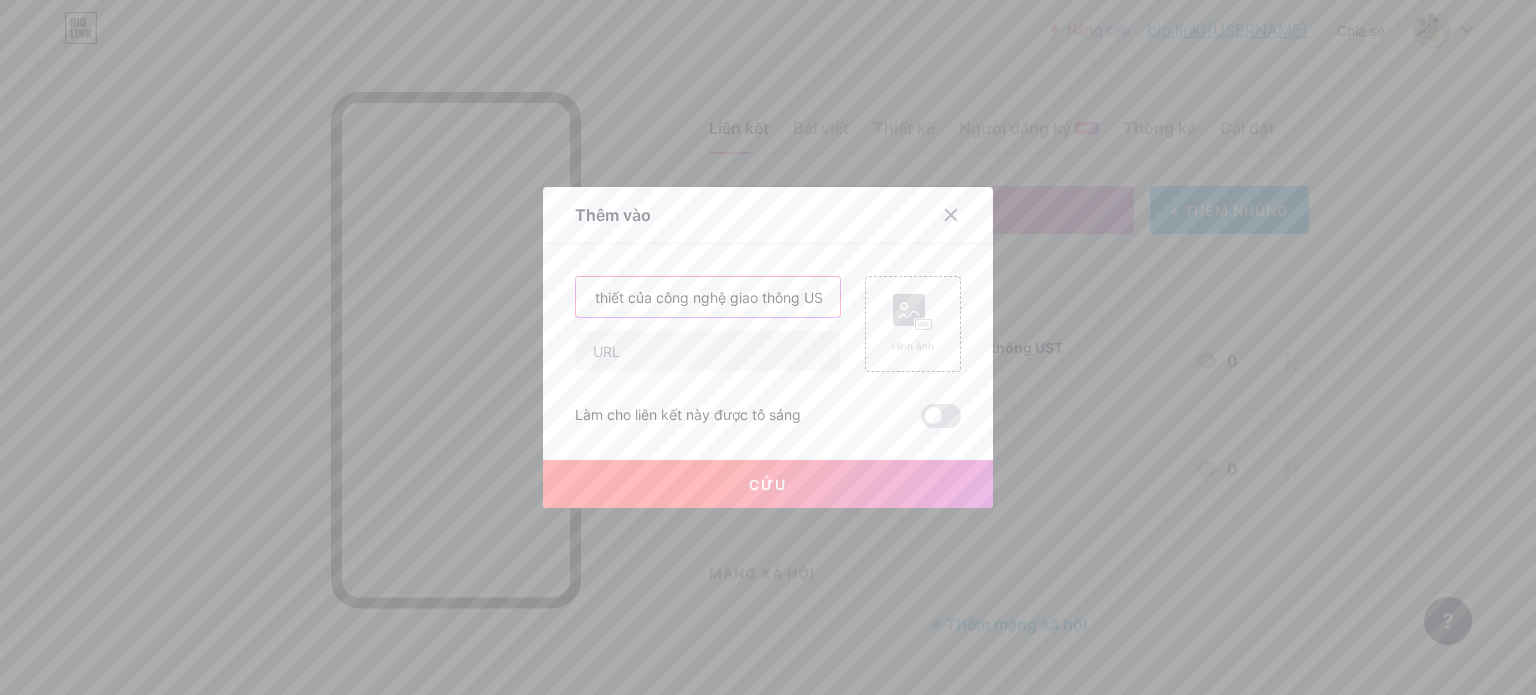 scroll, scrollTop: 0, scrollLeft: 56, axis: horizontal 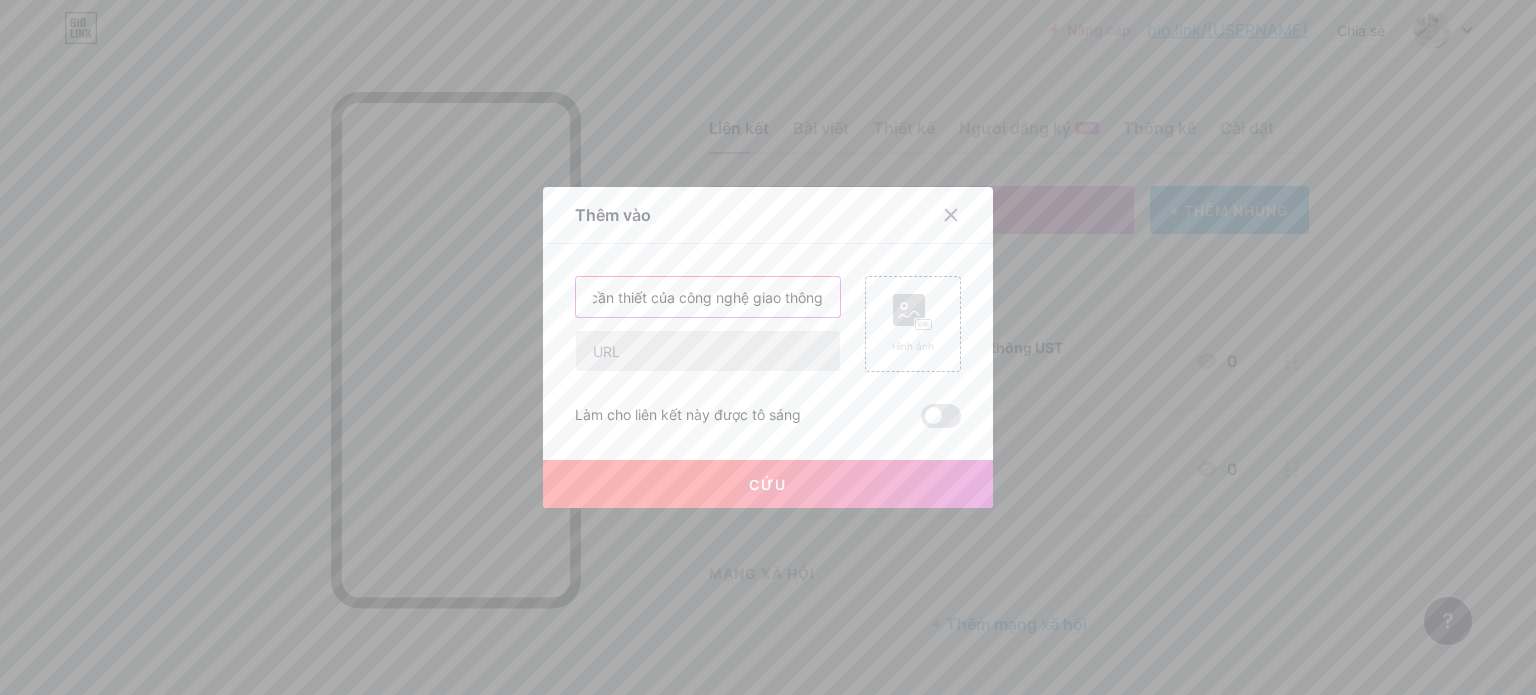 type on "Sự cần thiết của công nghệ giao thông" 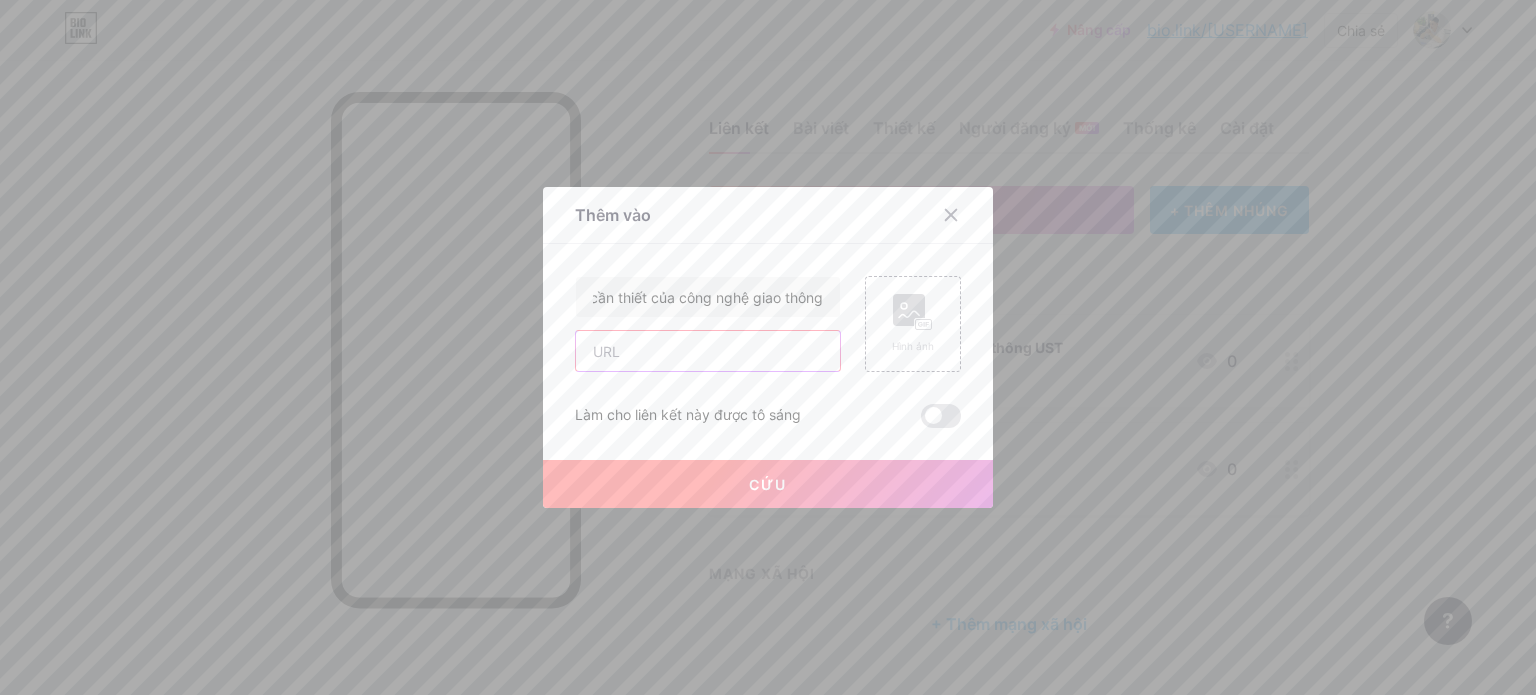 click at bounding box center [708, 351] 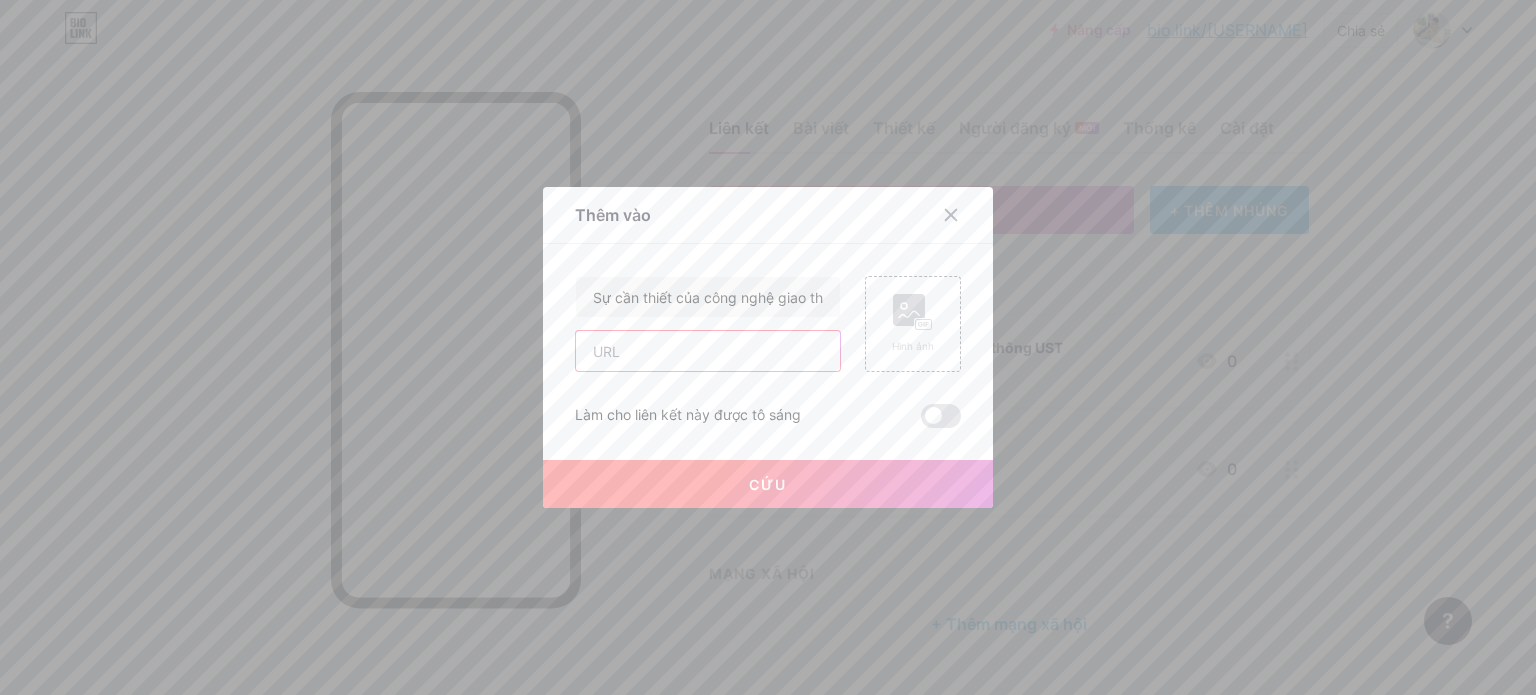 paste on "https://www.youtube.com/watch?v=rYMVt8RzYZE" 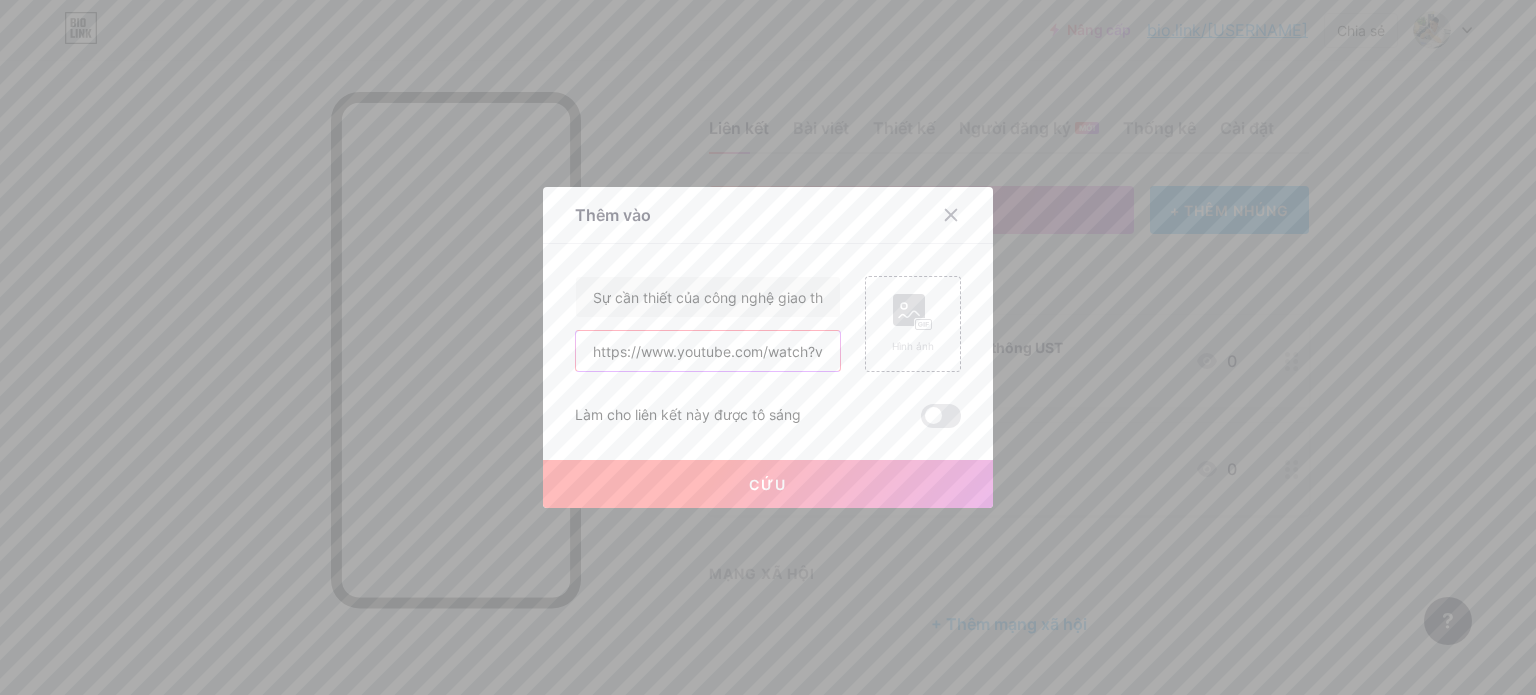 scroll, scrollTop: 0, scrollLeft: 102, axis: horizontal 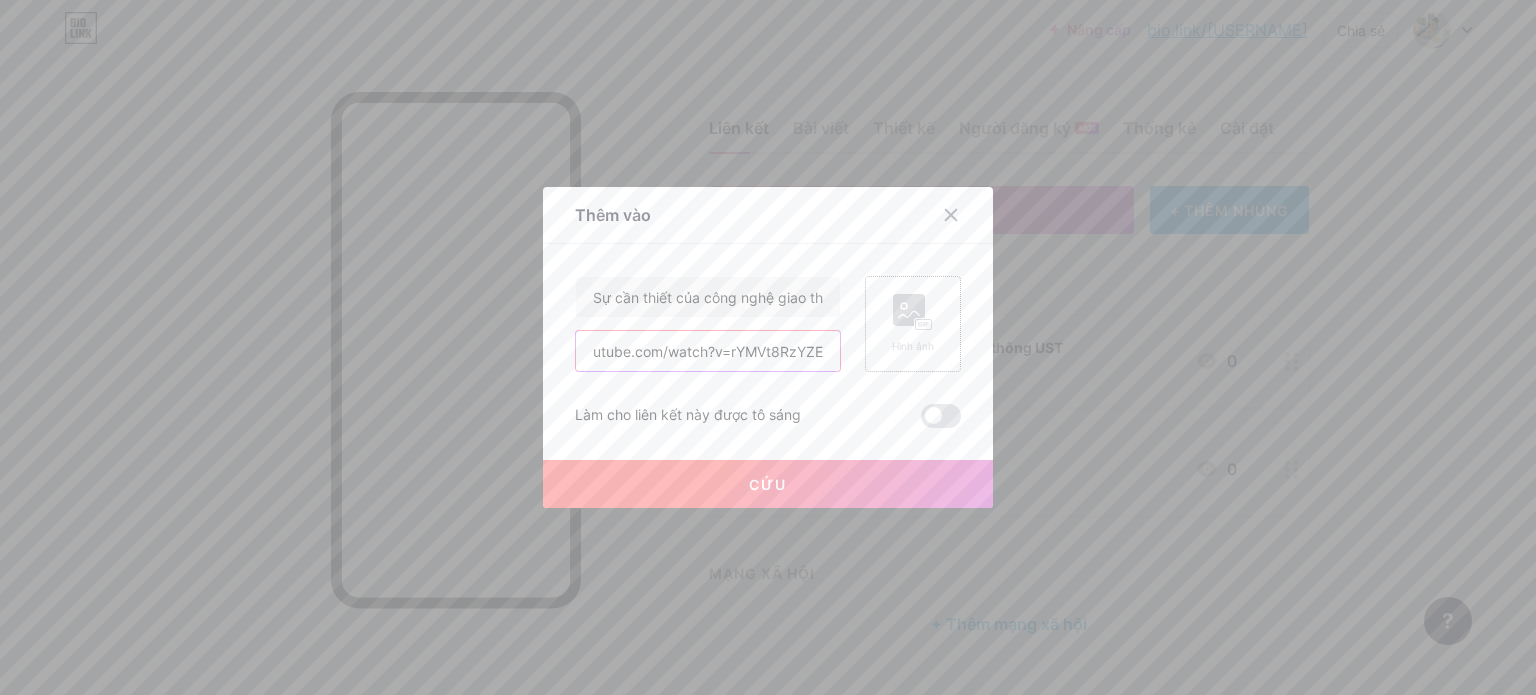 type on "https://www.youtube.com/watch?v=rYMVt8RzYZE" 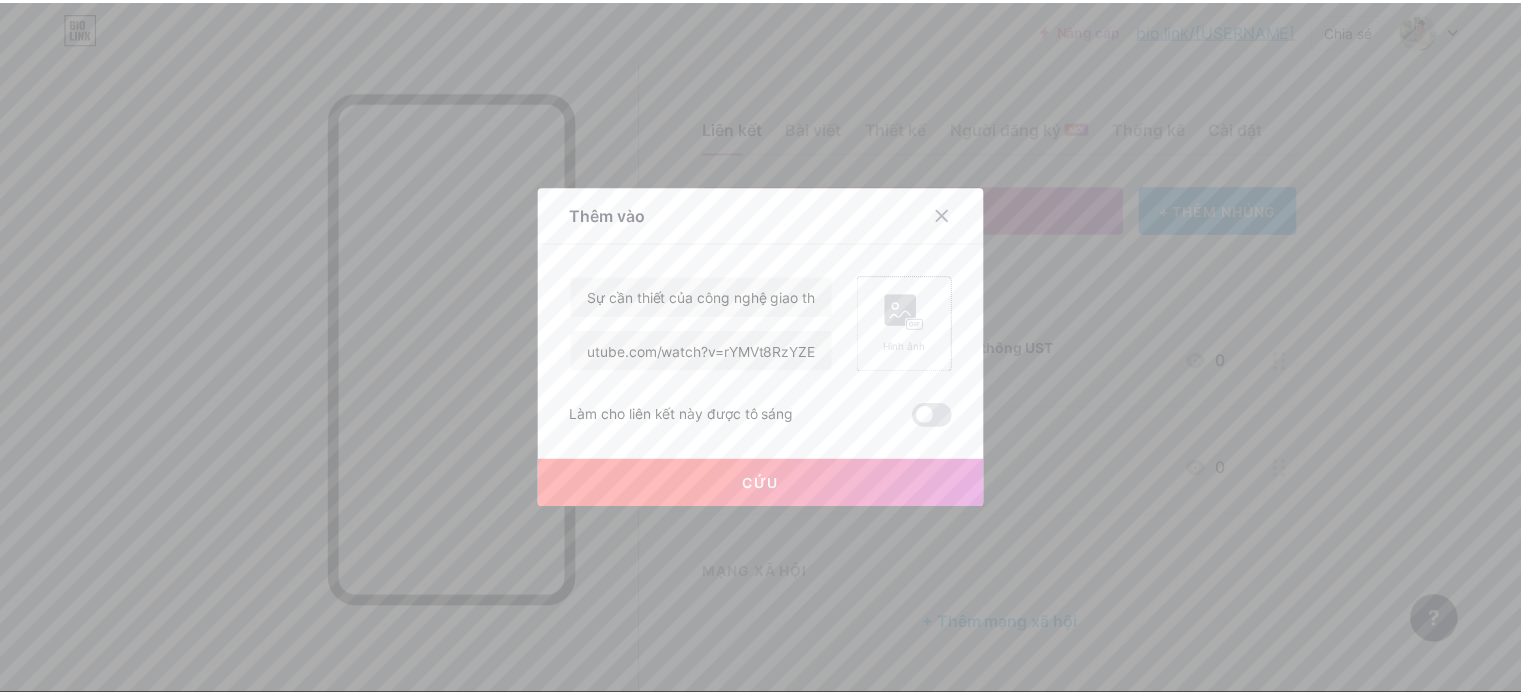 scroll, scrollTop: 0, scrollLeft: 0, axis: both 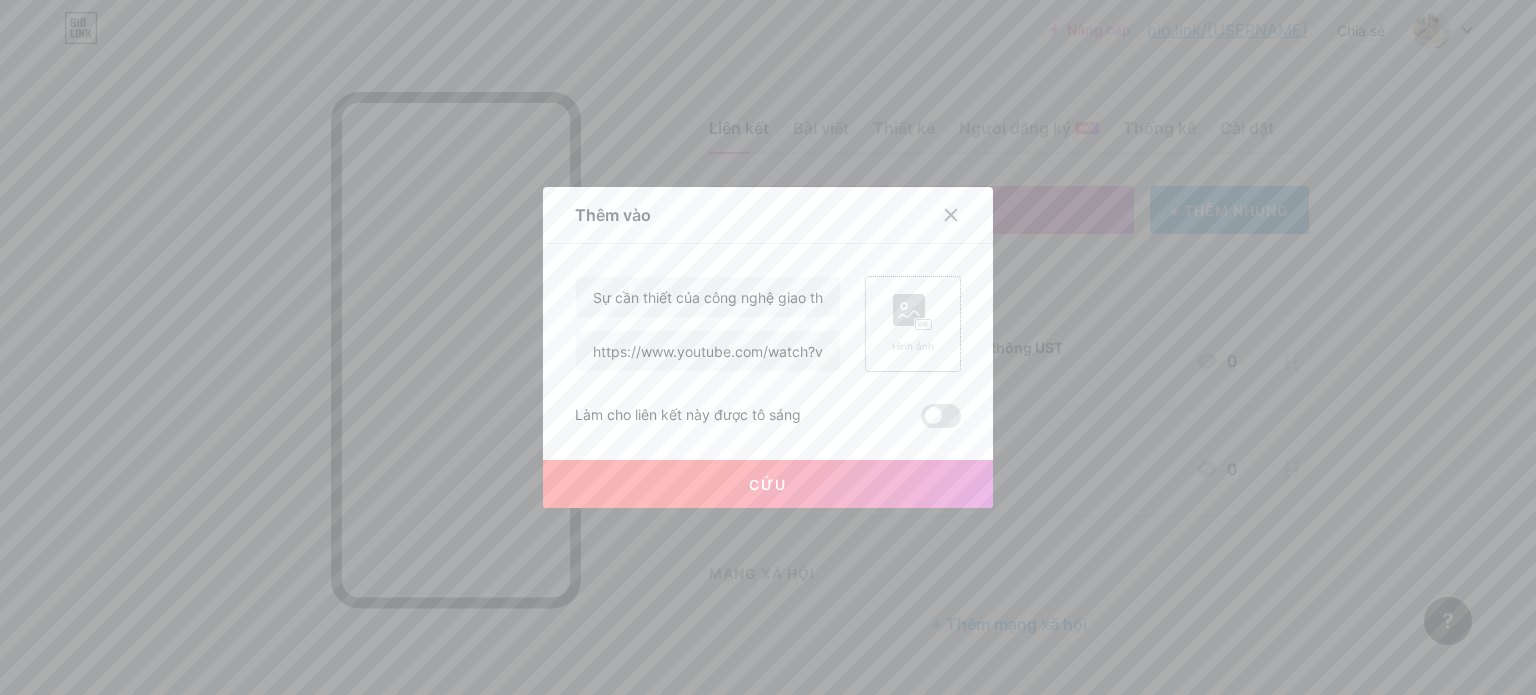 click on "Hình ảnh" at bounding box center [913, 324] 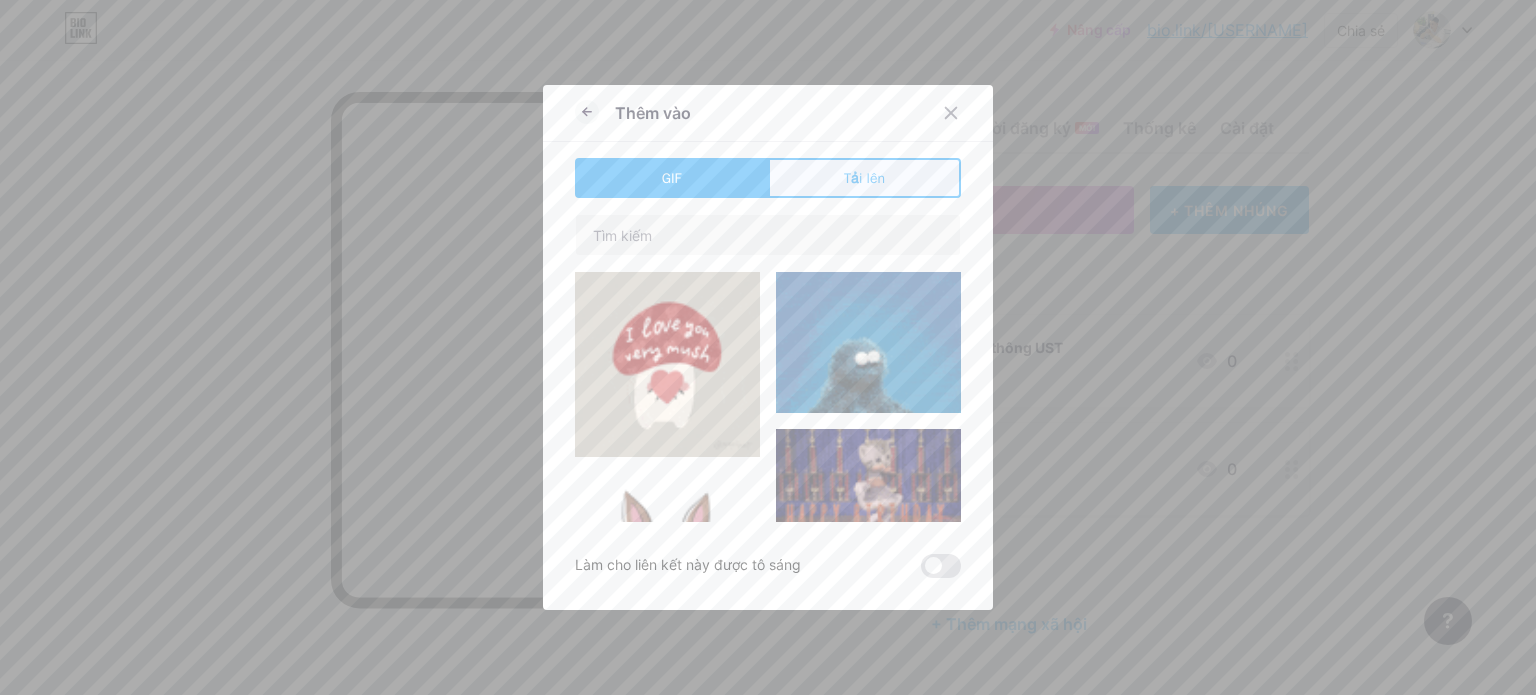 click on "Tải lên" at bounding box center (864, 178) 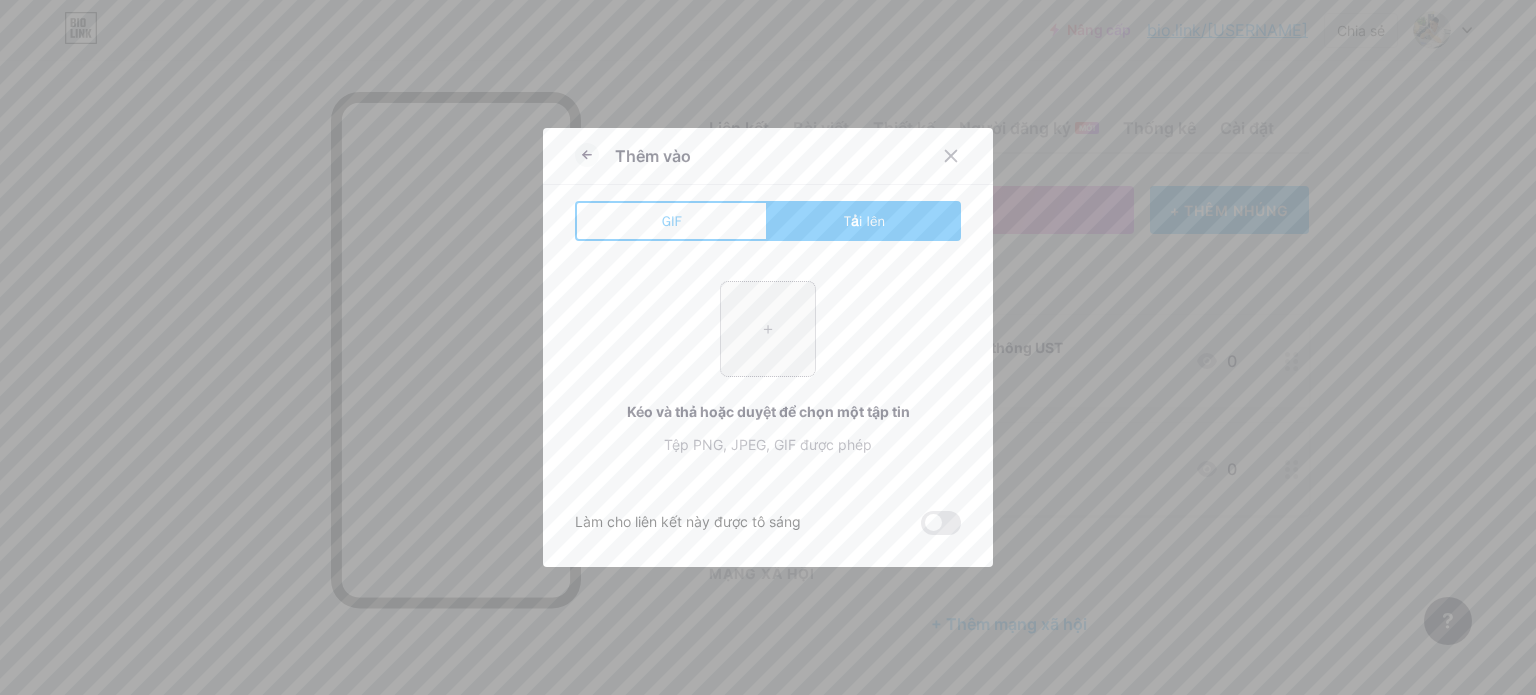click at bounding box center (768, 329) 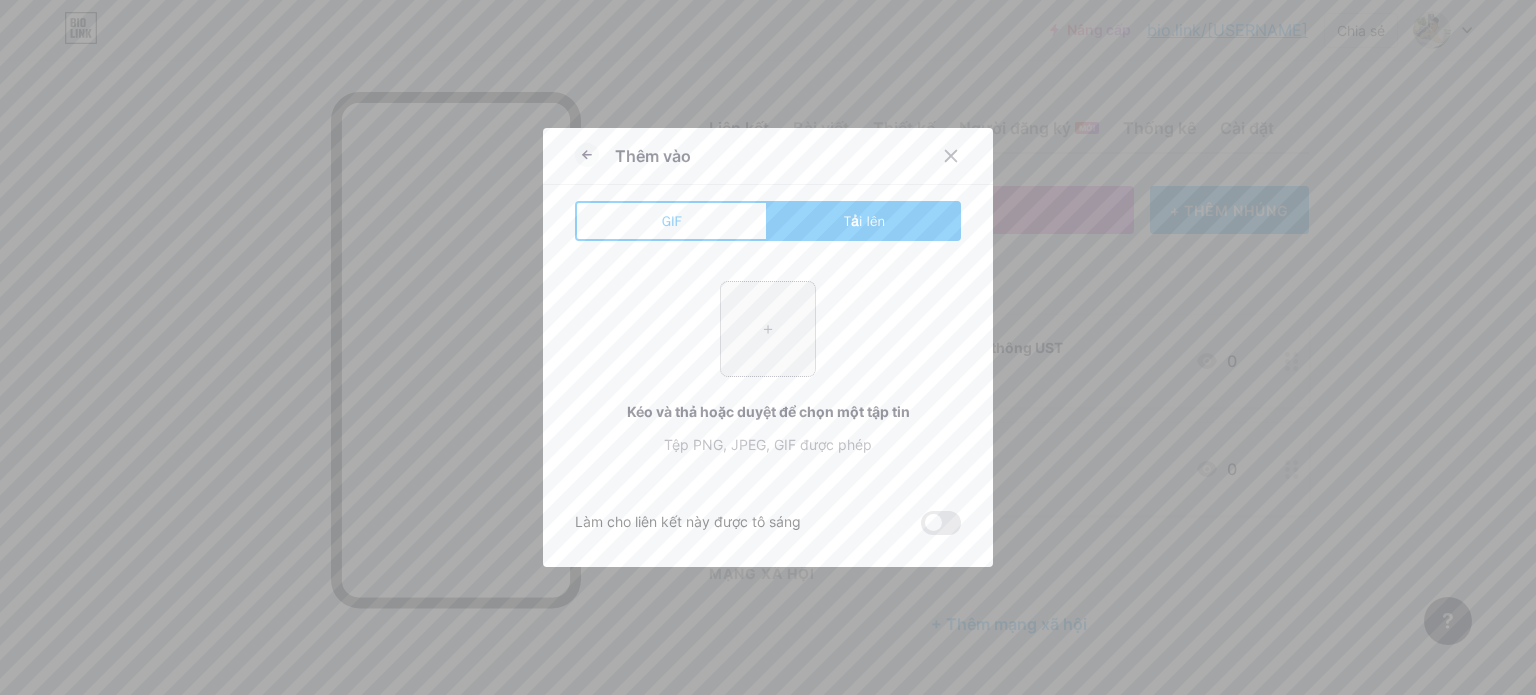 type on "C:\fakepath\20250603_142719457_iOS.jpg" 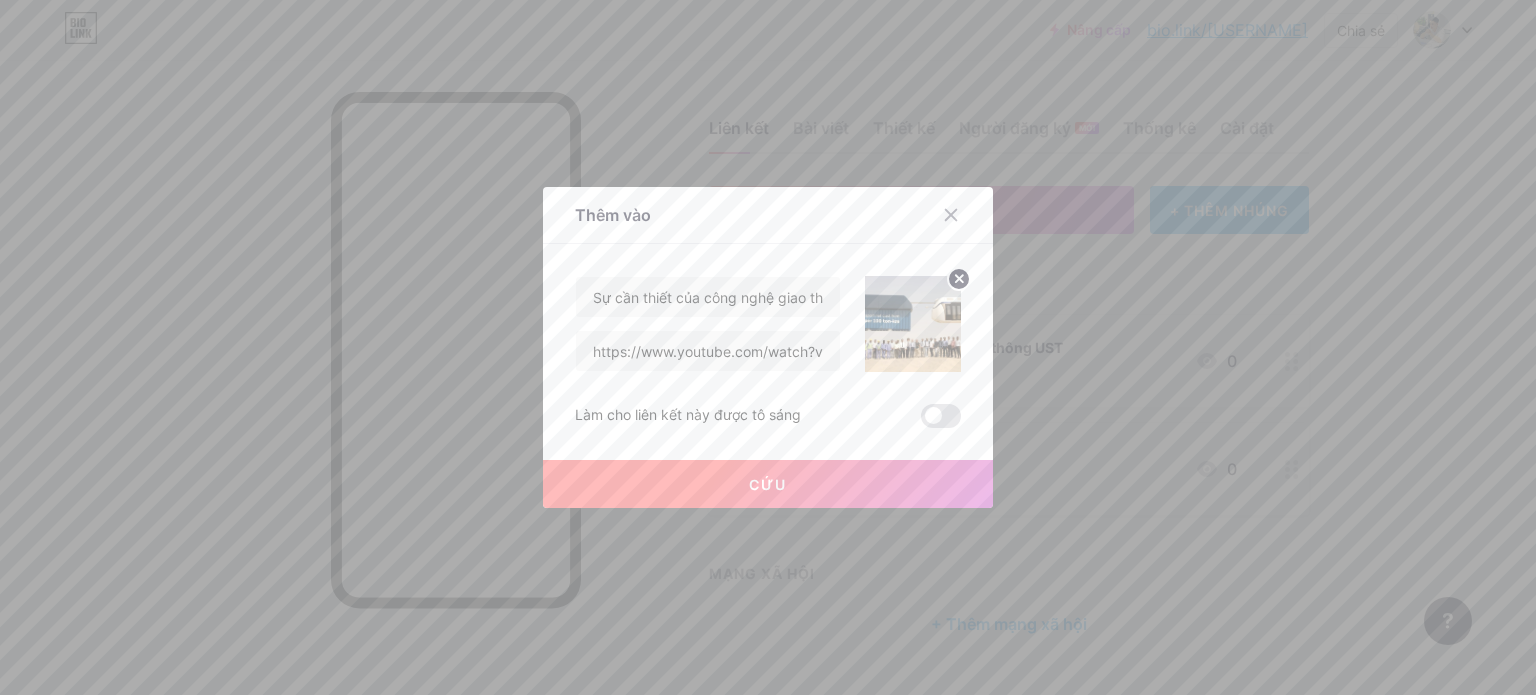 click 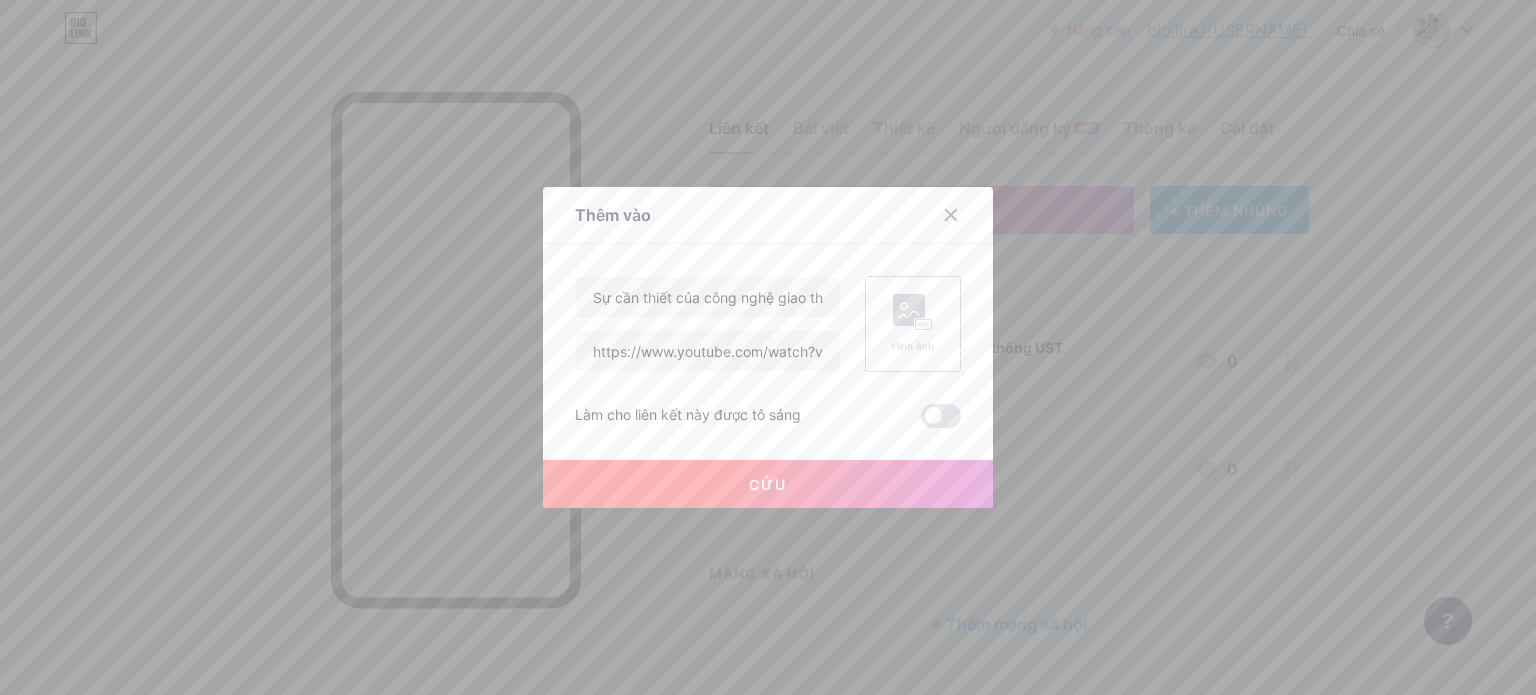 click 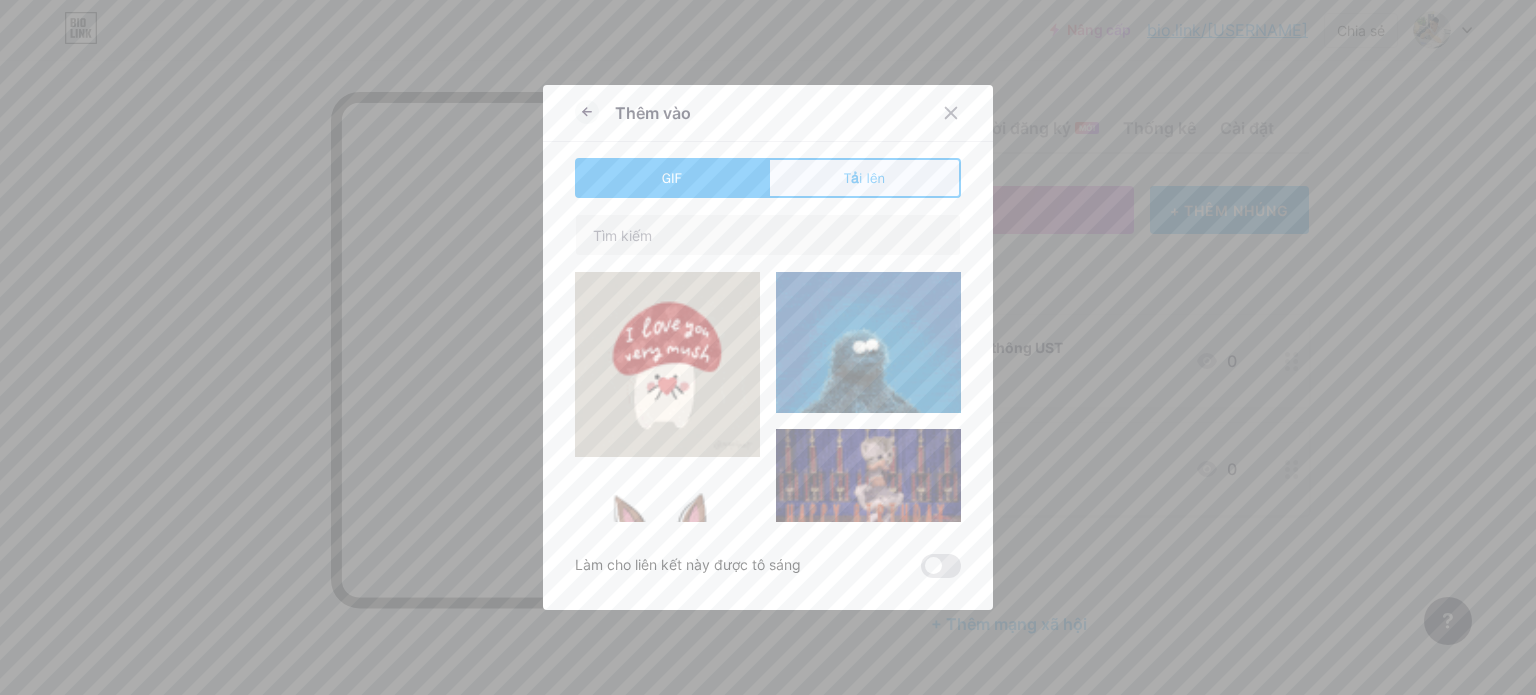 click on "Tải lên" at bounding box center (864, 178) 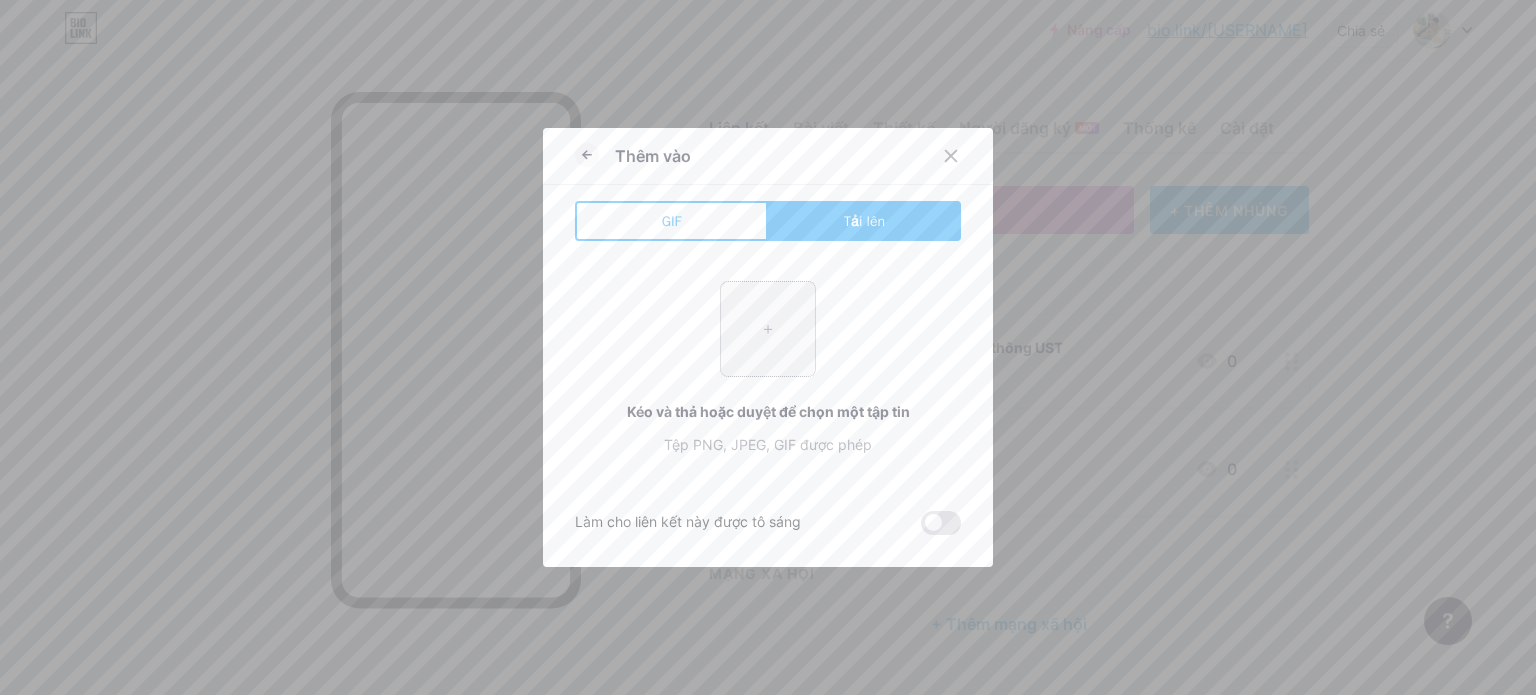 click at bounding box center [768, 329] 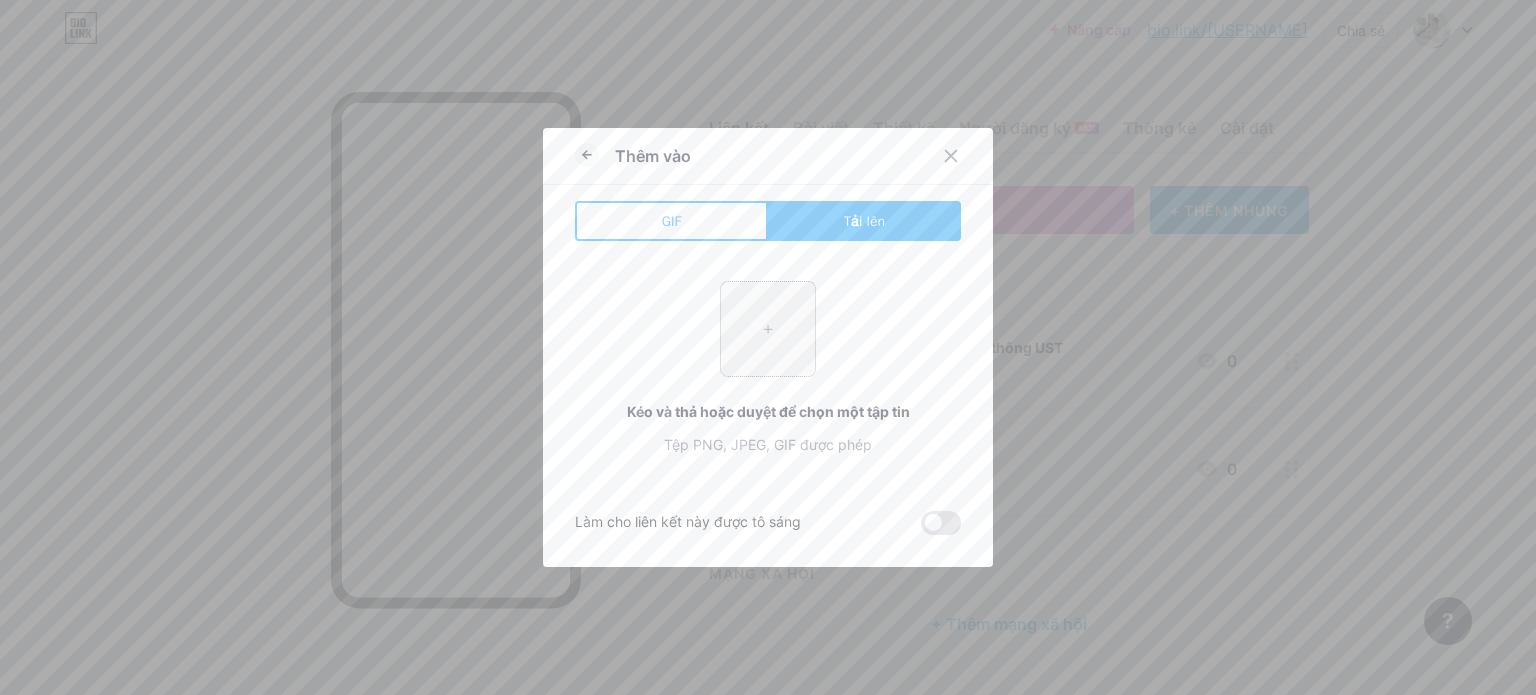 type on "C:\fakepath\z6876280039181_92be203b804297d55118c4b339e851f0.jpg" 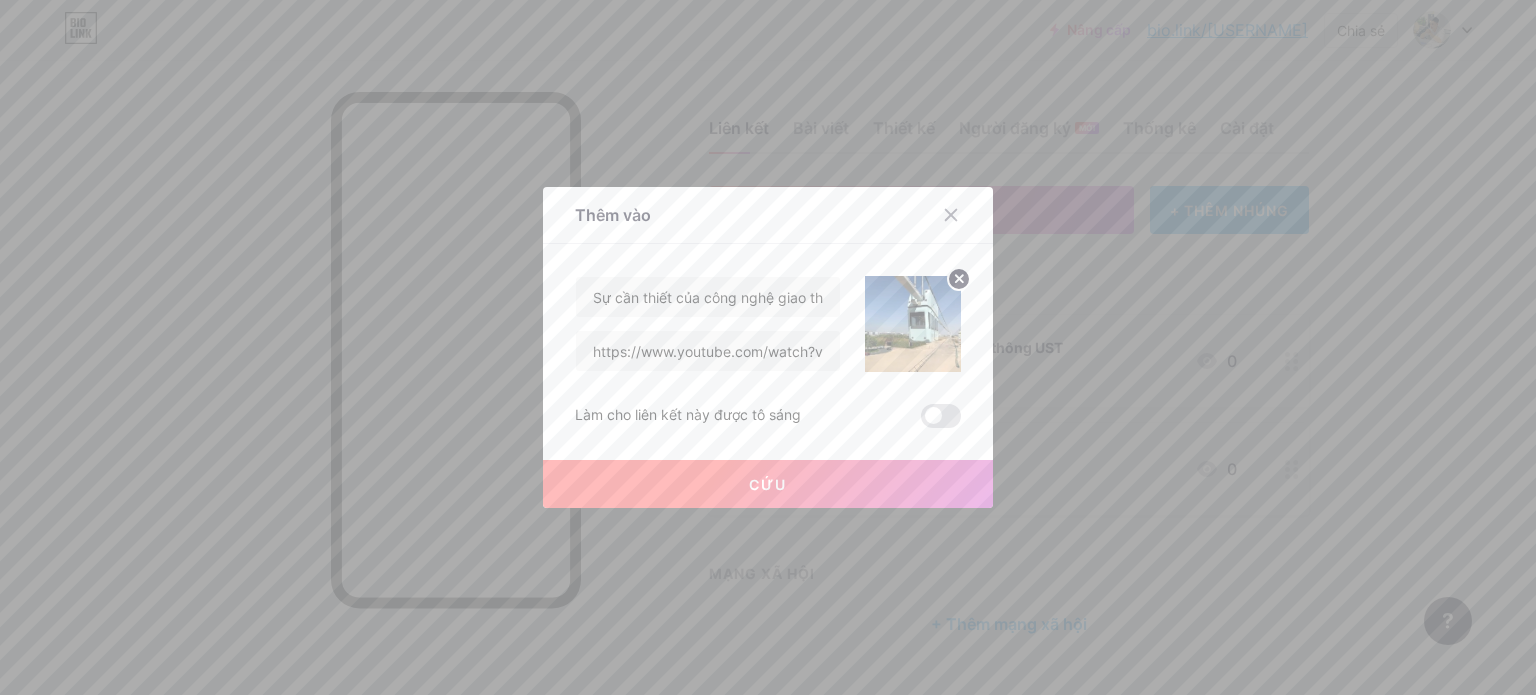 click 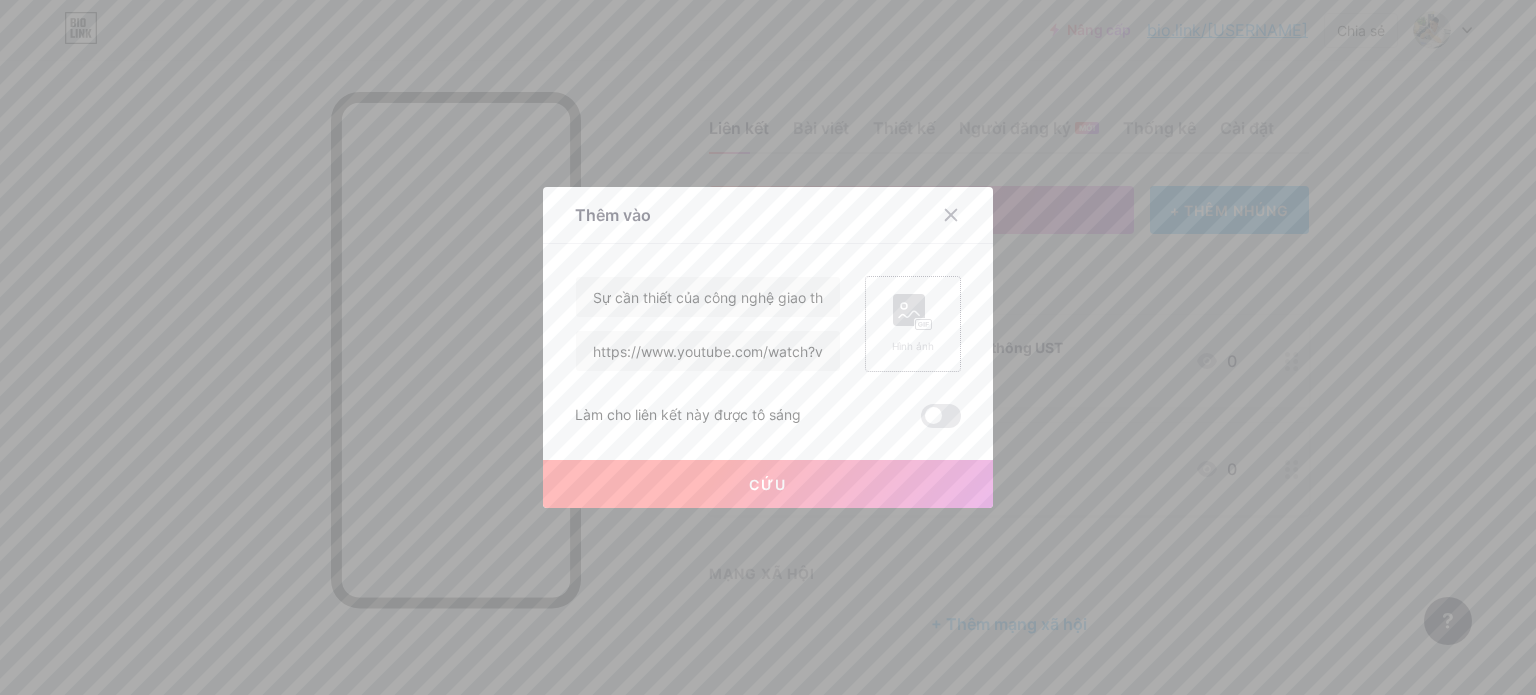 click on "Hình ảnh" at bounding box center [913, 324] 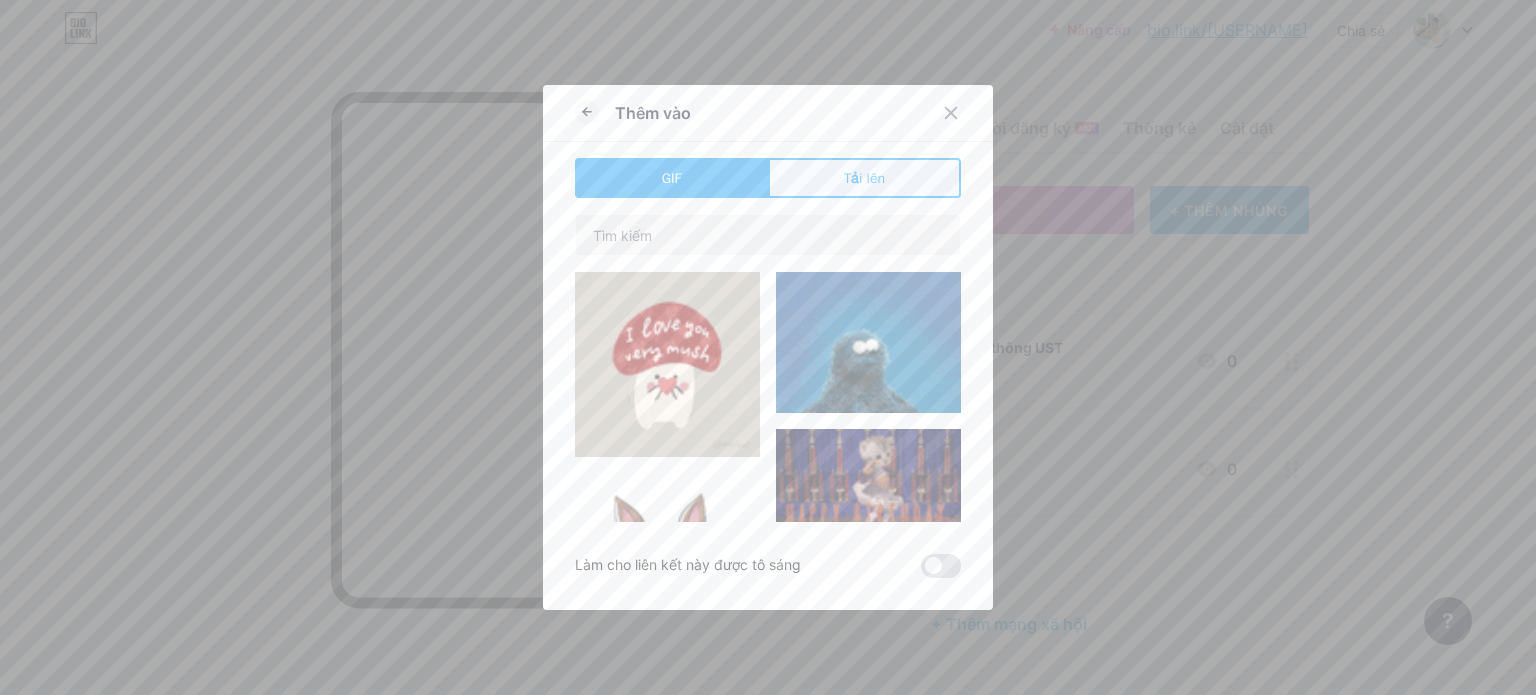 click on "Tải lên" at bounding box center [864, 178] 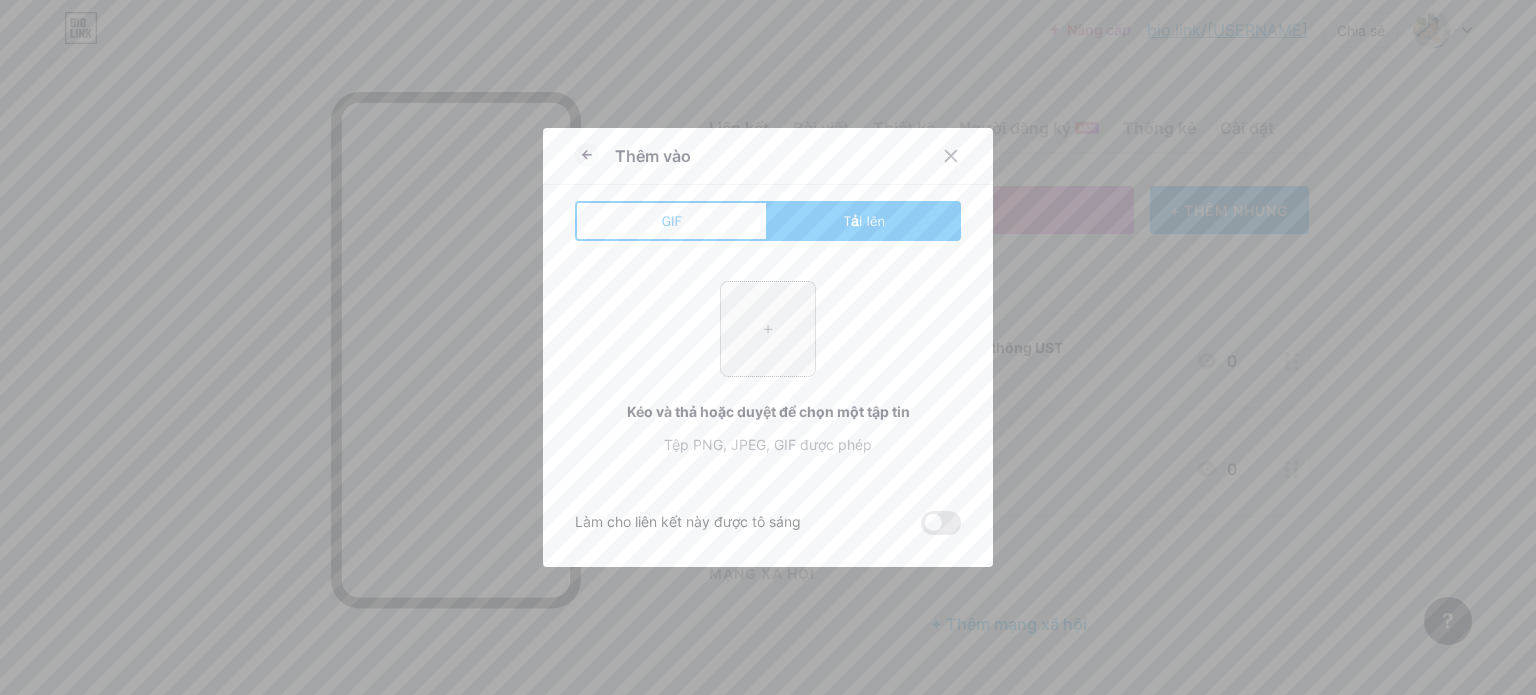 click at bounding box center (768, 329) 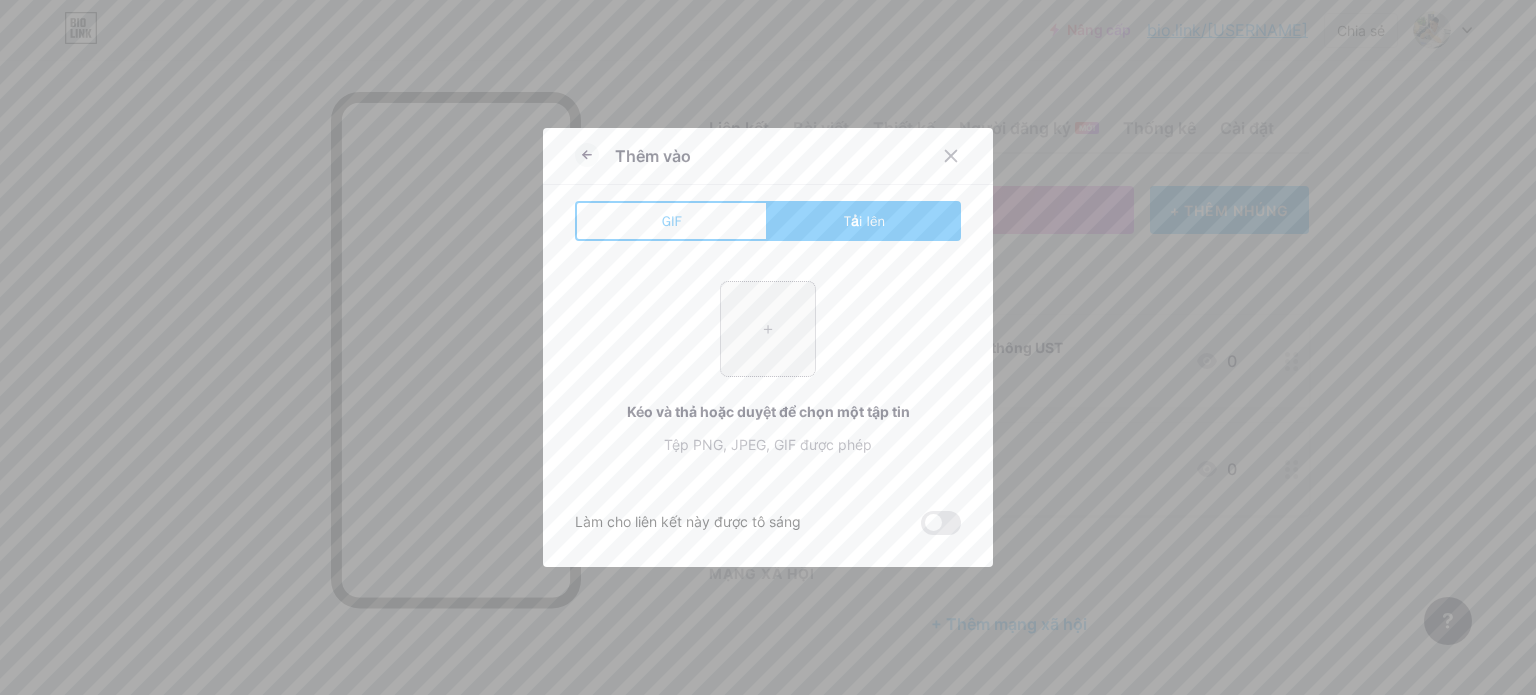 type on "C:\fakepath\z6876347298191_1432c795d66e9efbf651bc03dfa9e68f.jpg" 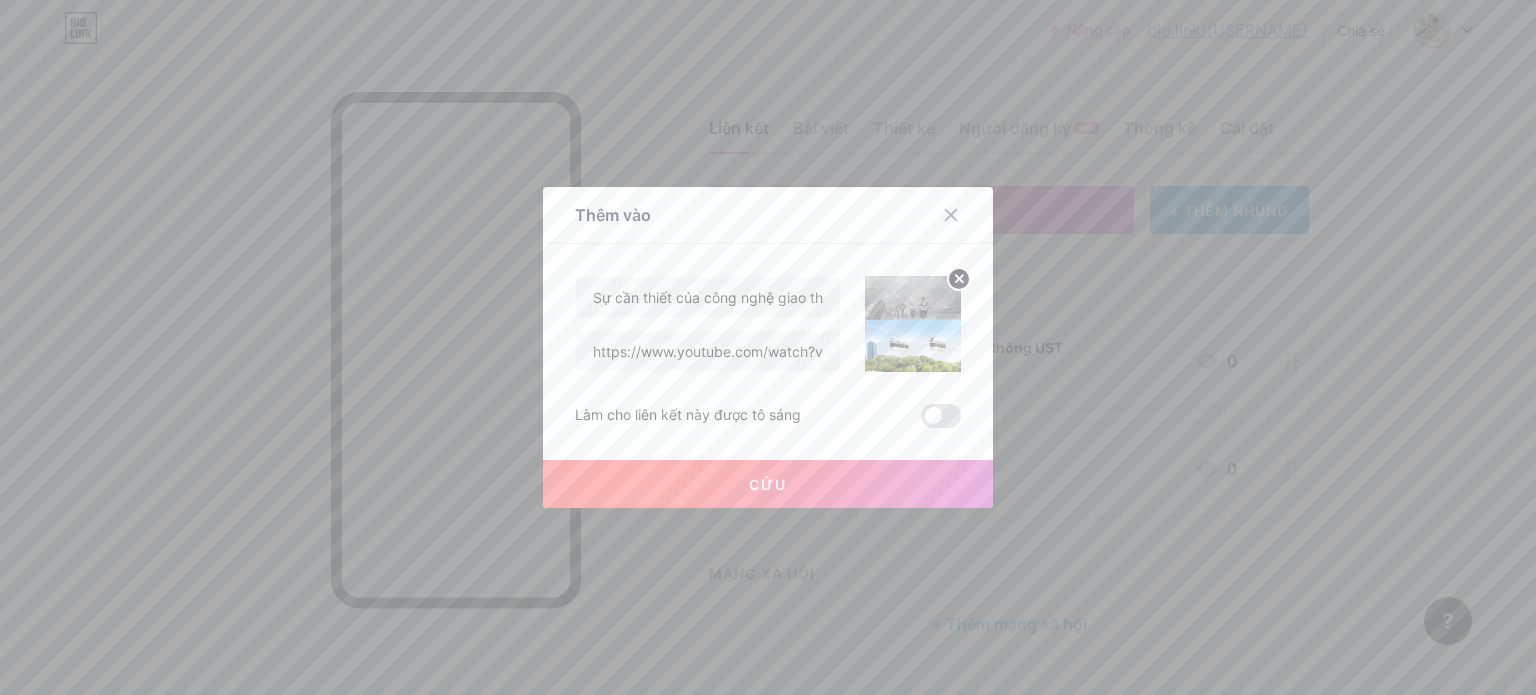 click on "Cứu" at bounding box center [768, 484] 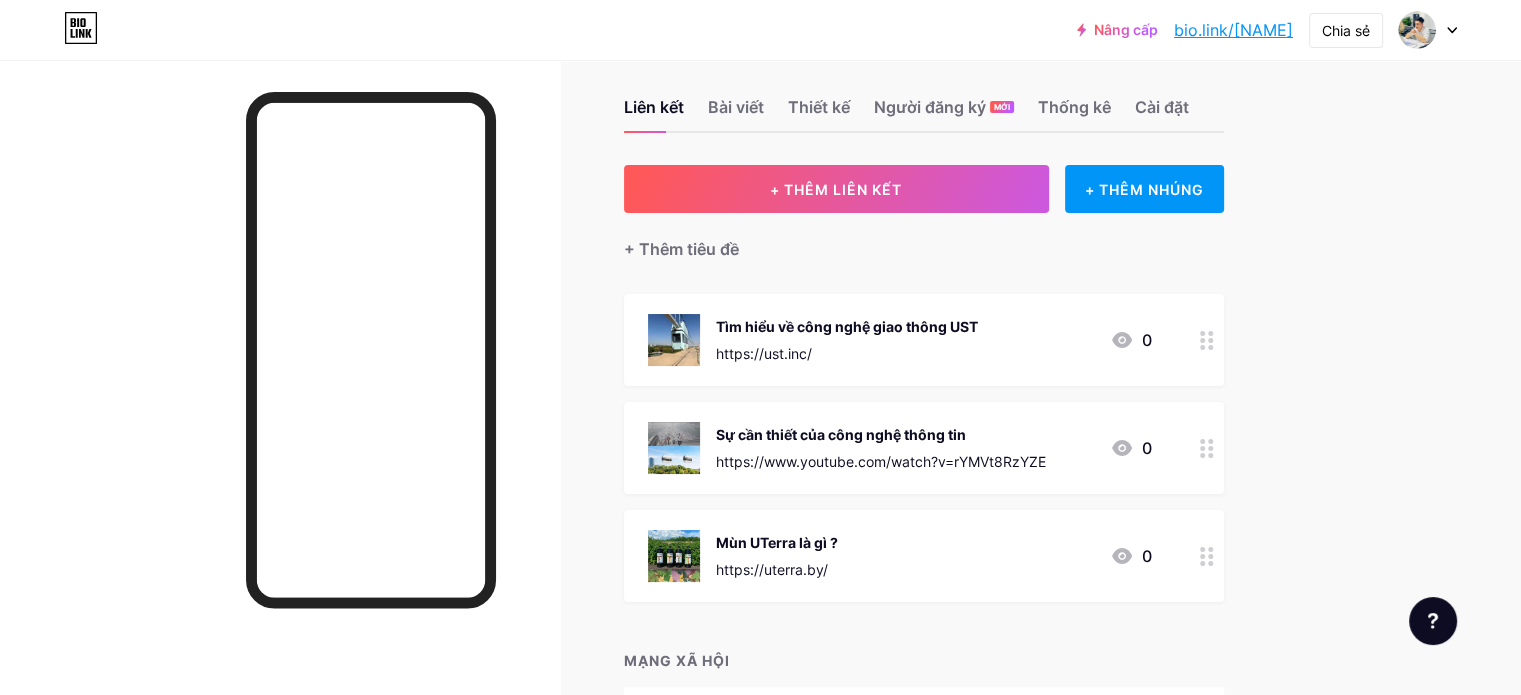 scroll, scrollTop: 0, scrollLeft: 0, axis: both 